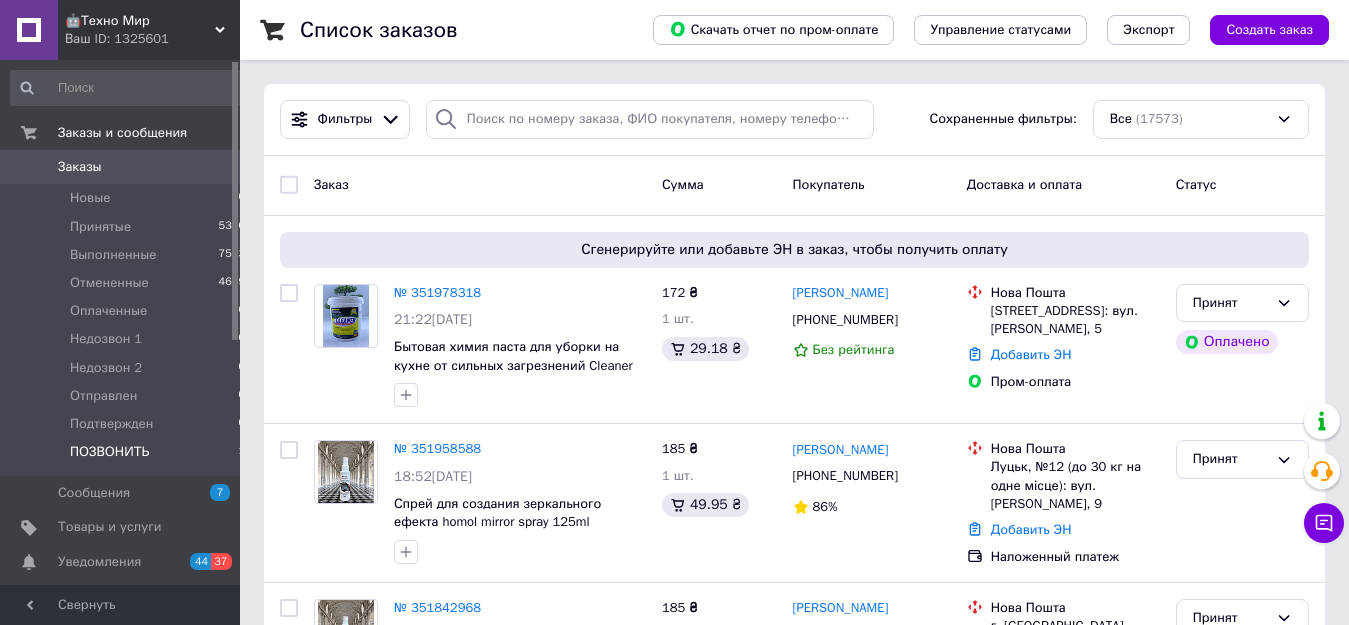 click on "🤖Техно Мир" at bounding box center (140, 21) 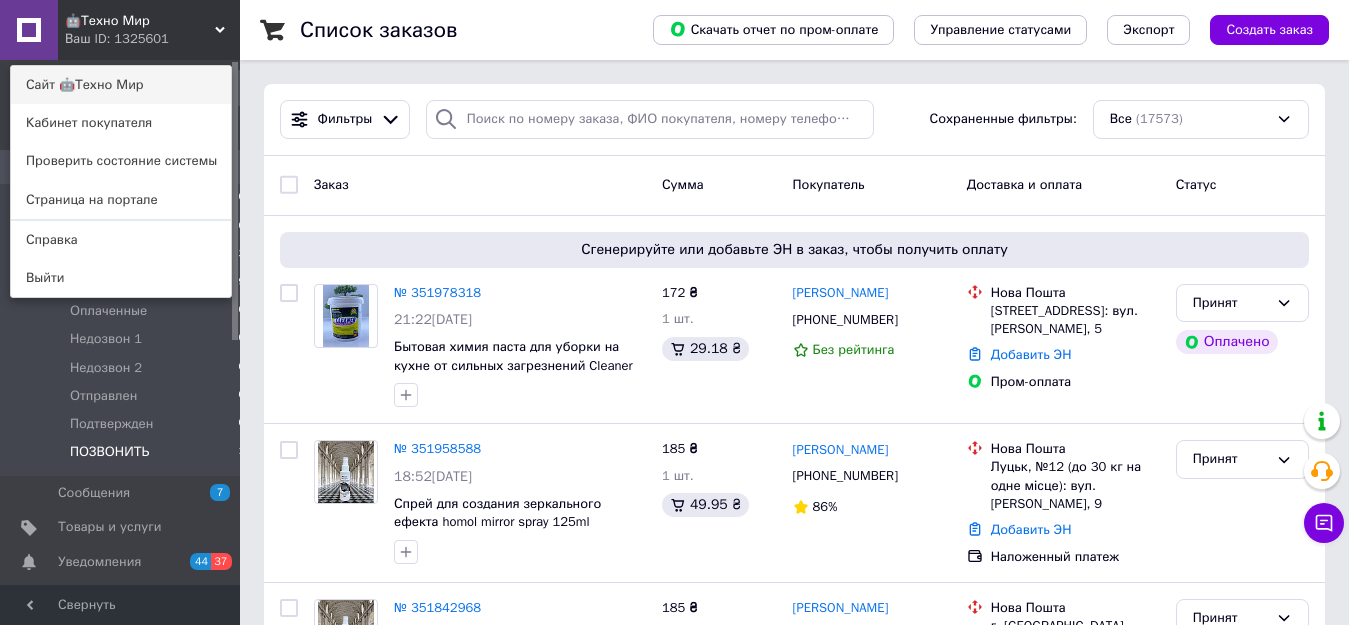 click on "Сайт 🤖Техно Мир" at bounding box center [121, 85] 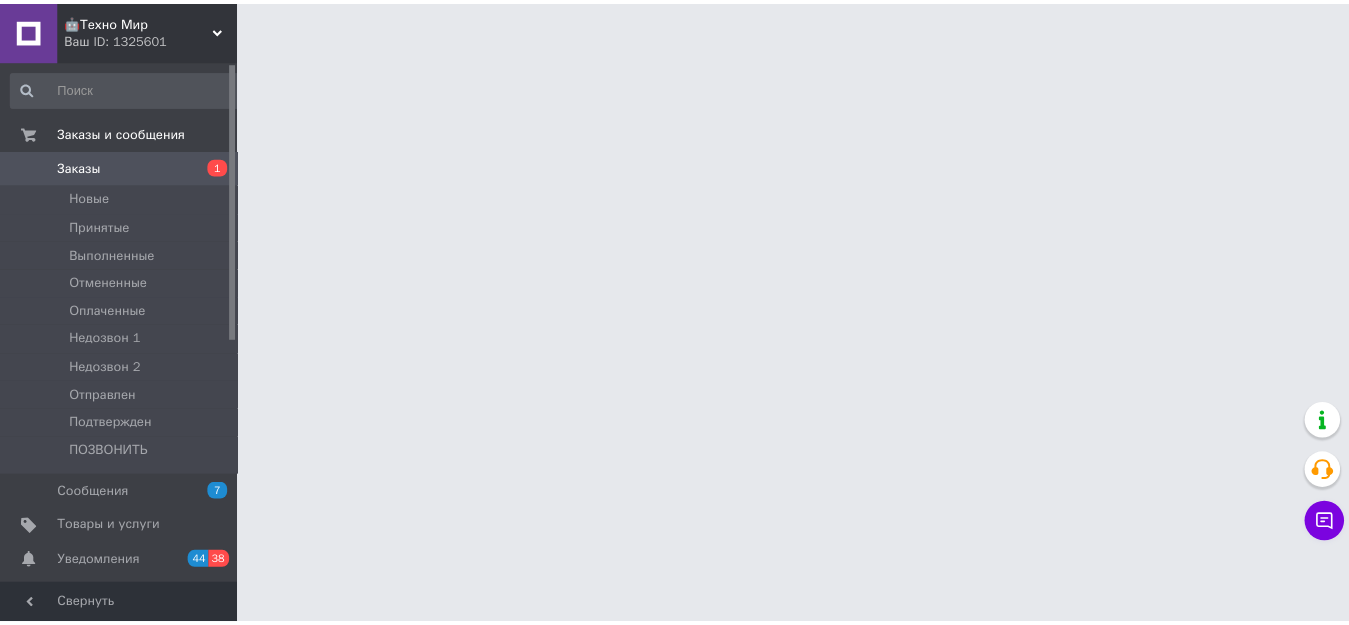 scroll, scrollTop: 0, scrollLeft: 0, axis: both 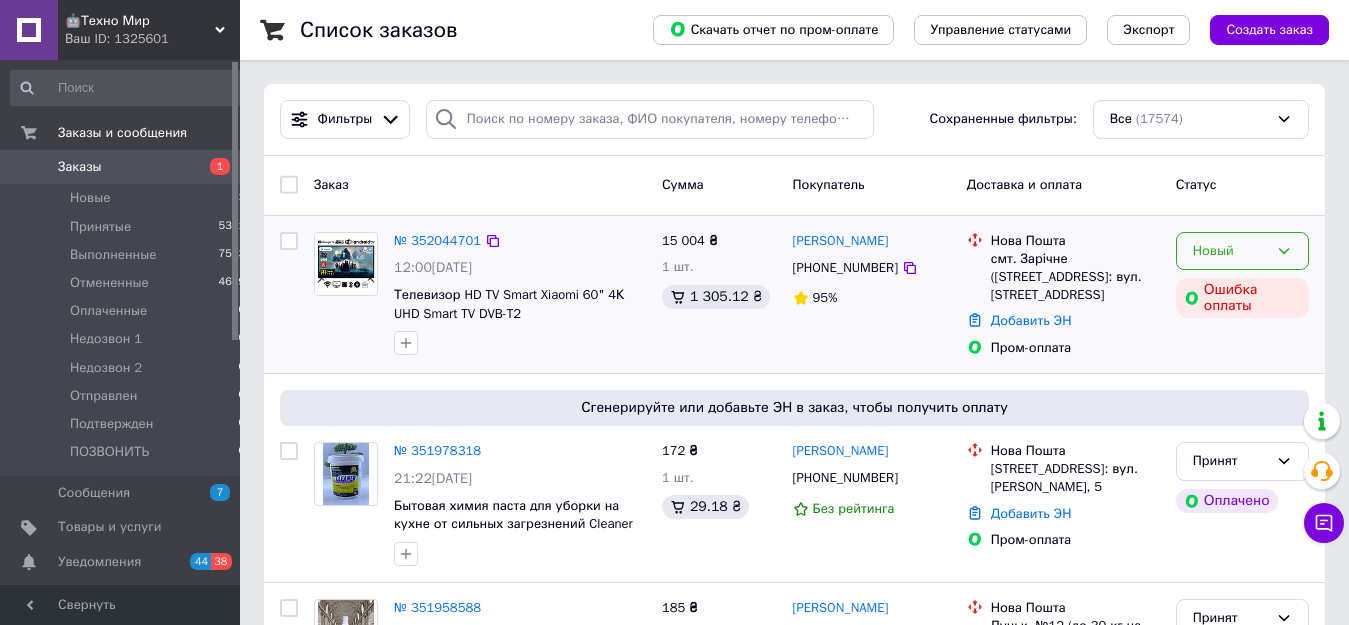 click on "Новый" at bounding box center (1230, 251) 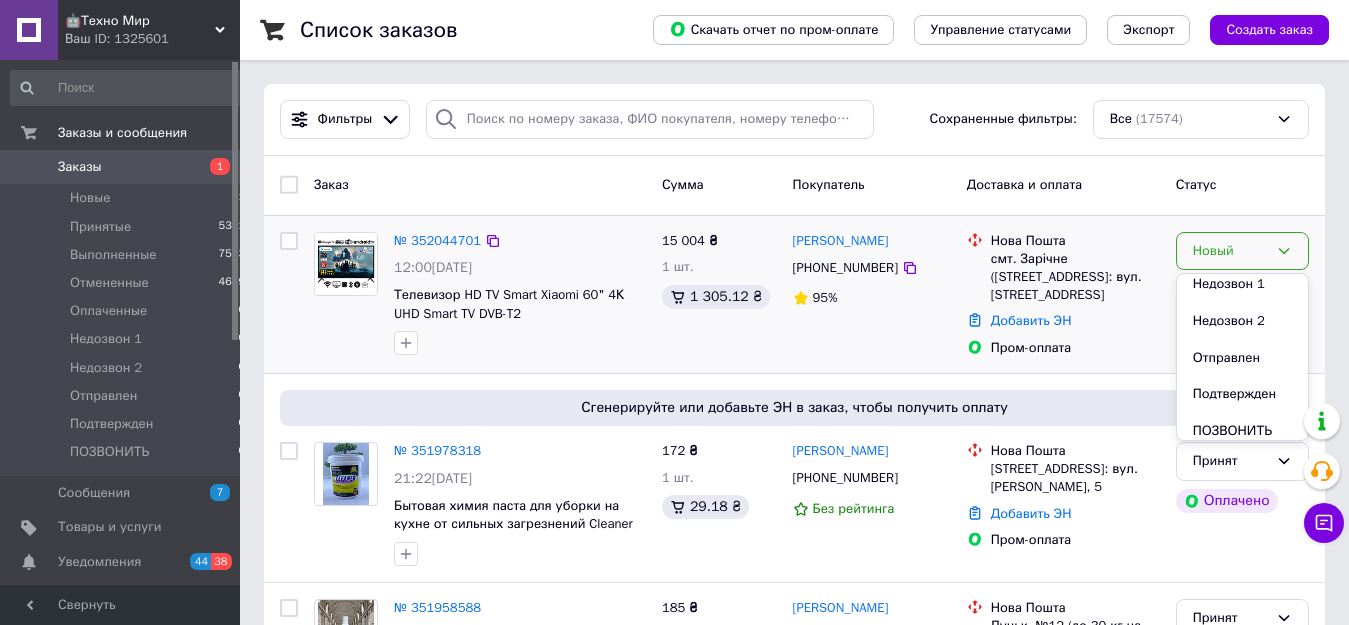 scroll, scrollTop: 163, scrollLeft: 0, axis: vertical 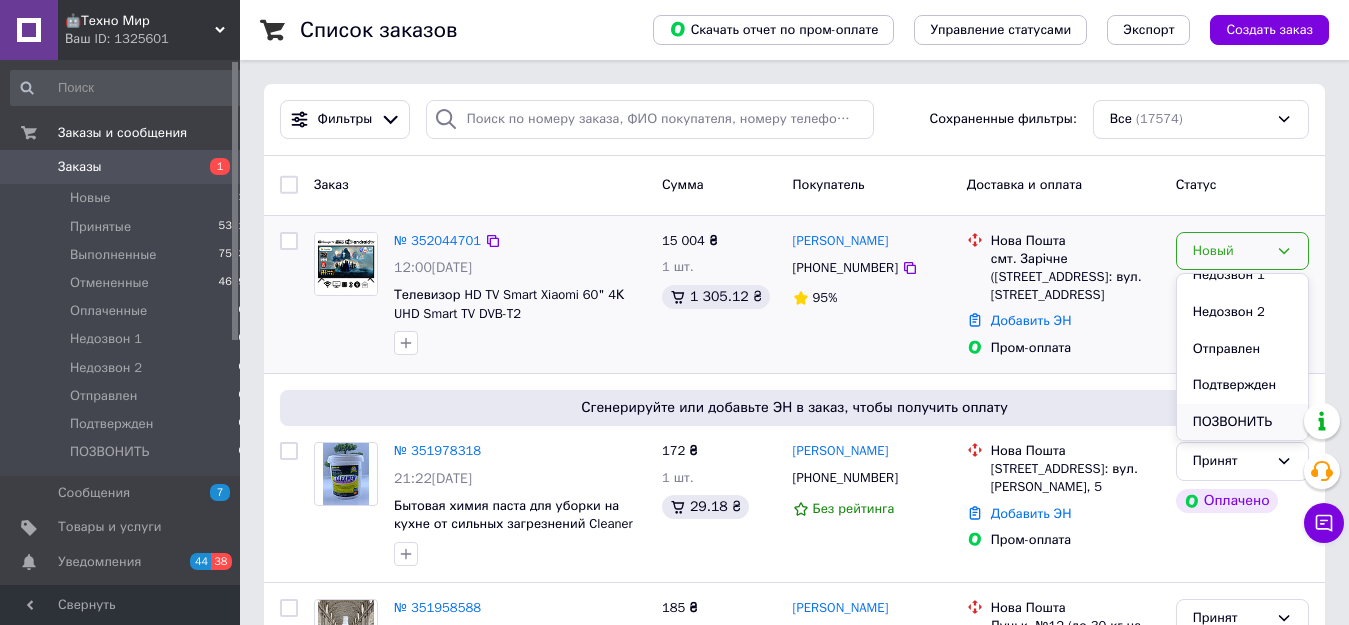click on "ПОЗВОНИТЬ" at bounding box center (1242, 422) 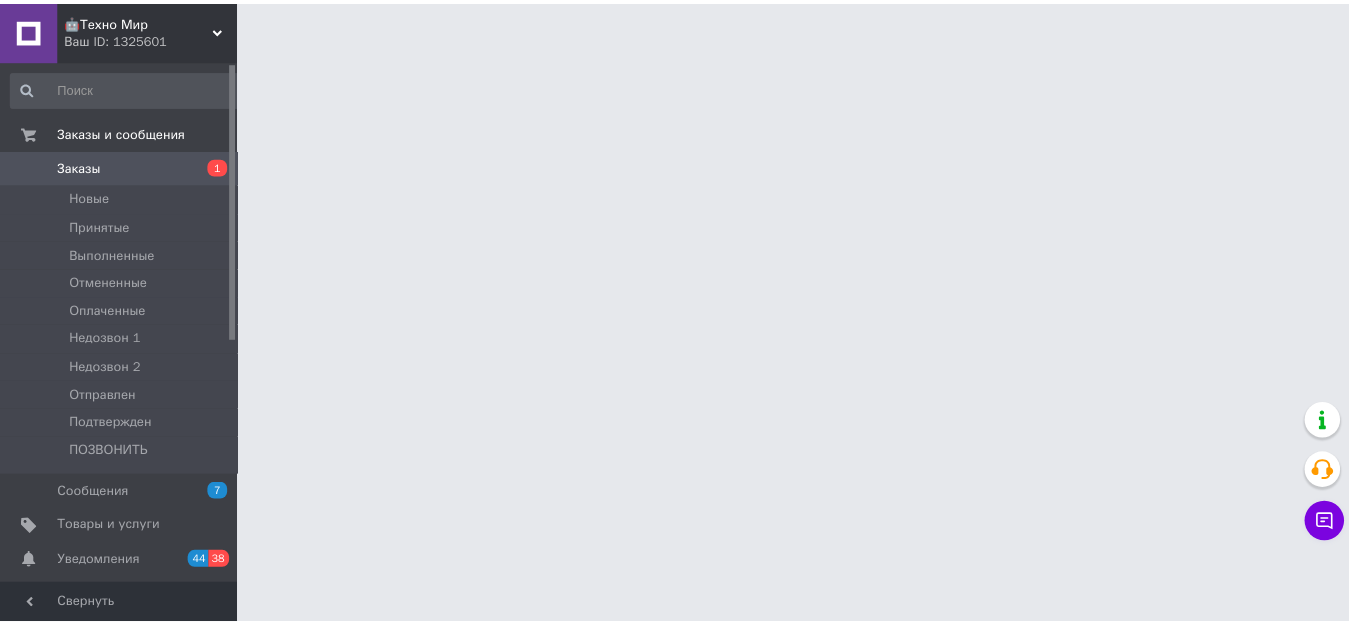 scroll, scrollTop: 0, scrollLeft: 0, axis: both 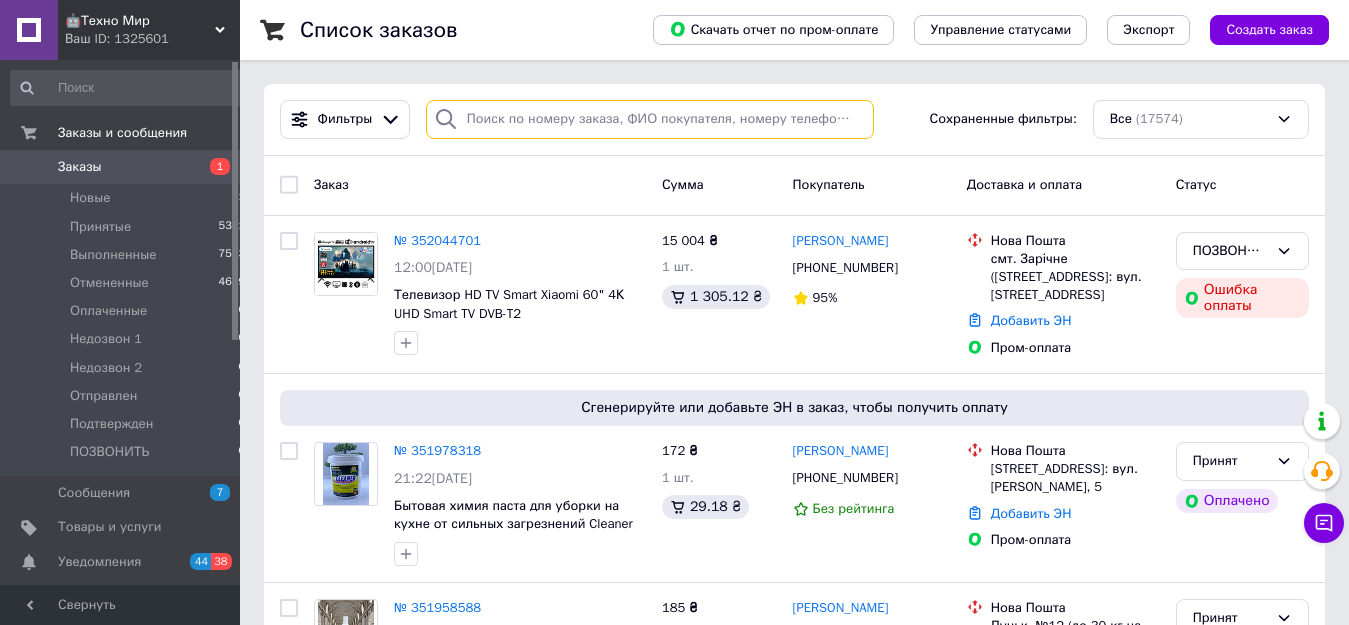 click at bounding box center [650, 119] 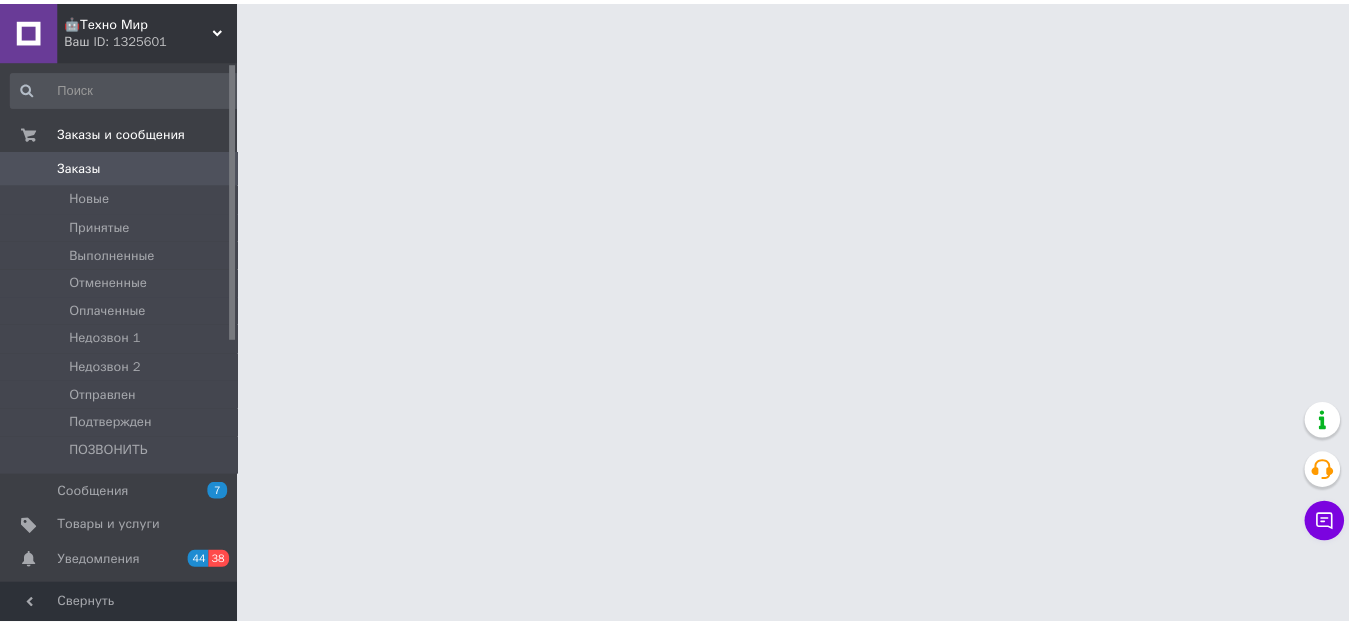 scroll, scrollTop: 0, scrollLeft: 0, axis: both 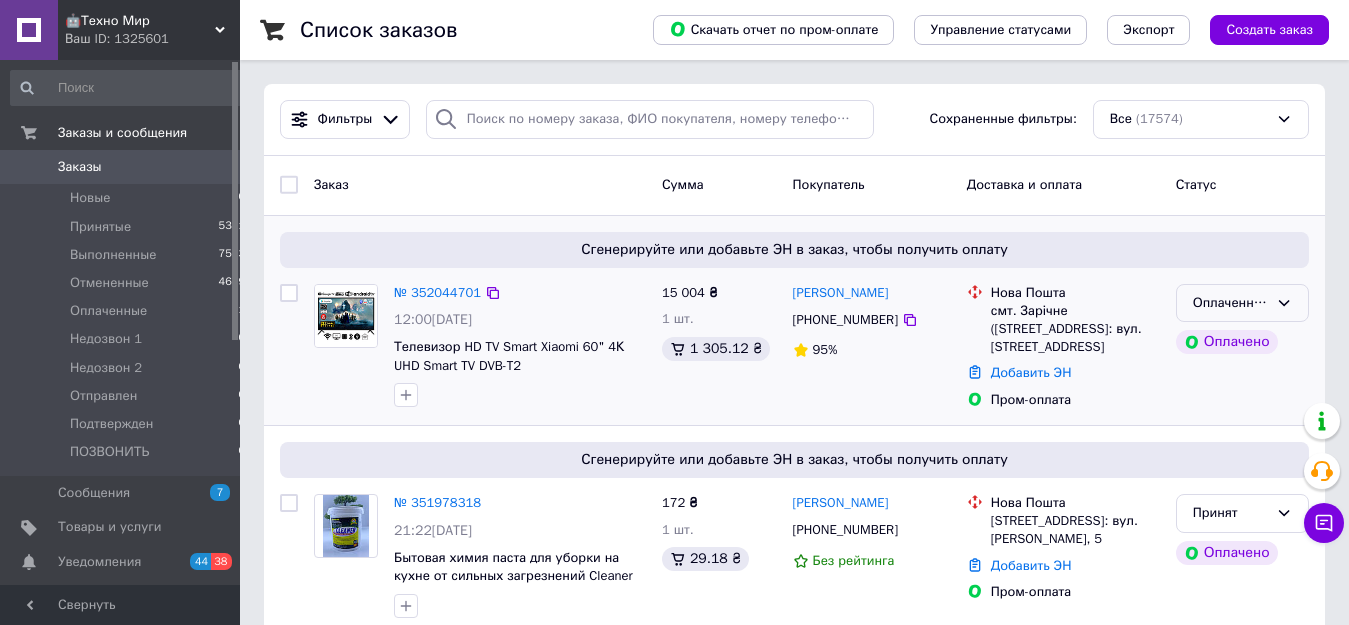 click on "Оплаченный" at bounding box center [1230, 303] 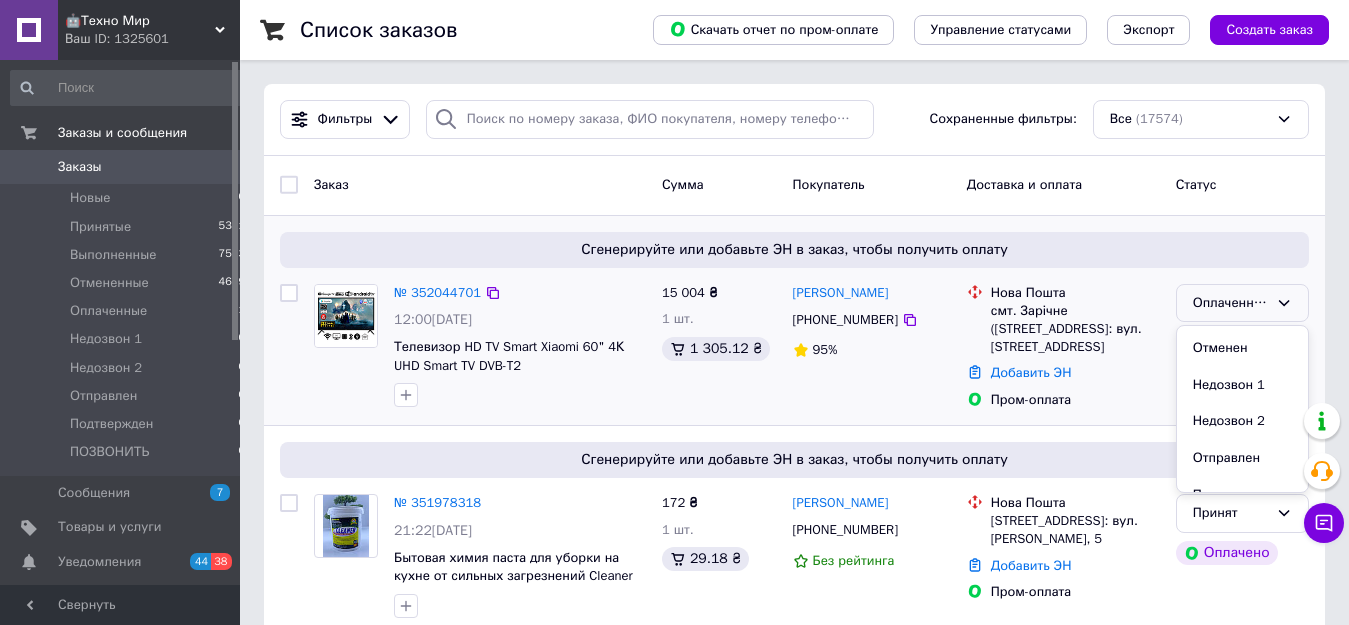 scroll, scrollTop: 127, scrollLeft: 0, axis: vertical 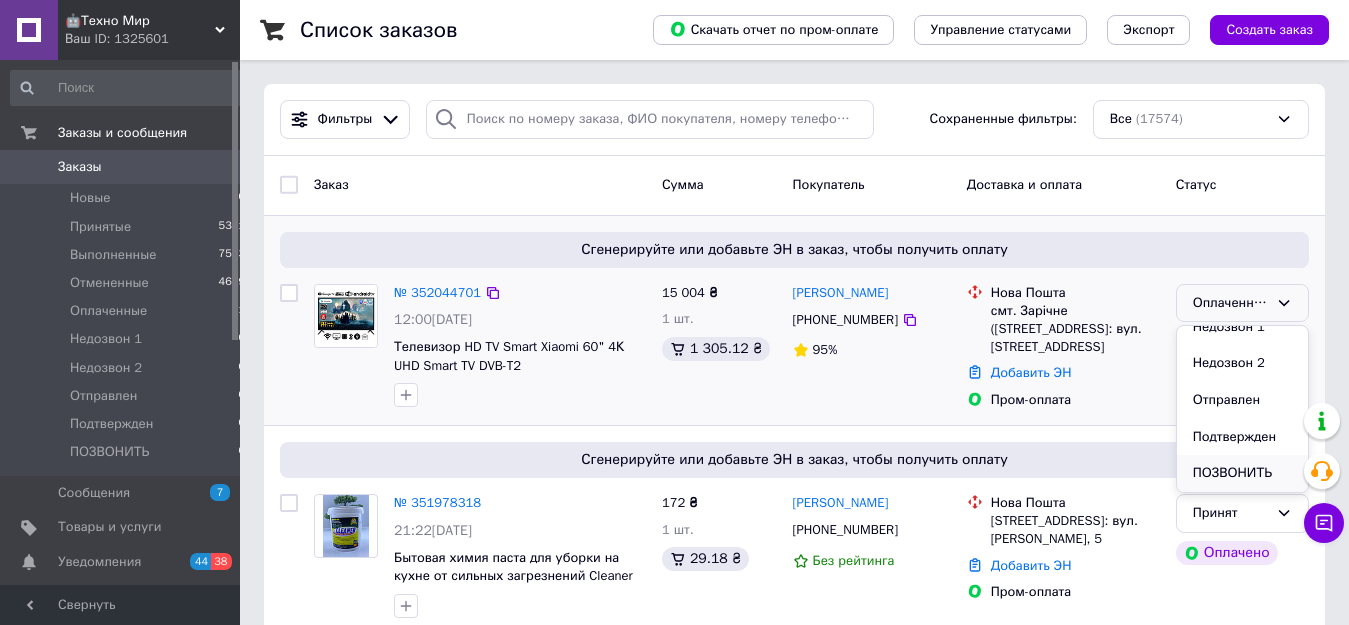 click on "ПОЗВОНИТЬ" at bounding box center [1242, 473] 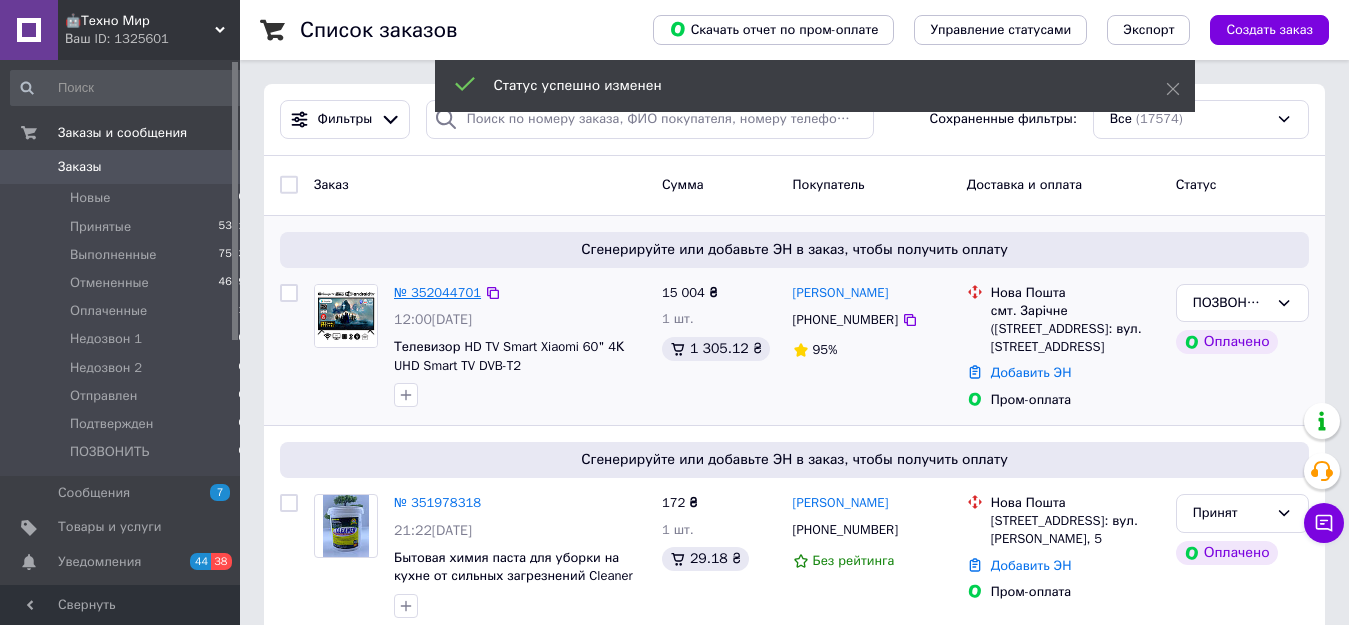 click on "№ 352044701" at bounding box center (437, 292) 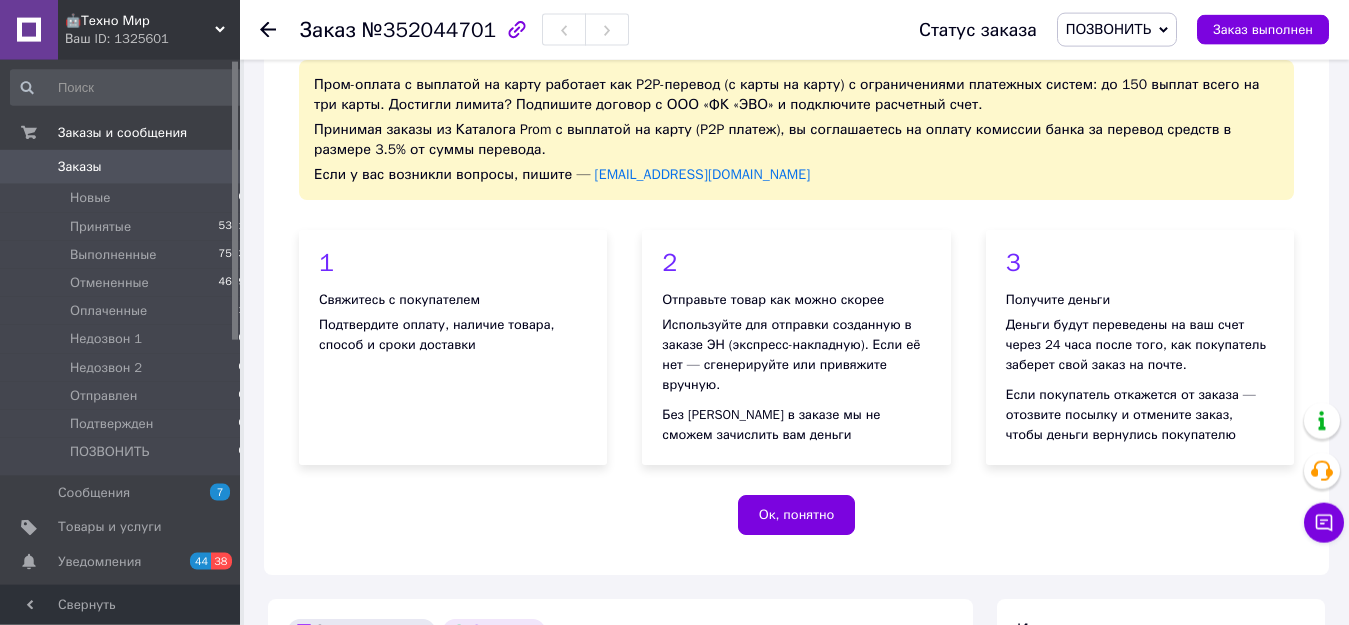 scroll, scrollTop: 510, scrollLeft: 0, axis: vertical 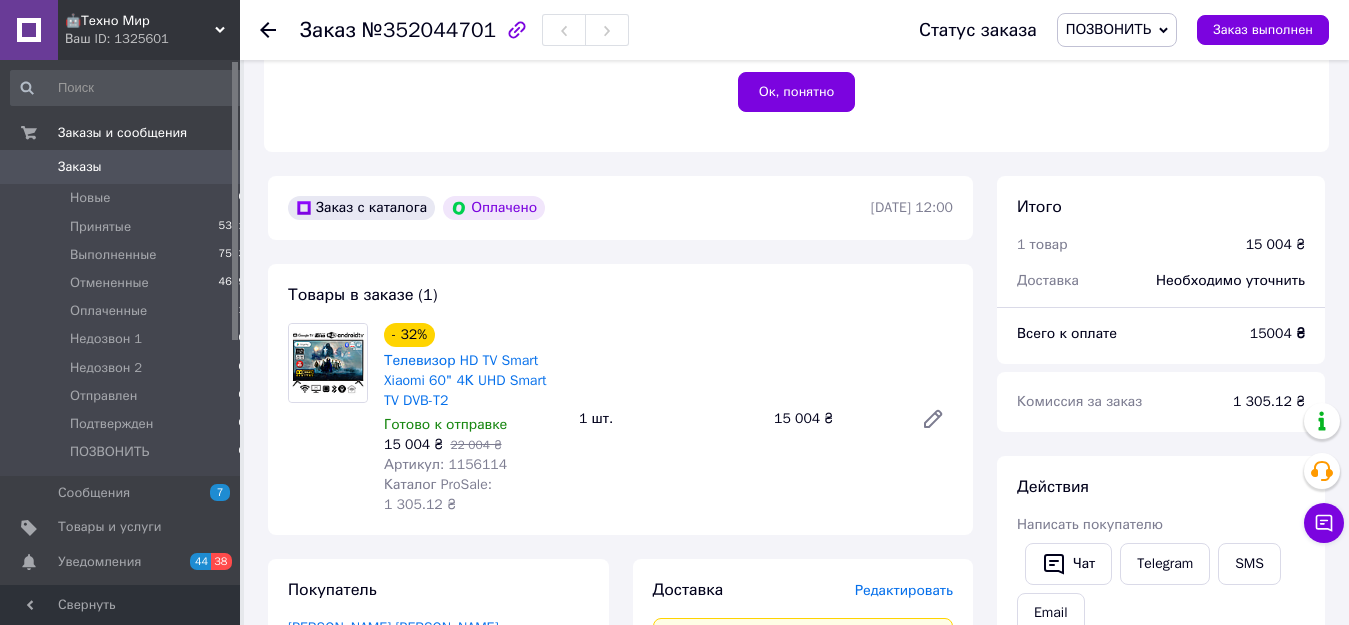 click on "Заказы" at bounding box center (121, 167) 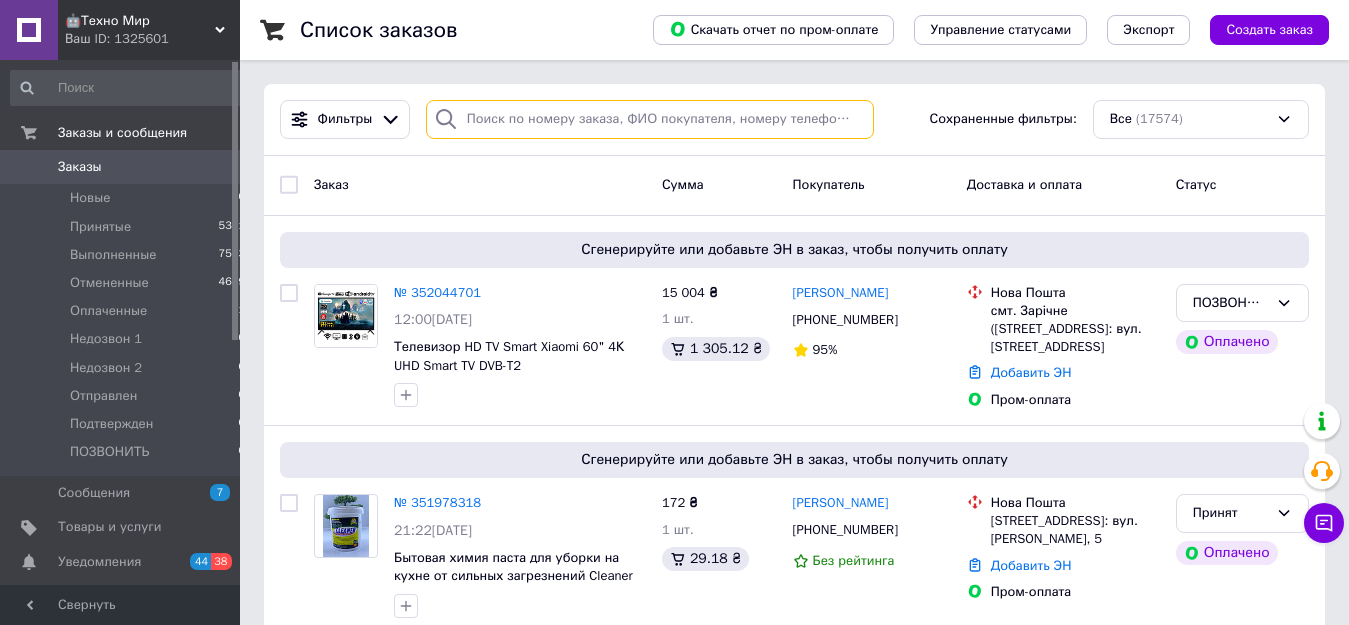 click at bounding box center (650, 119) 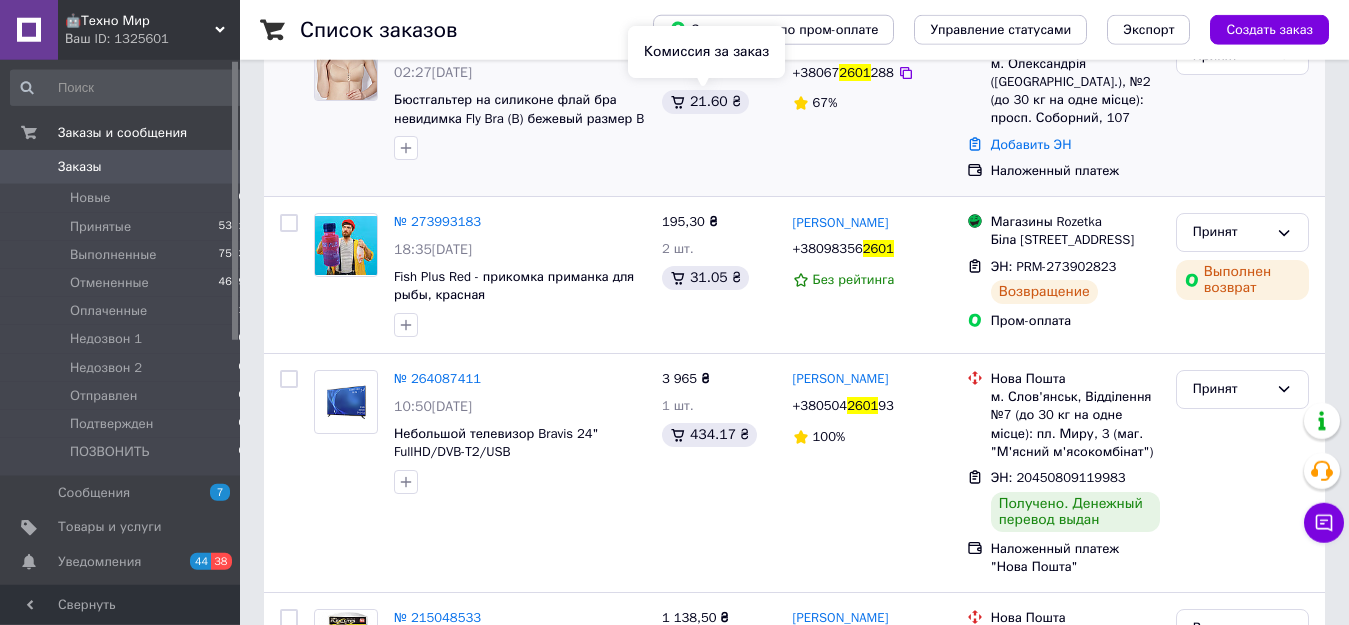 scroll, scrollTop: 204, scrollLeft: 0, axis: vertical 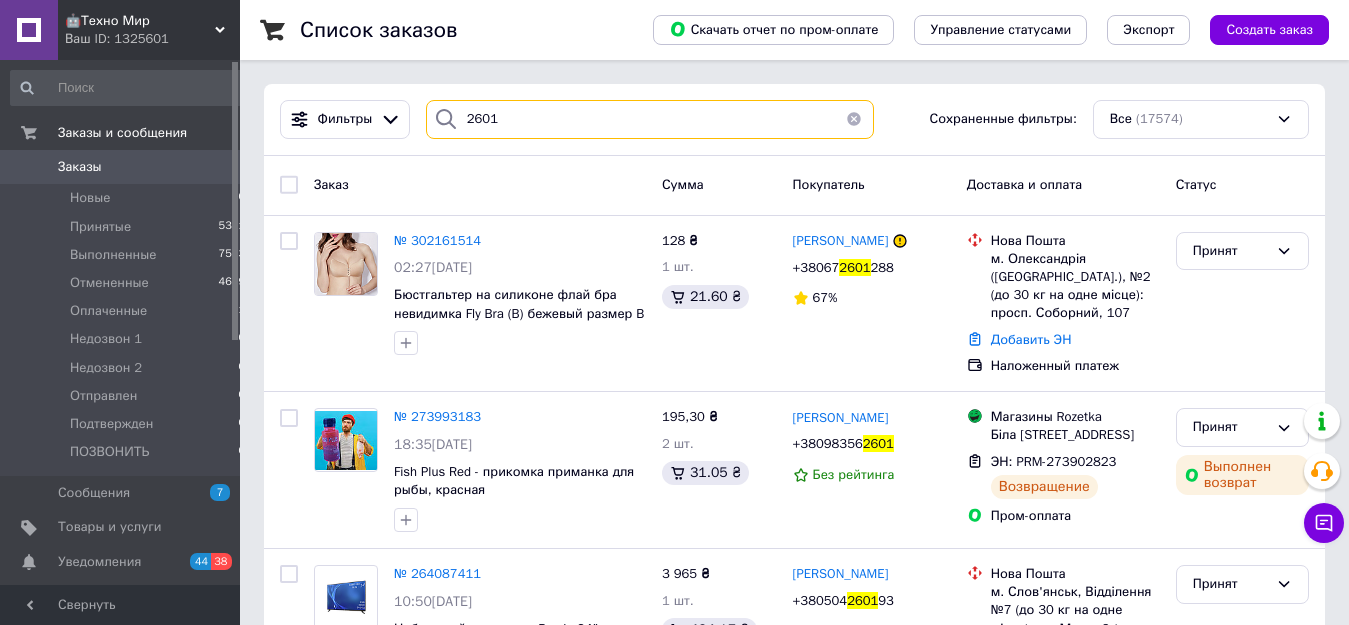click on "2601" at bounding box center (650, 119) 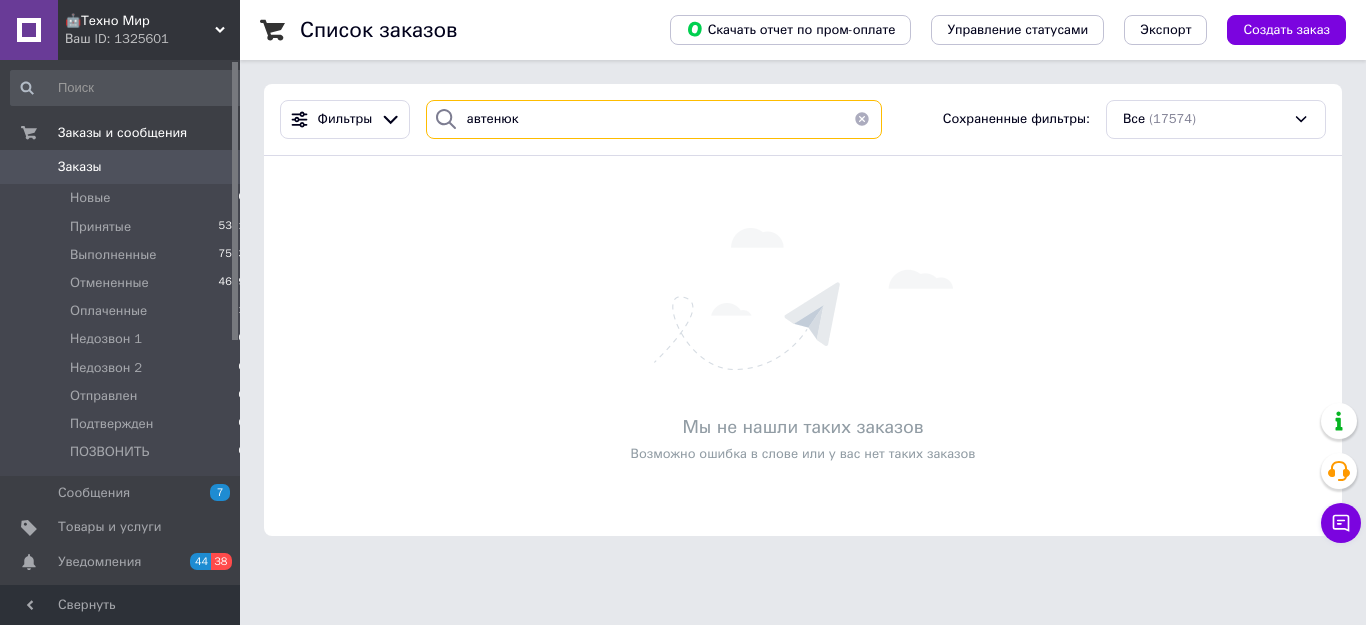 click on "автенюк" at bounding box center [654, 119] 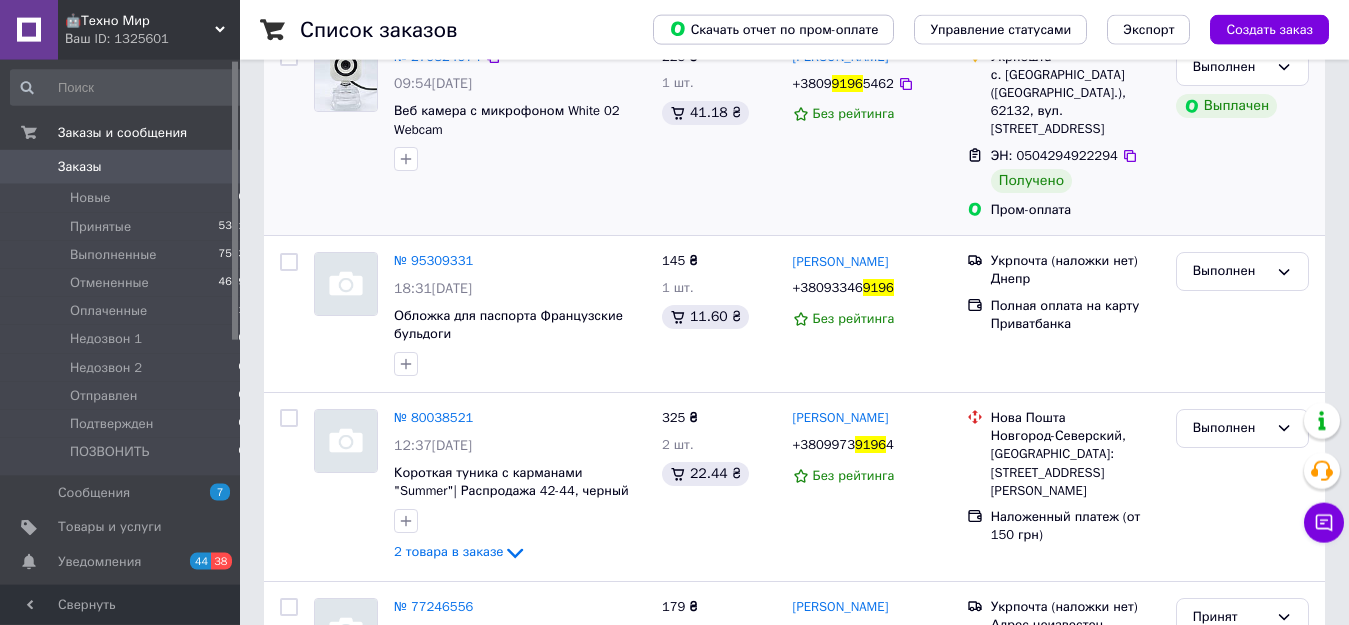 scroll, scrollTop: 204, scrollLeft: 0, axis: vertical 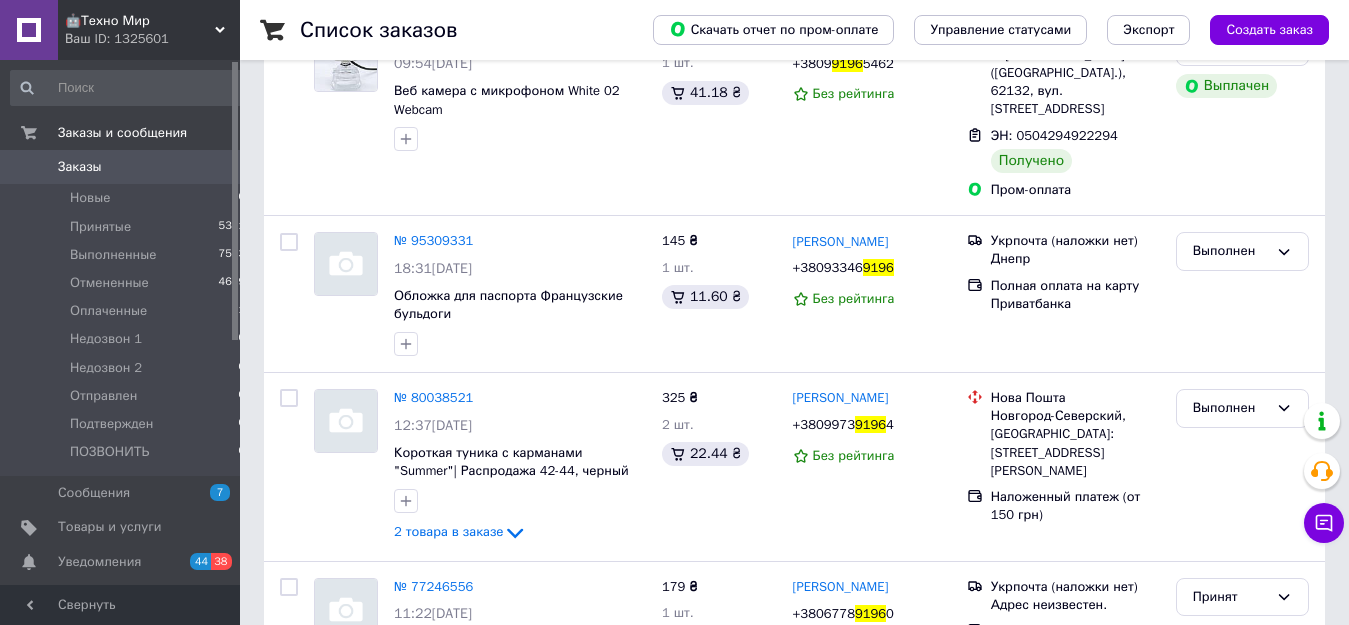 type on "9196" 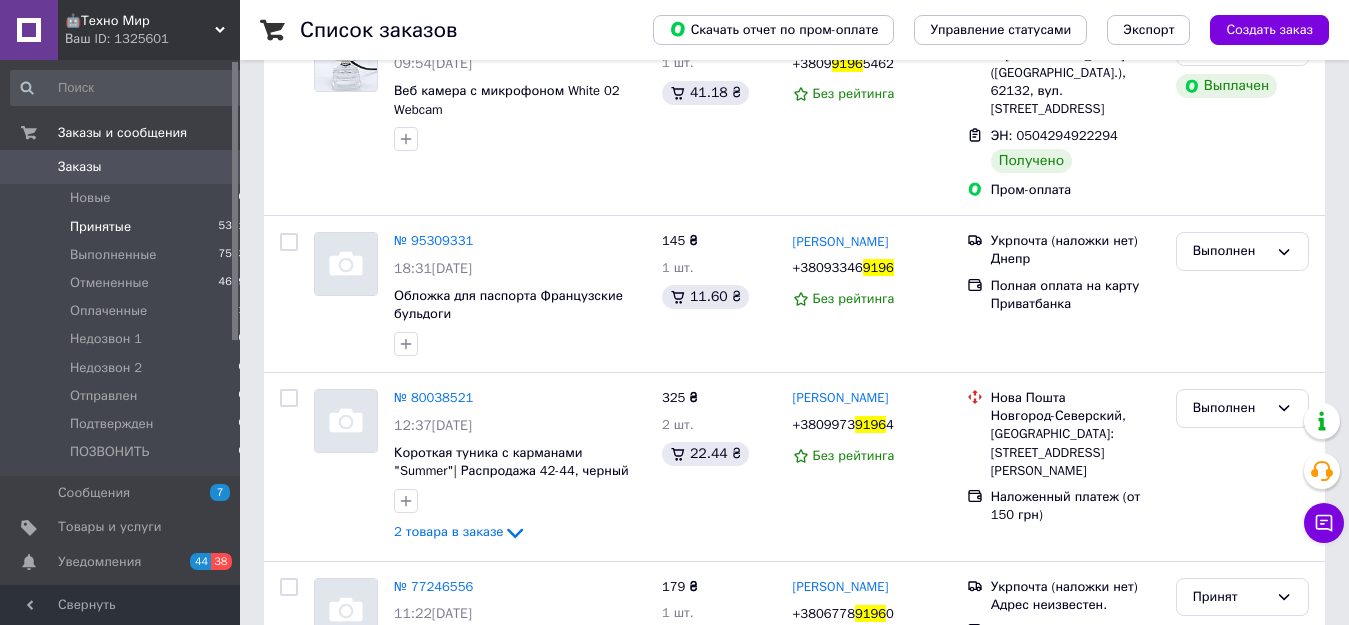 click on "Принятые 5331" at bounding box center [128, 227] 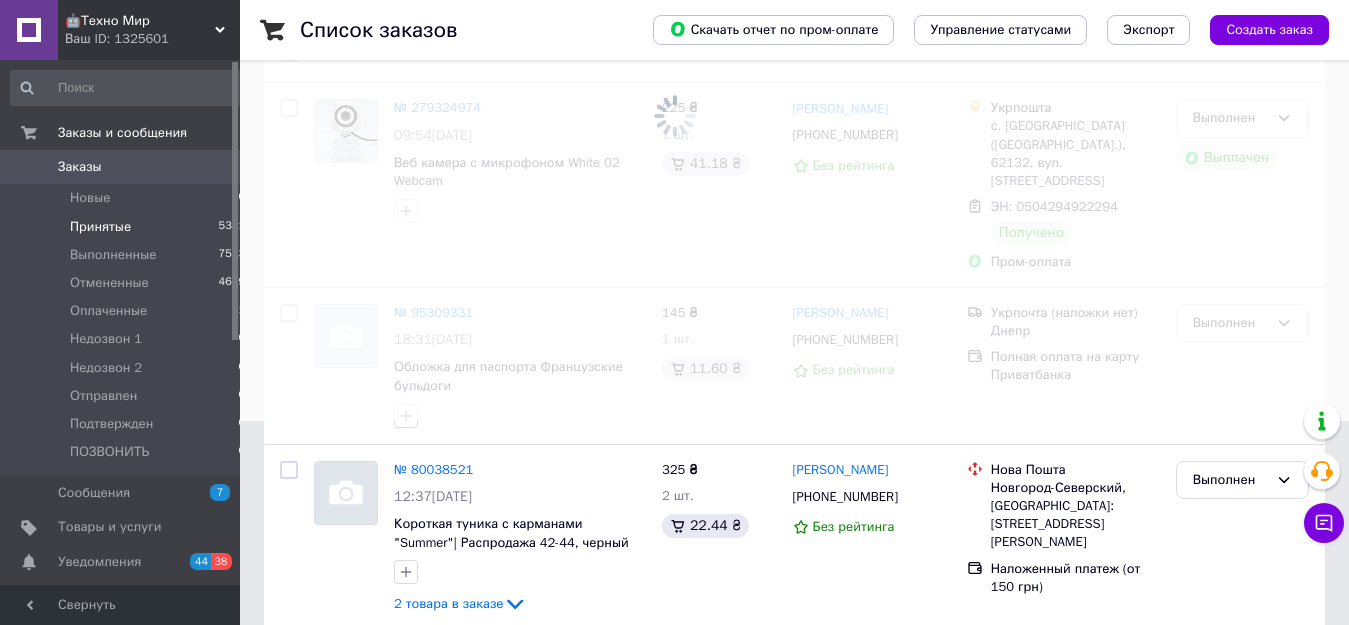 type 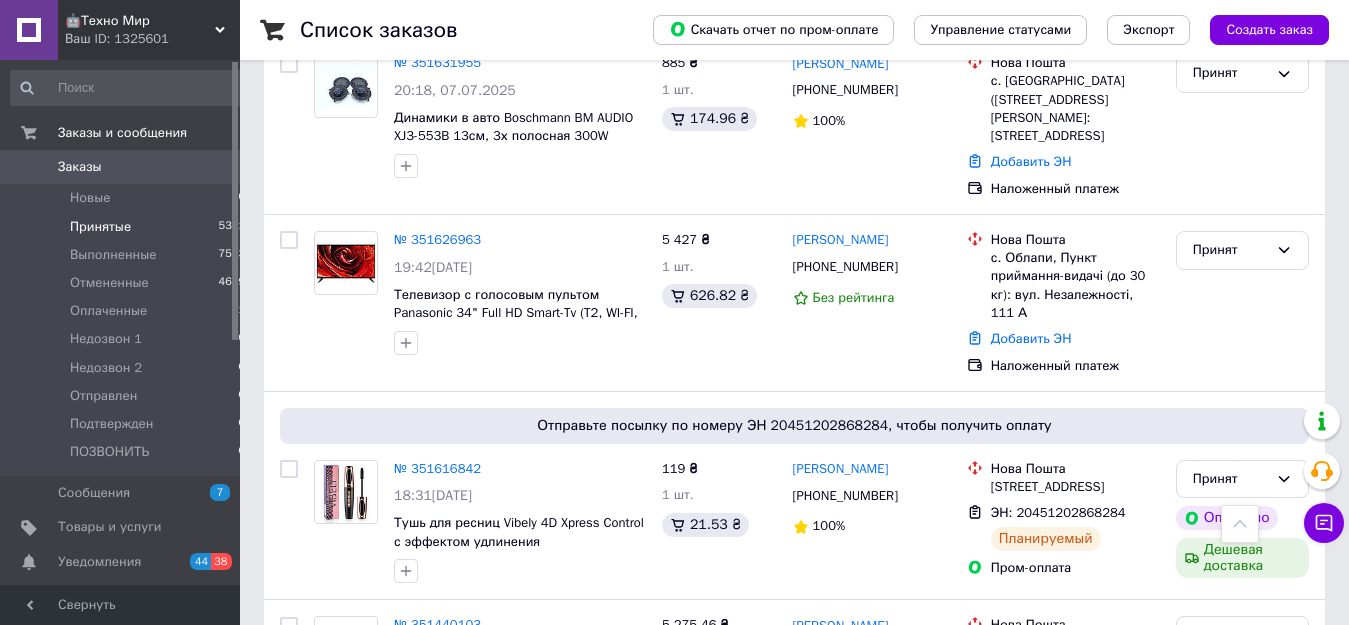 scroll, scrollTop: 1734, scrollLeft: 0, axis: vertical 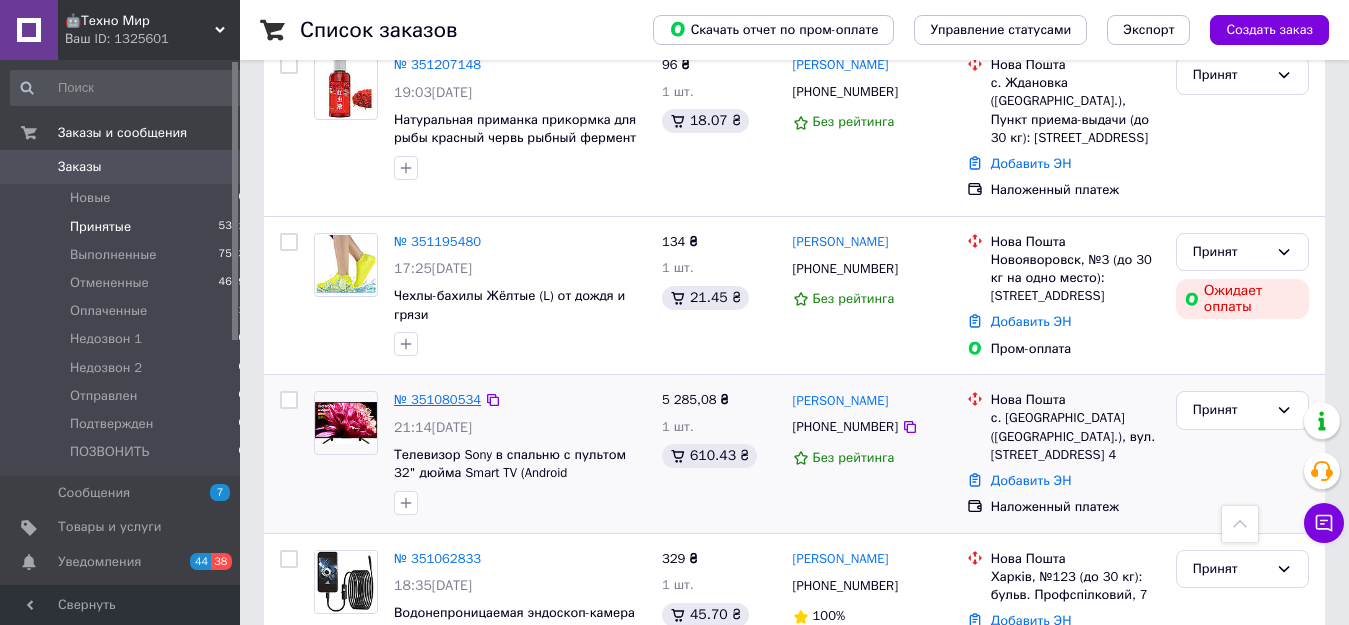 click on "№ 351080534" at bounding box center (437, 399) 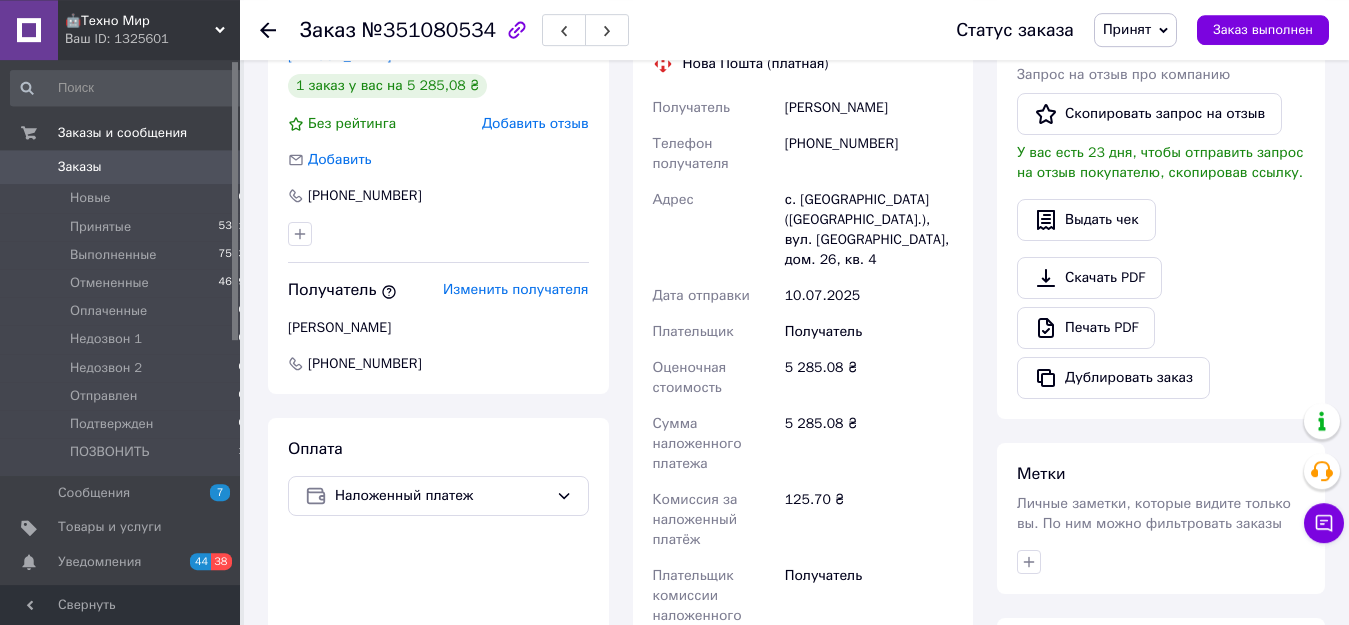 scroll, scrollTop: 697, scrollLeft: 0, axis: vertical 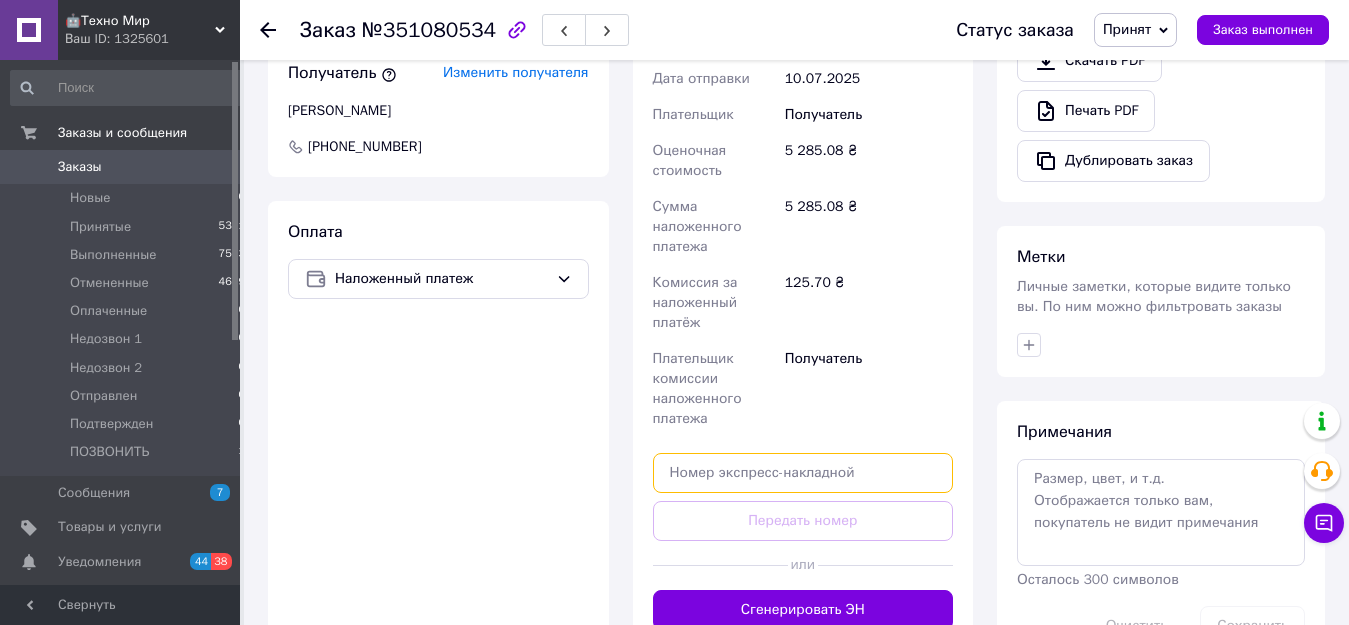 click at bounding box center (803, 473) 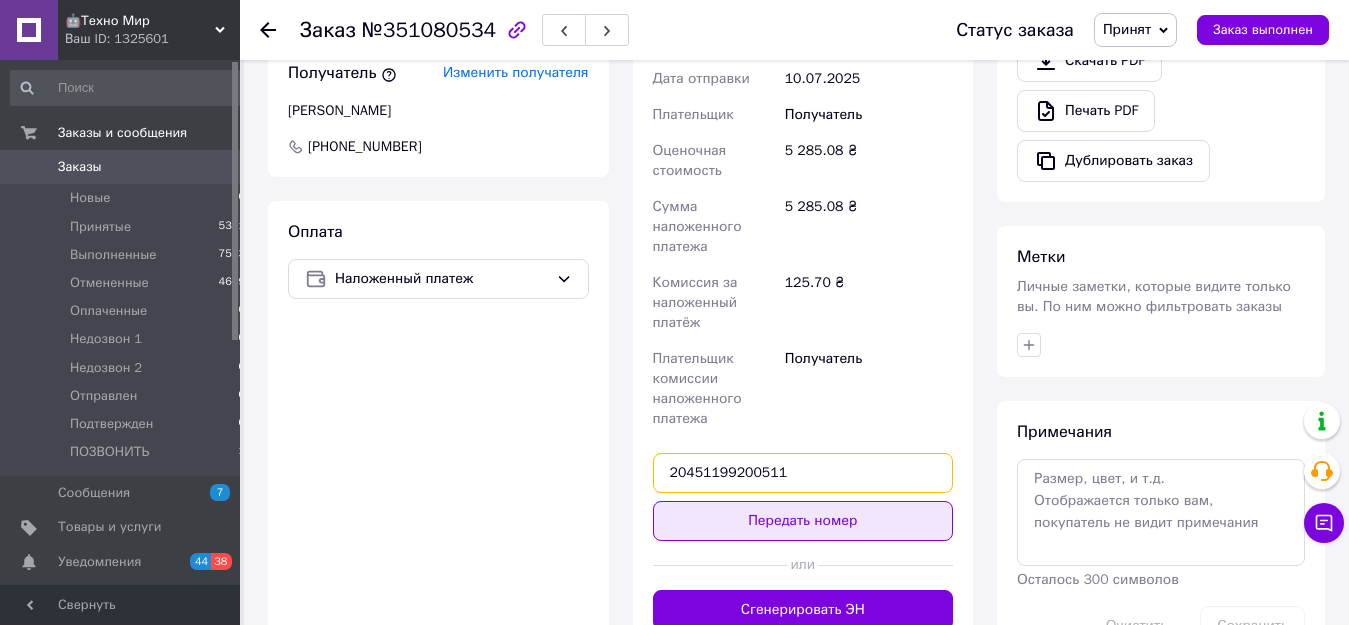 type on "20451199200511" 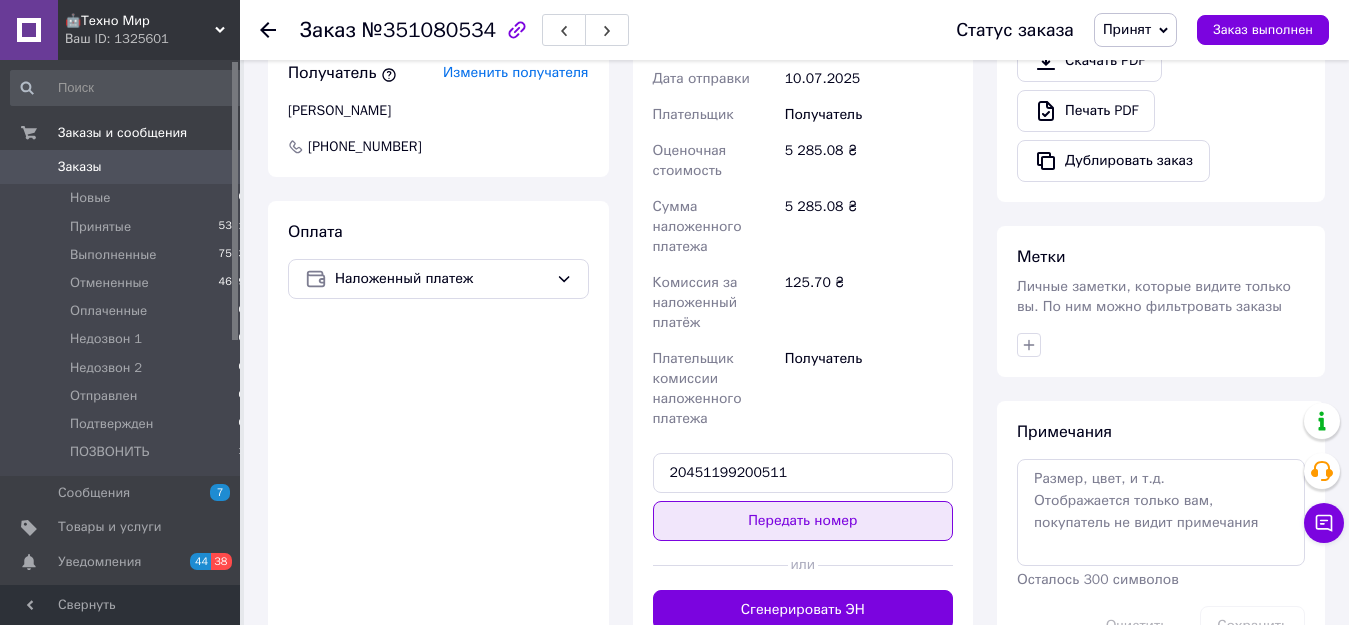 click on "Передать номер" at bounding box center [803, 521] 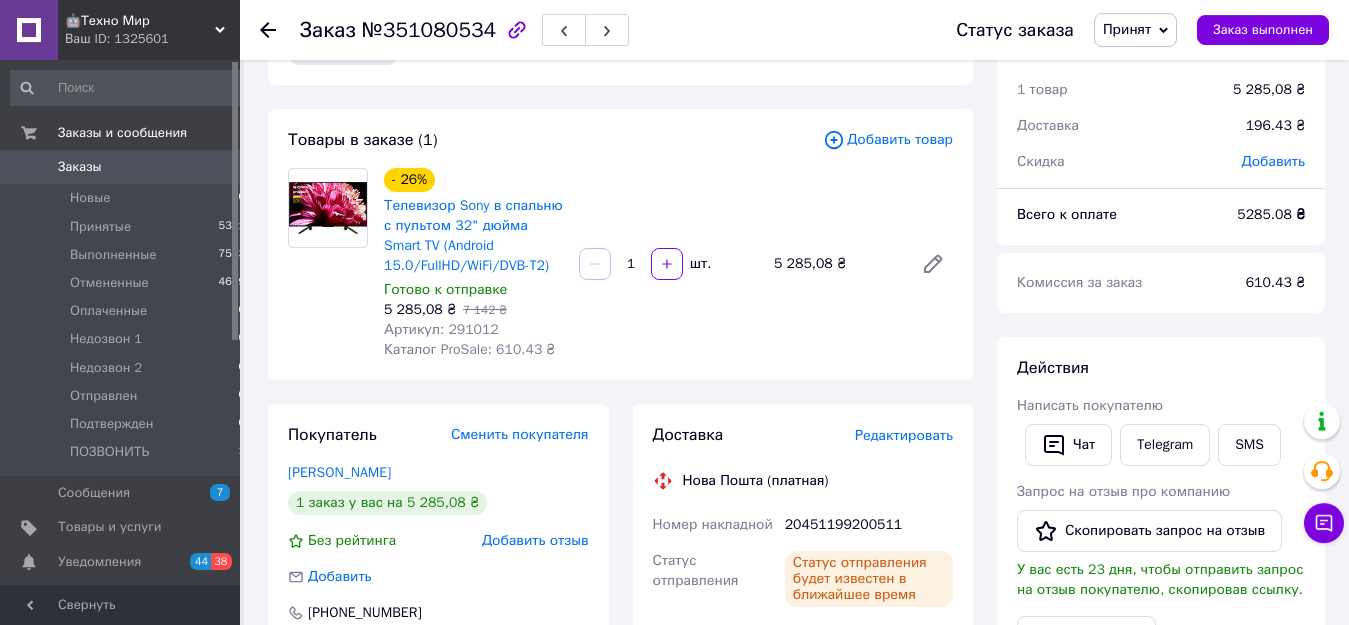 scroll, scrollTop: 48, scrollLeft: 0, axis: vertical 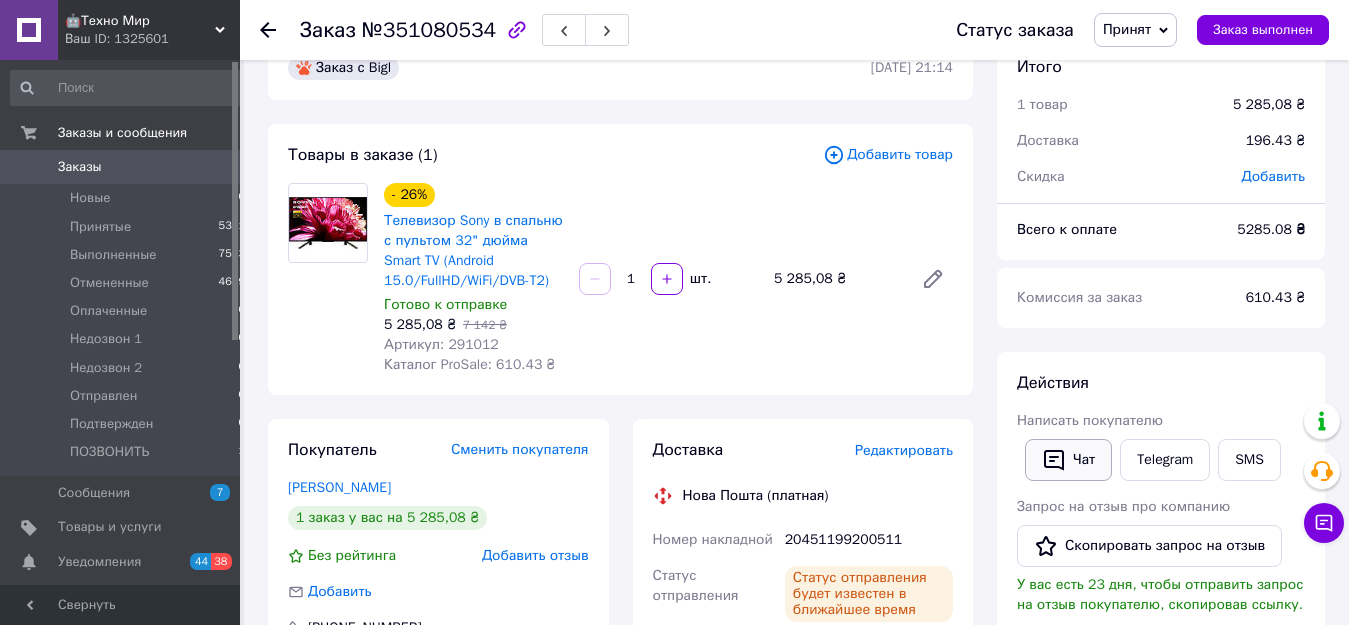 click on "Чат" at bounding box center (1068, 460) 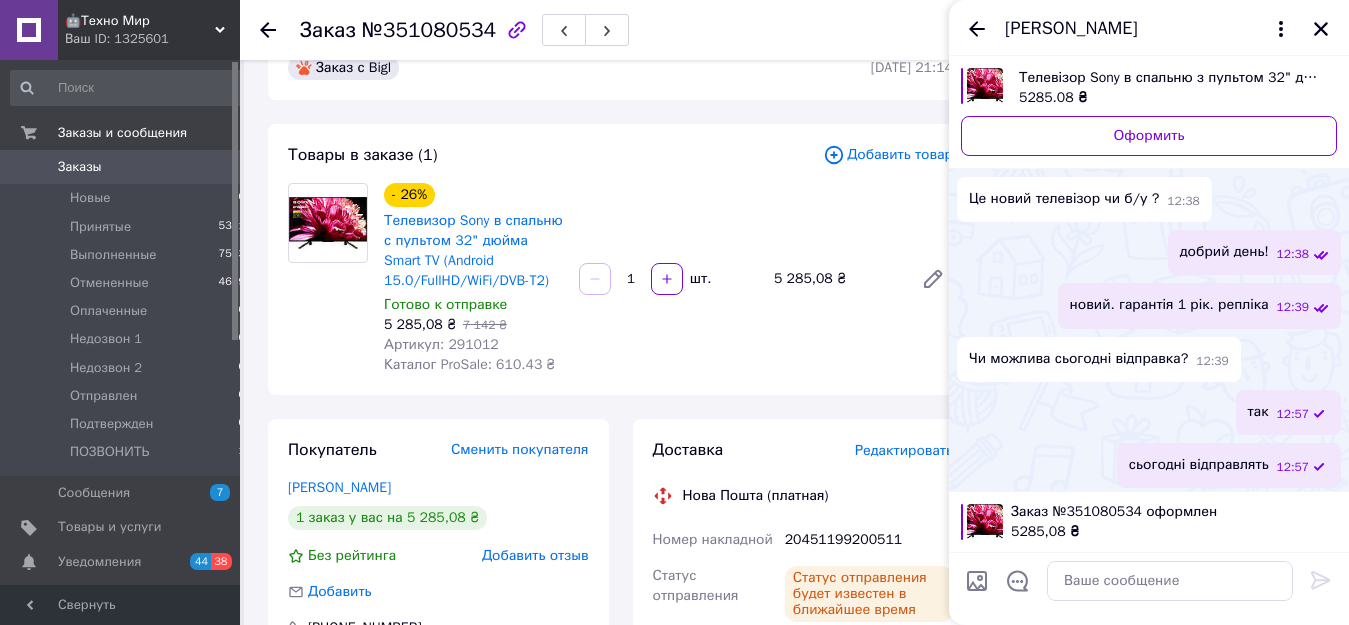 scroll, scrollTop: 146, scrollLeft: 0, axis: vertical 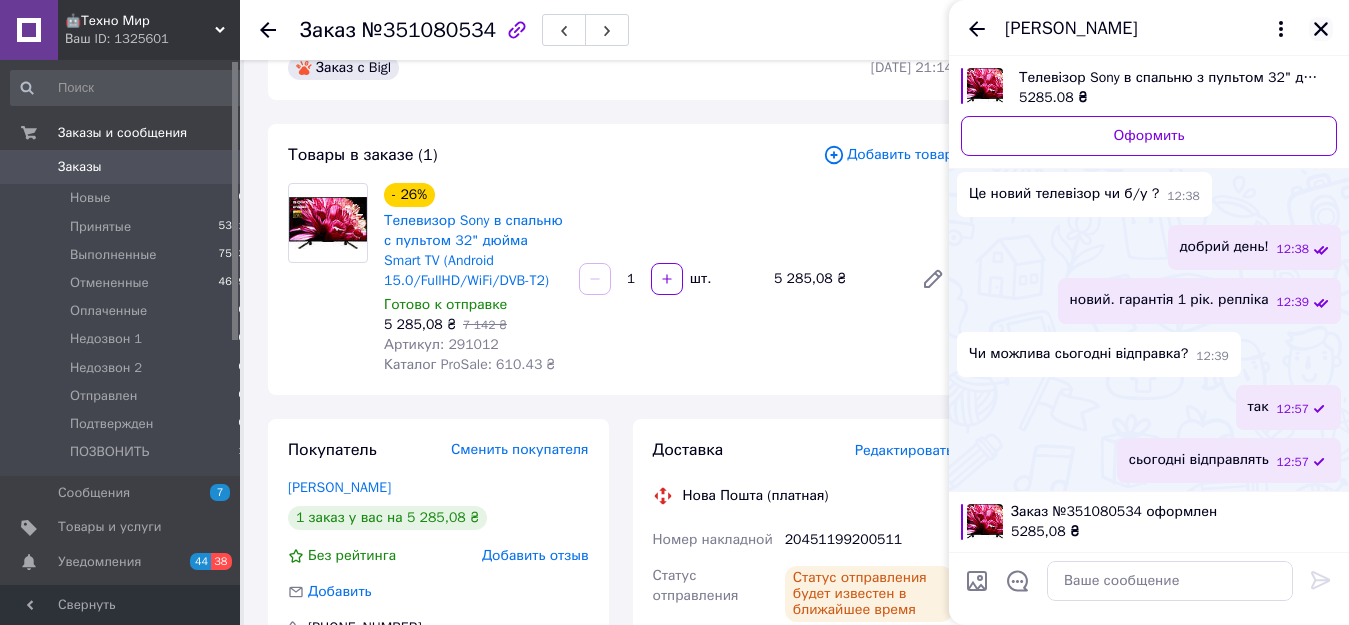 click 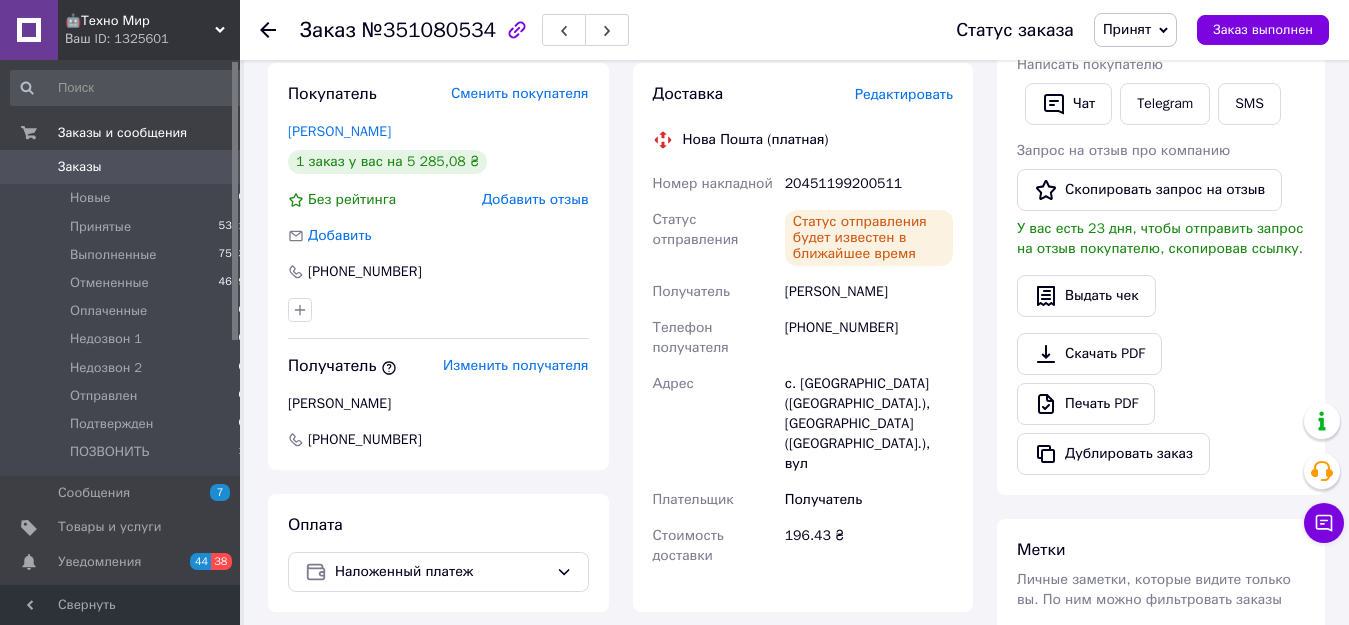 scroll, scrollTop: 456, scrollLeft: 0, axis: vertical 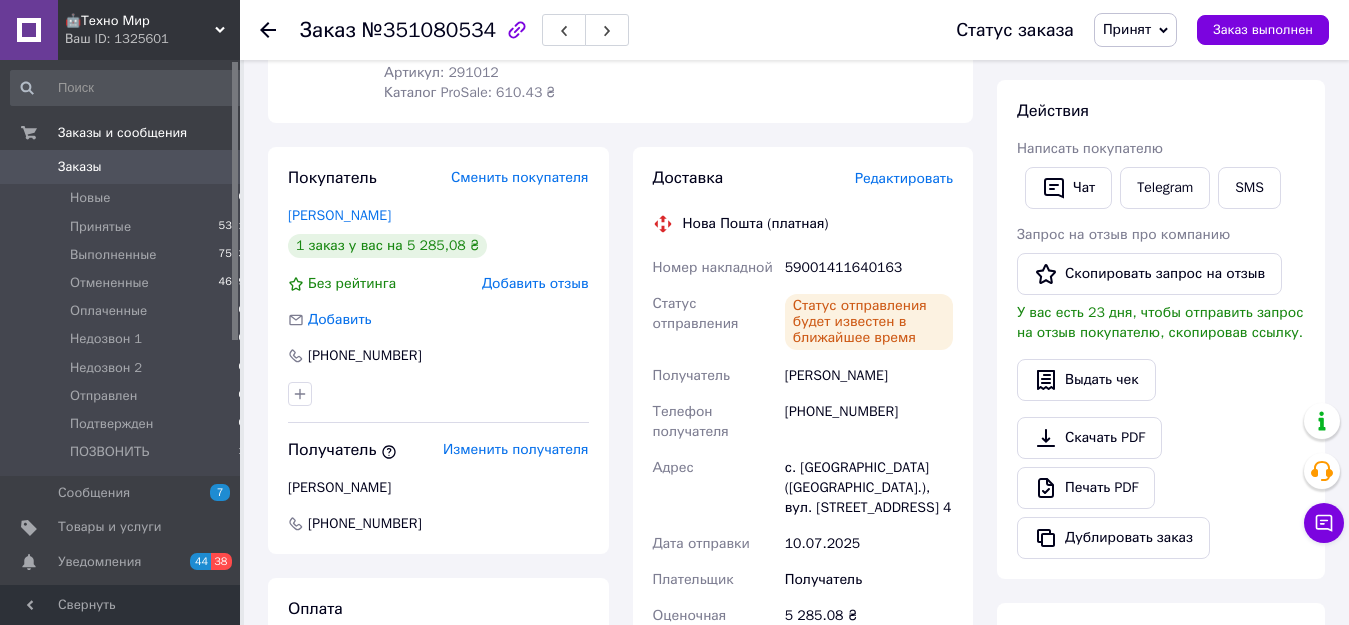 click on "59001411640163" at bounding box center (869, 268) 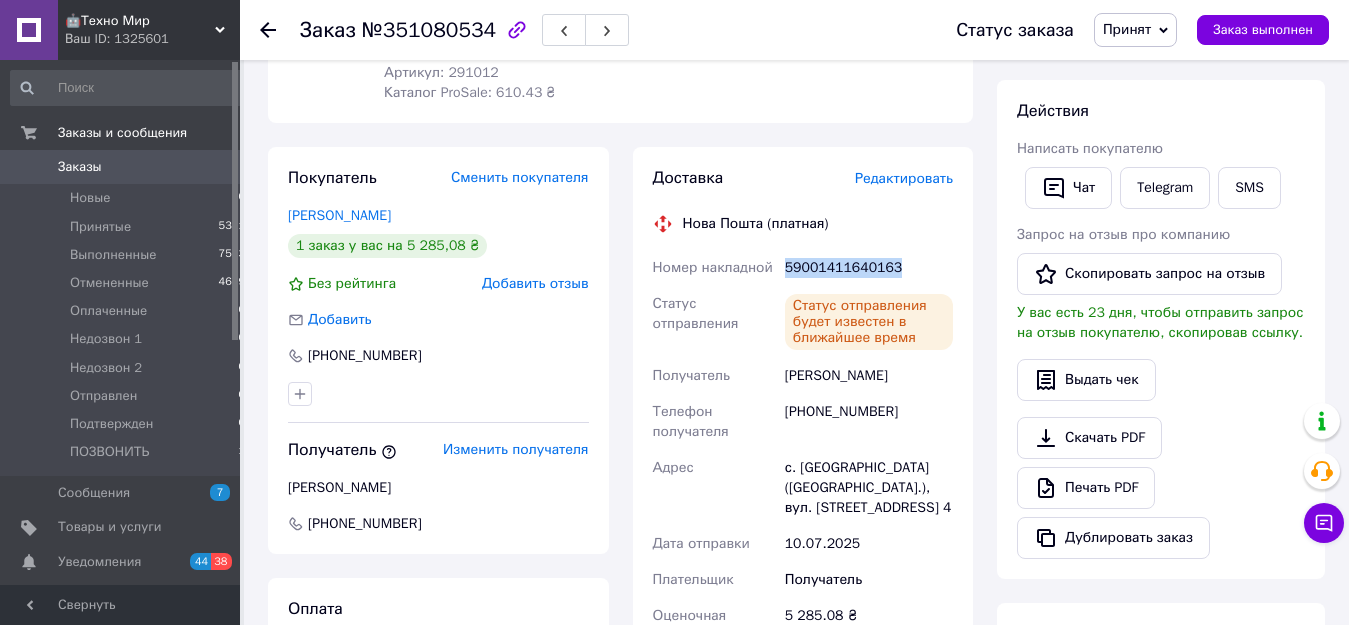 click on "59001411640163" at bounding box center [869, 268] 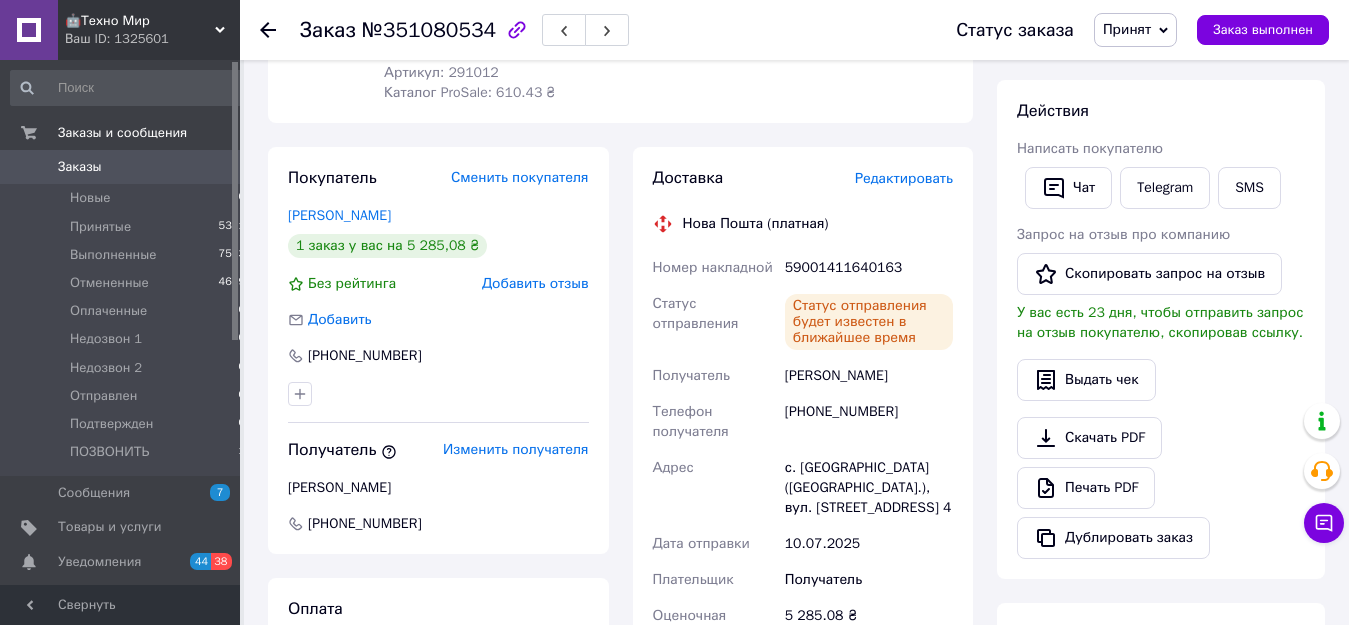 click on "Адрес" at bounding box center (715, 488) 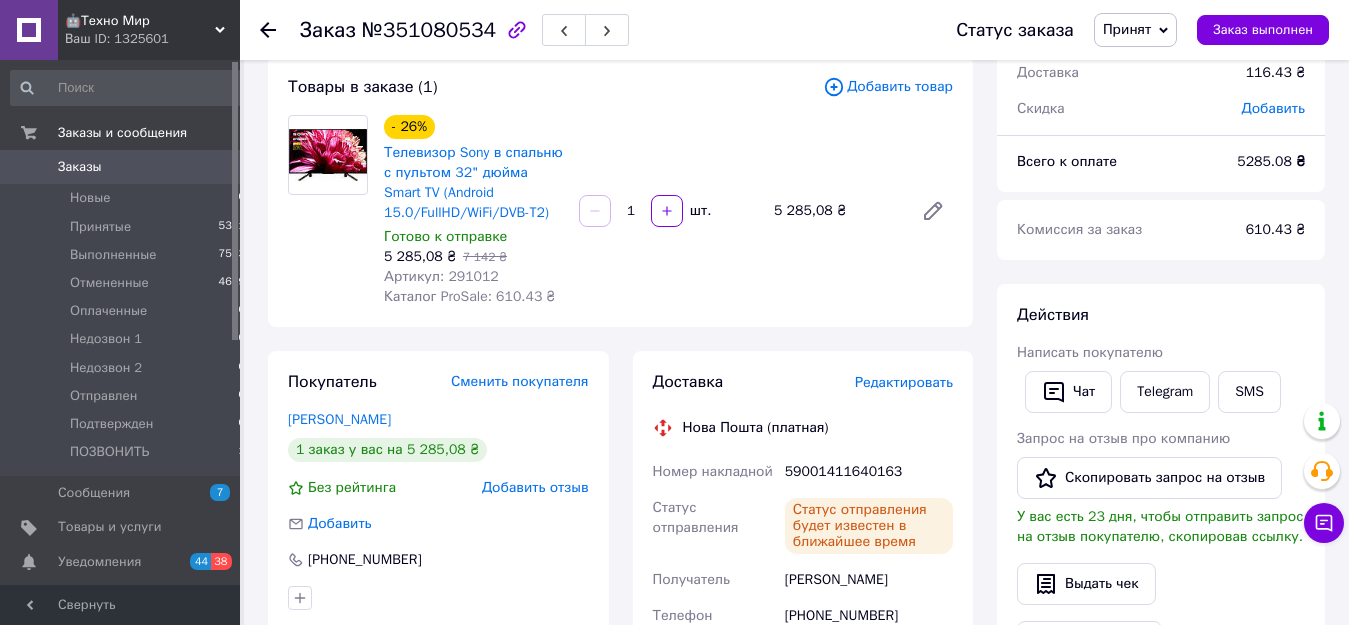 click on "59001411640163" at bounding box center (869, 472) 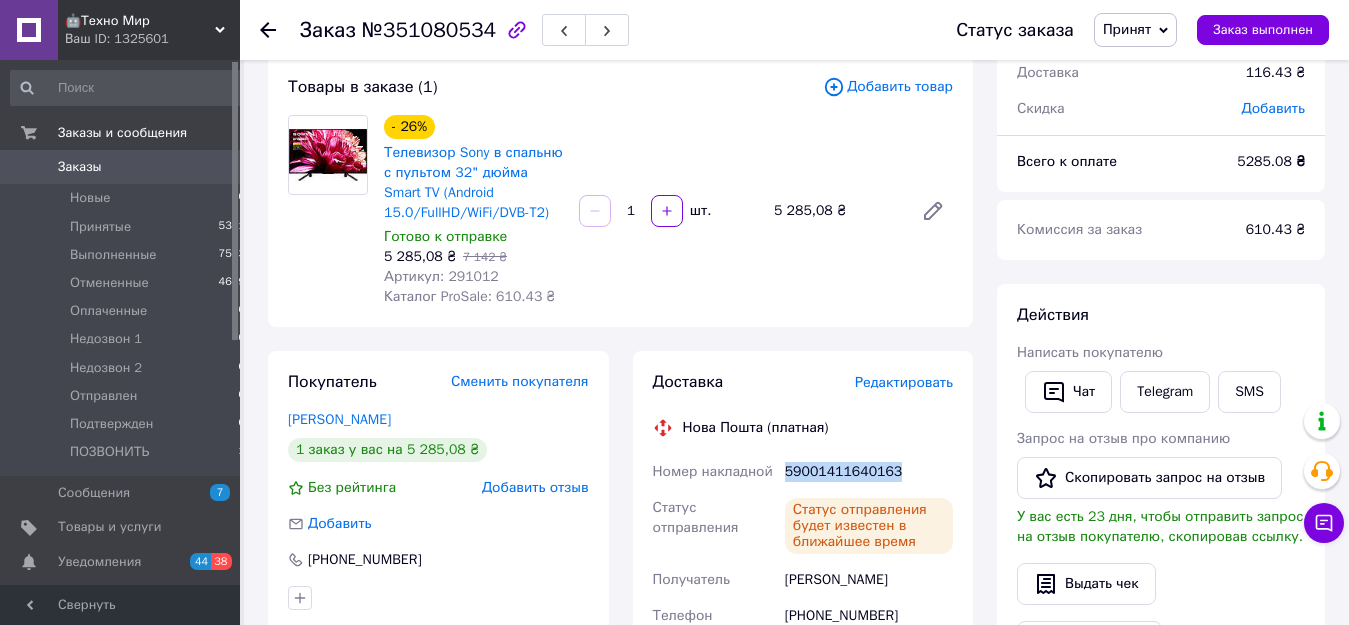 click on "59001411640163" at bounding box center (869, 472) 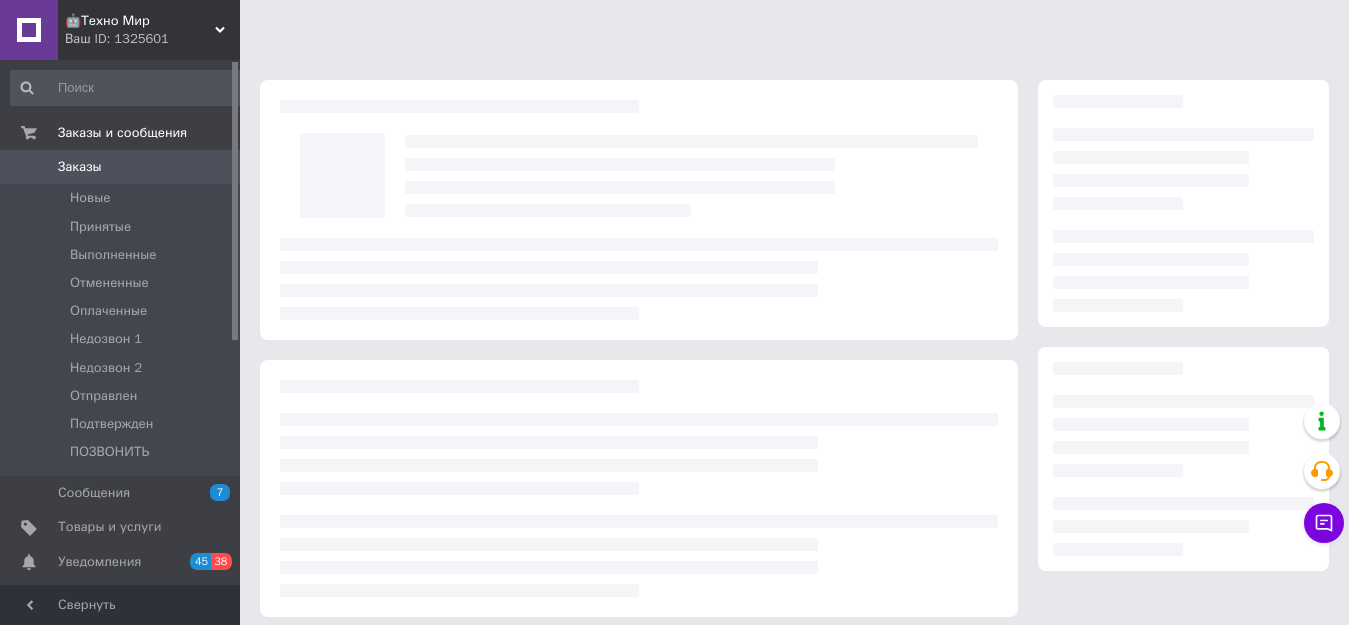scroll, scrollTop: 0, scrollLeft: 0, axis: both 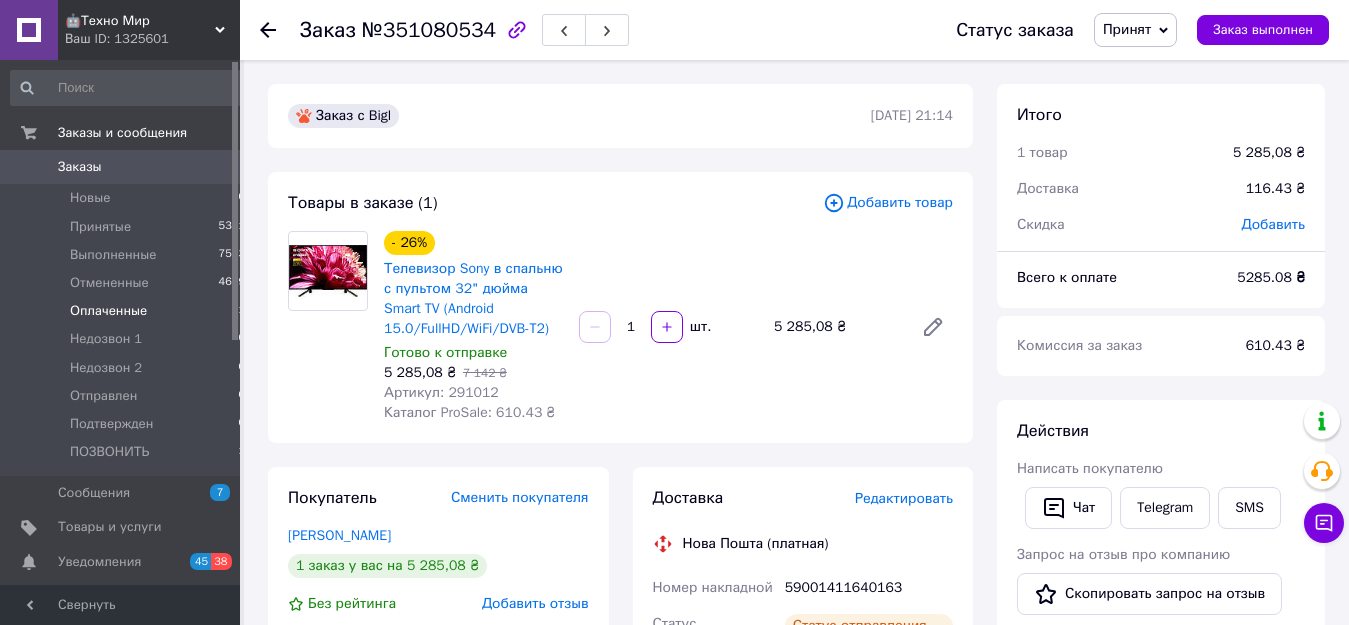 click on "Оплаченные 1" at bounding box center (128, 311) 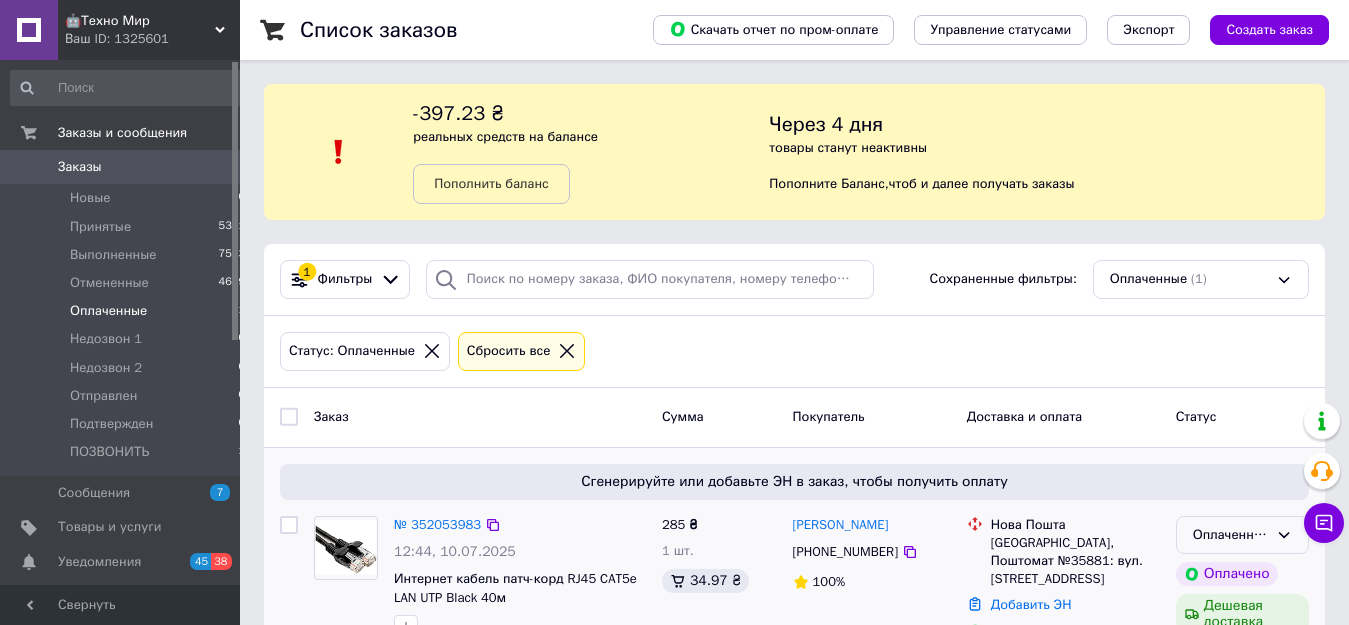 drag, startPoint x: 1223, startPoint y: 528, endPoint x: 1244, endPoint y: 550, distance: 30.413813 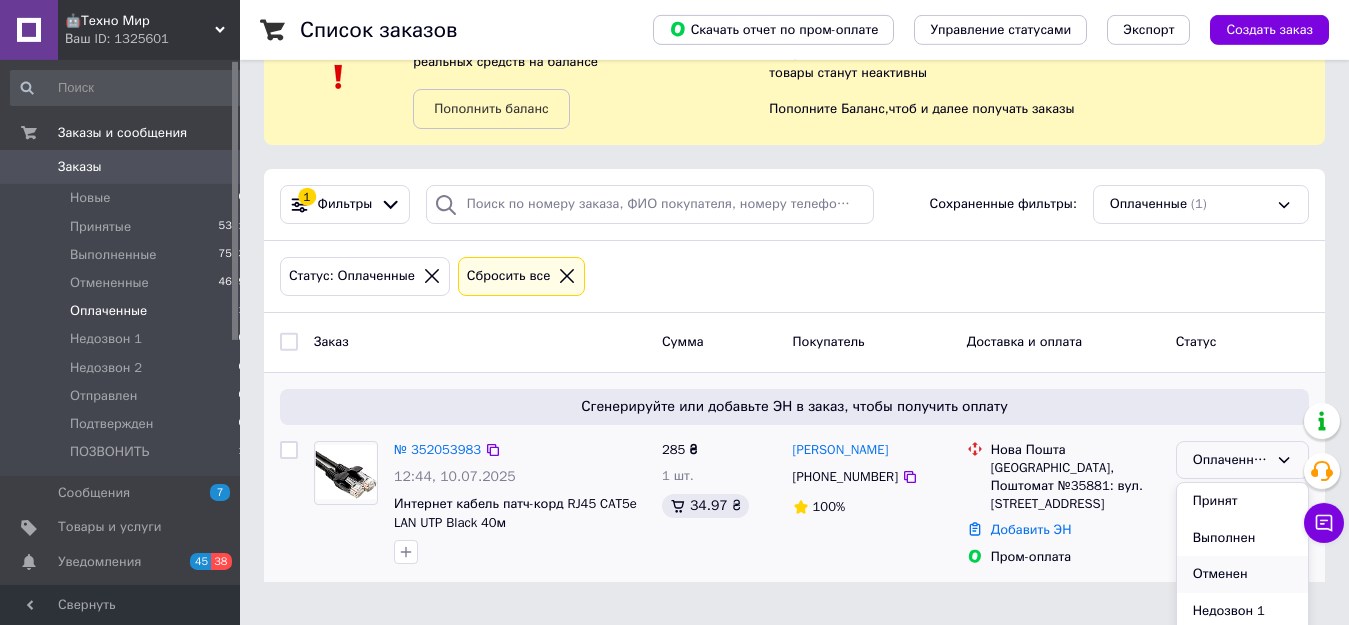 scroll, scrollTop: 100, scrollLeft: 0, axis: vertical 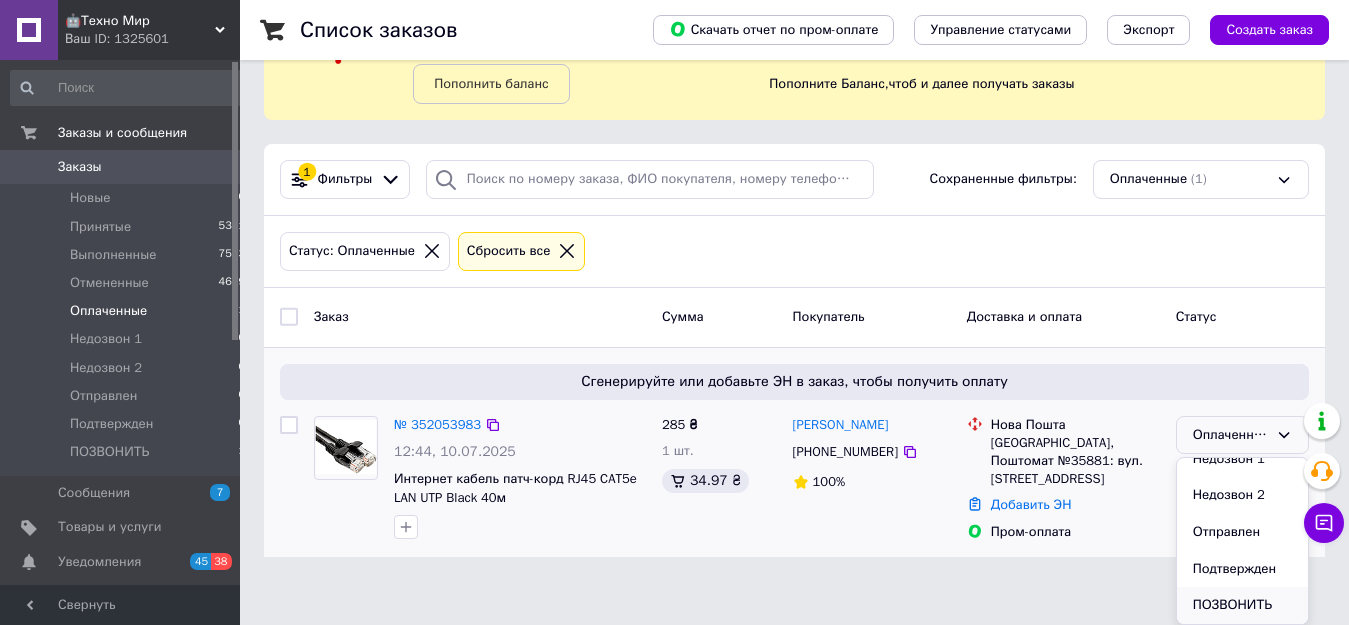 click on "ПОЗВОНИТЬ" at bounding box center (1242, 605) 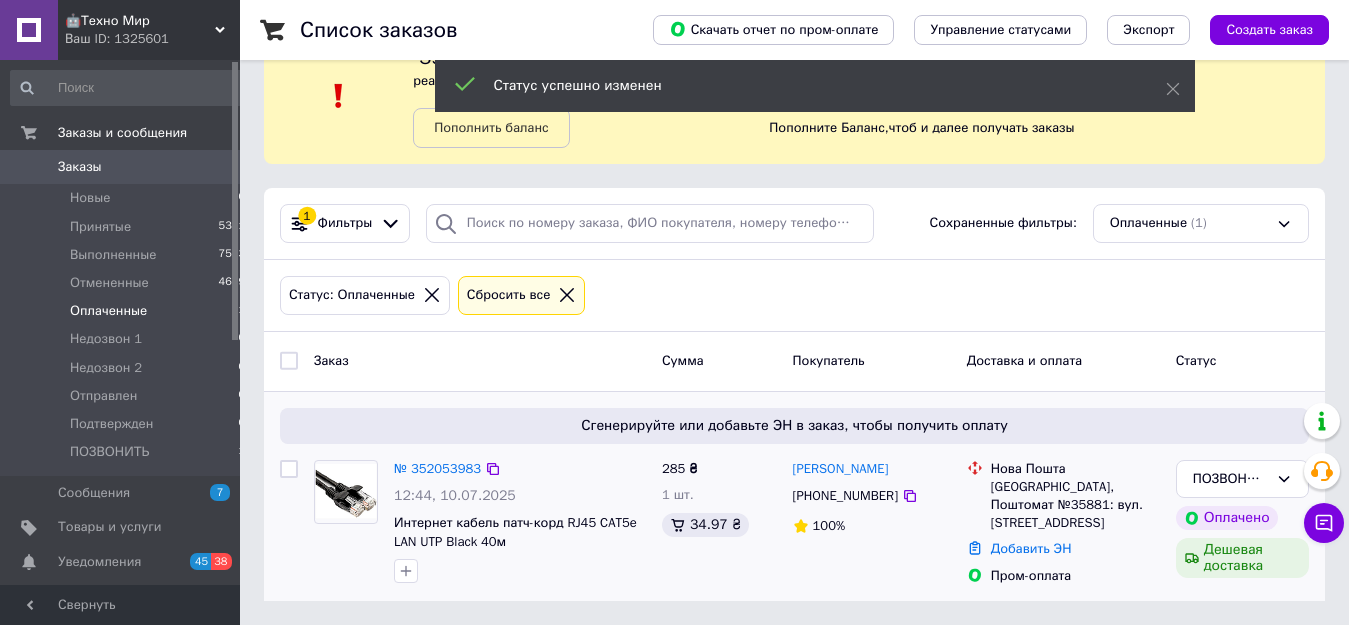 click on "№ 352053983" at bounding box center (437, 469) 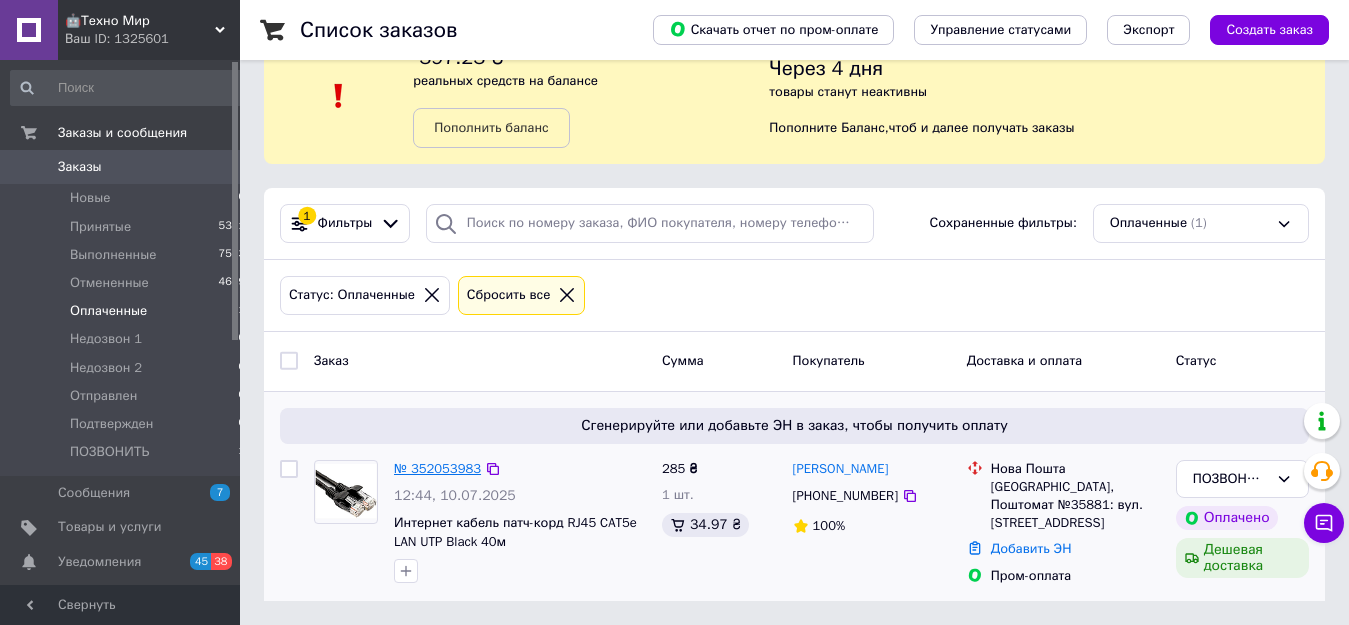 click on "№ 352053983" at bounding box center [437, 468] 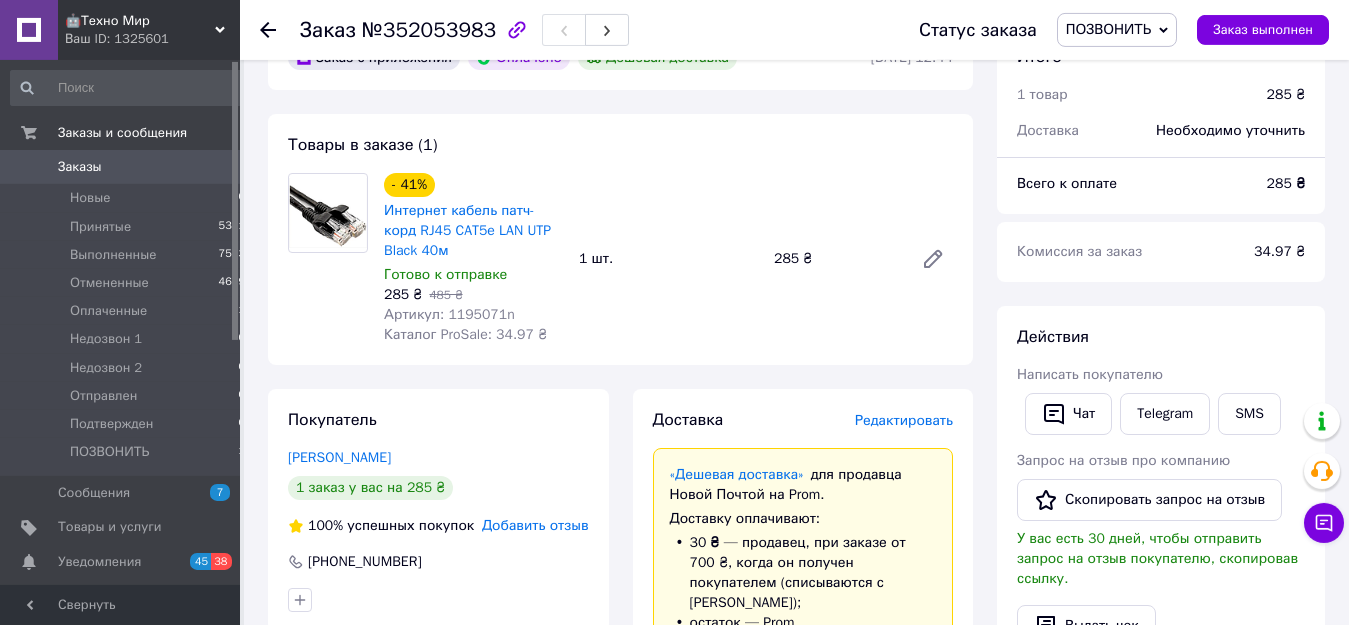 scroll, scrollTop: 668, scrollLeft: 0, axis: vertical 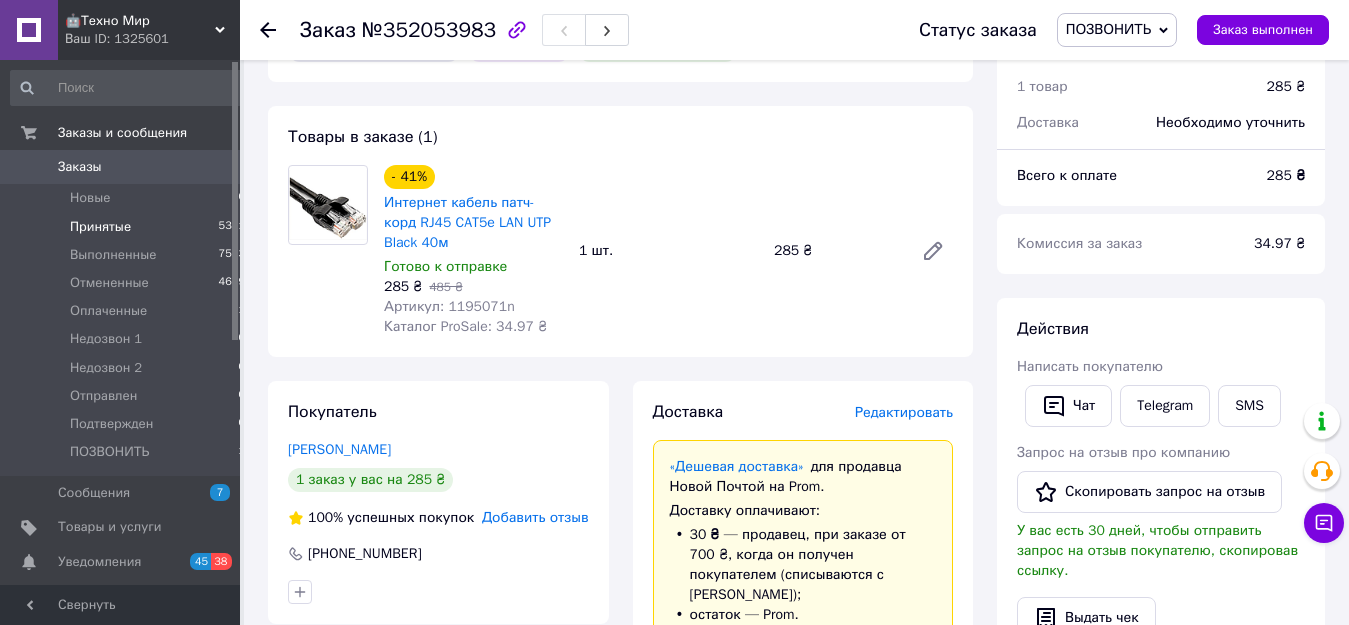 click on "Принятые" at bounding box center [100, 227] 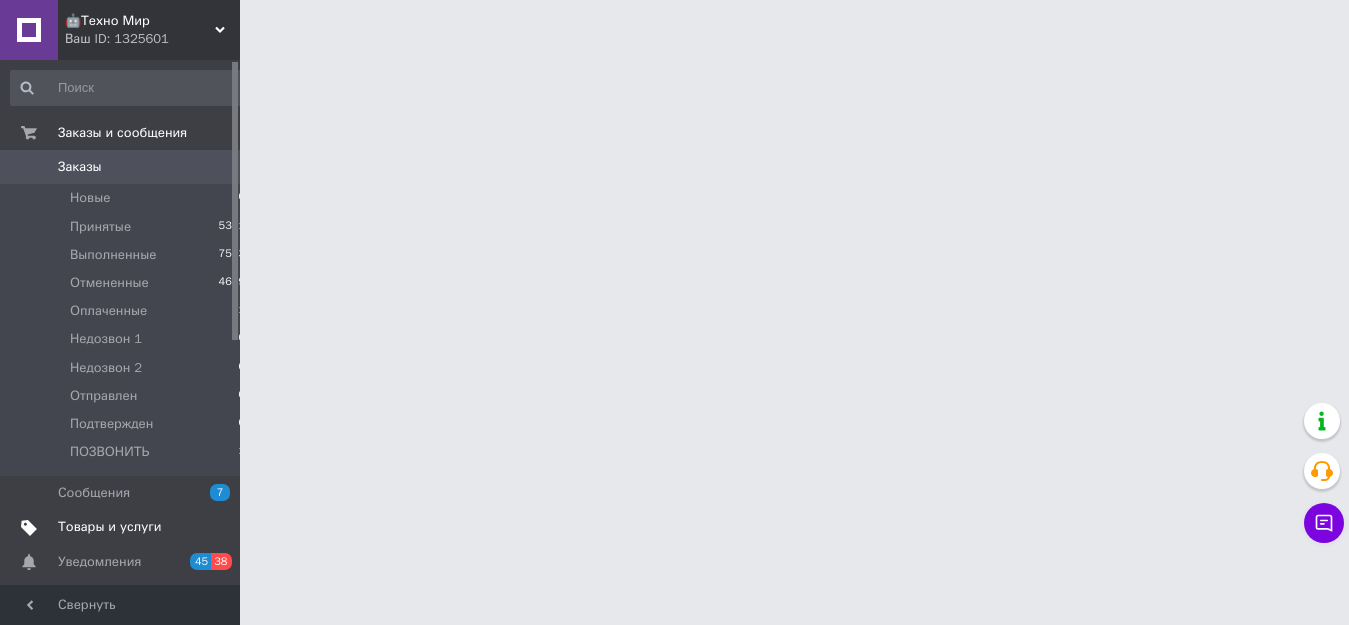 scroll, scrollTop: 0, scrollLeft: 0, axis: both 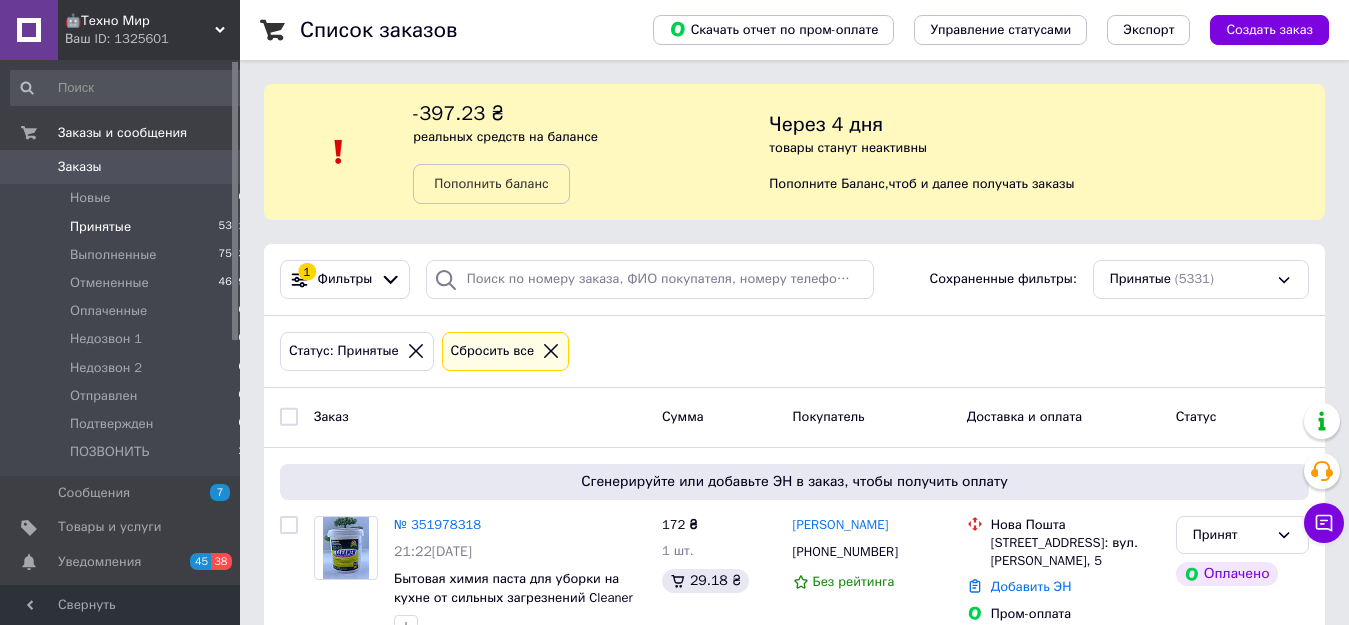 click 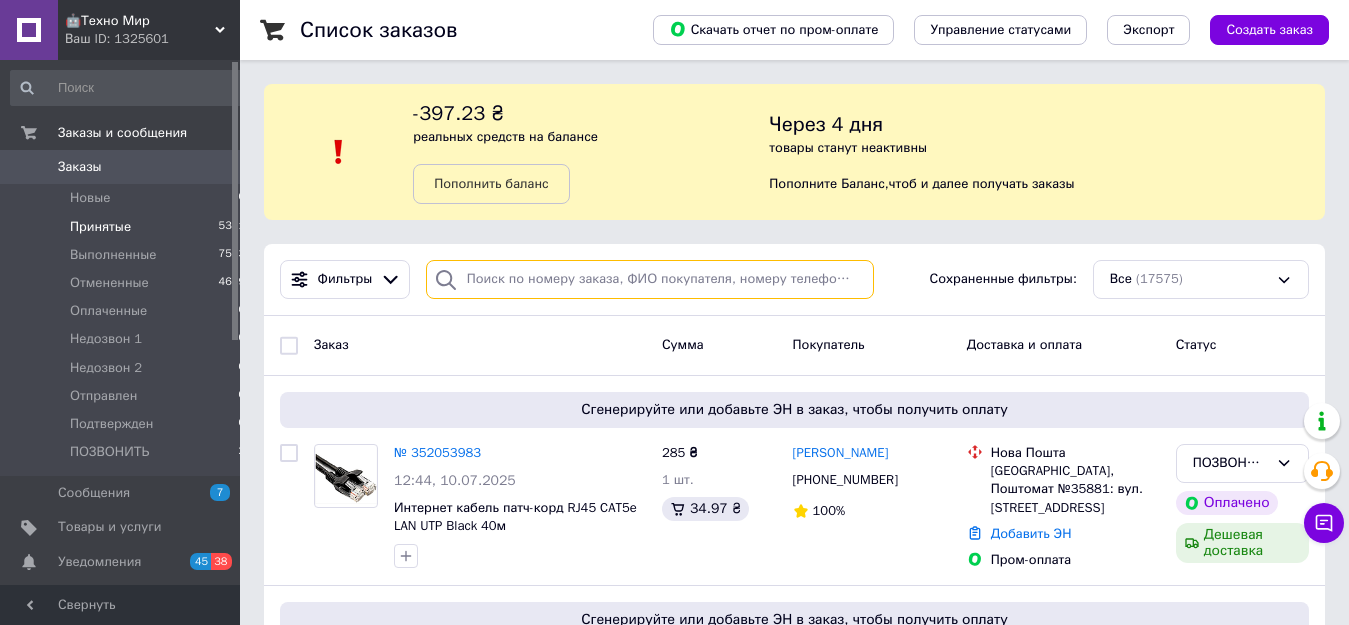 click at bounding box center (650, 279) 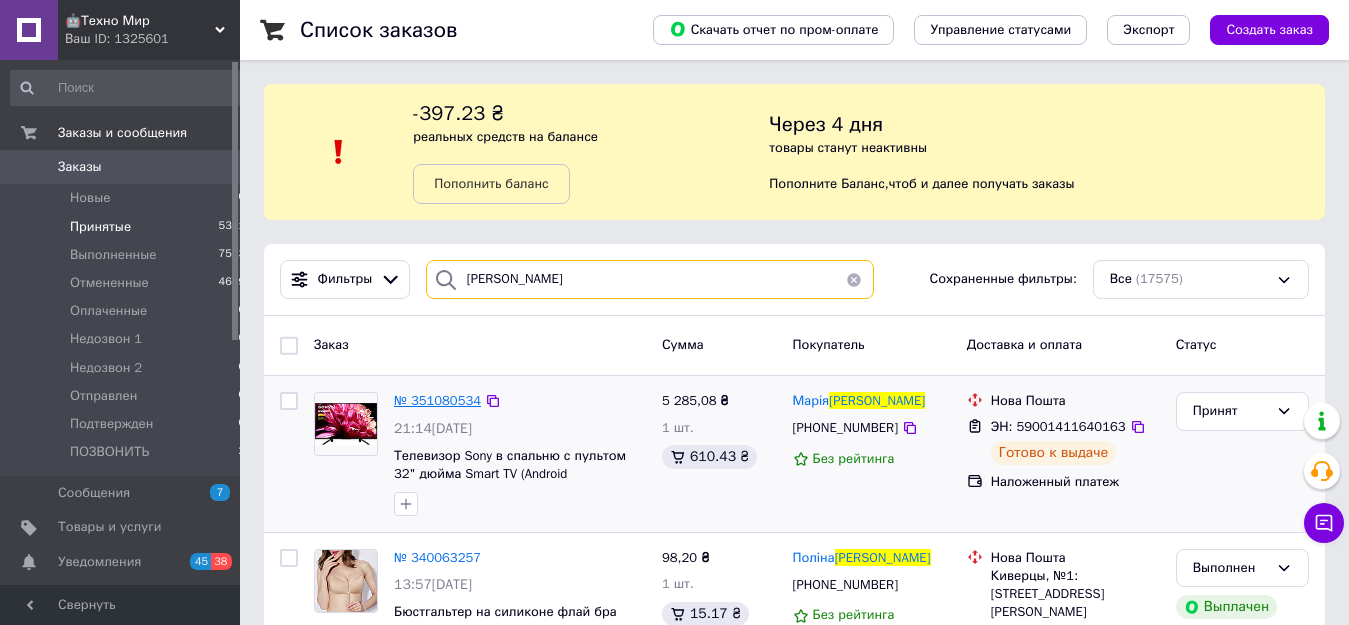 type on "радченко" 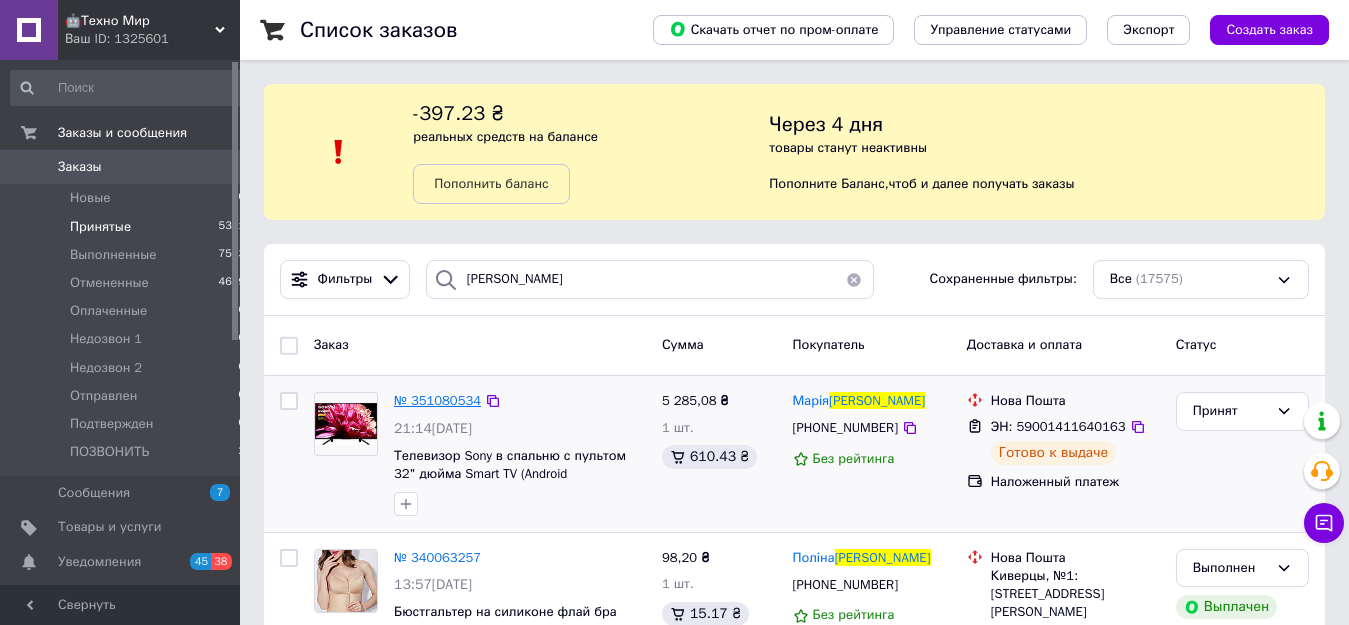 click on "№ 351080534" at bounding box center (437, 400) 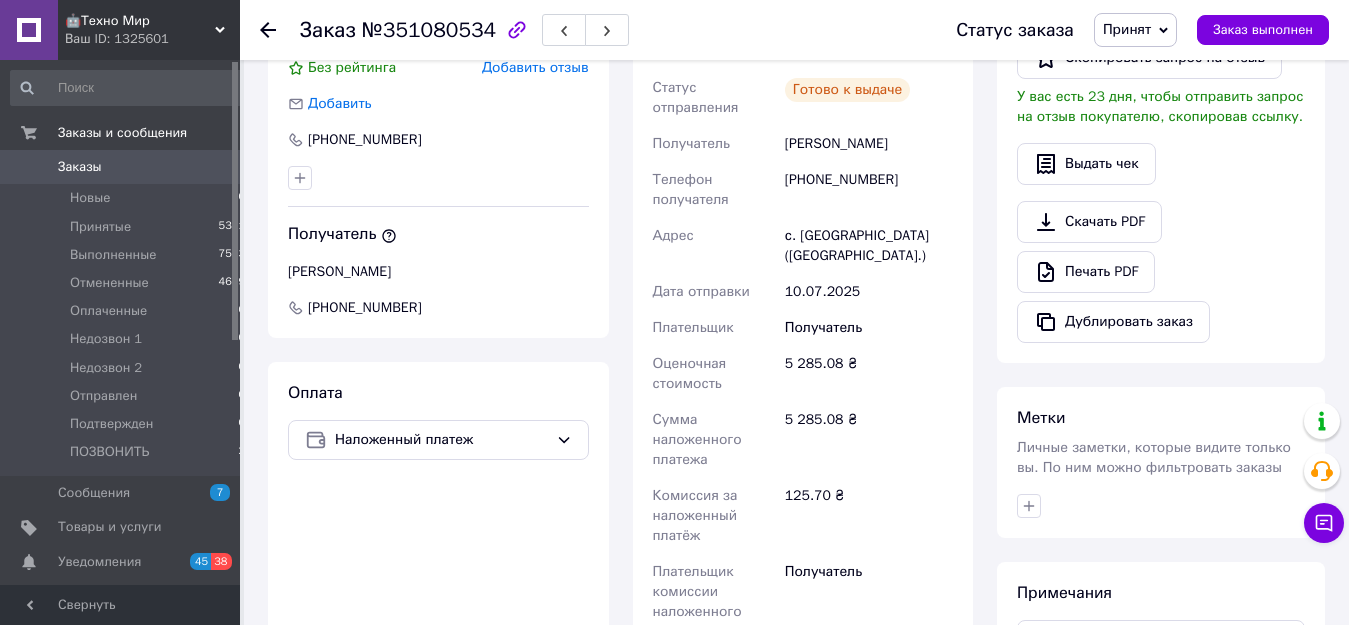 scroll, scrollTop: 434, scrollLeft: 0, axis: vertical 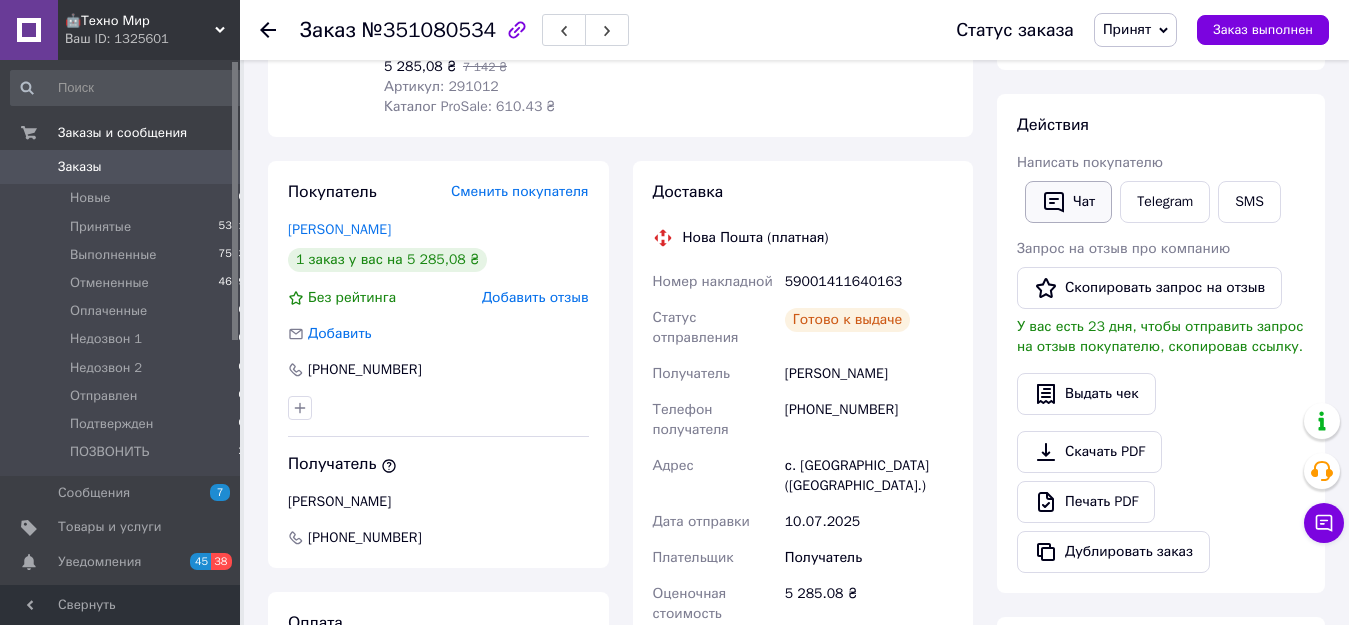 click 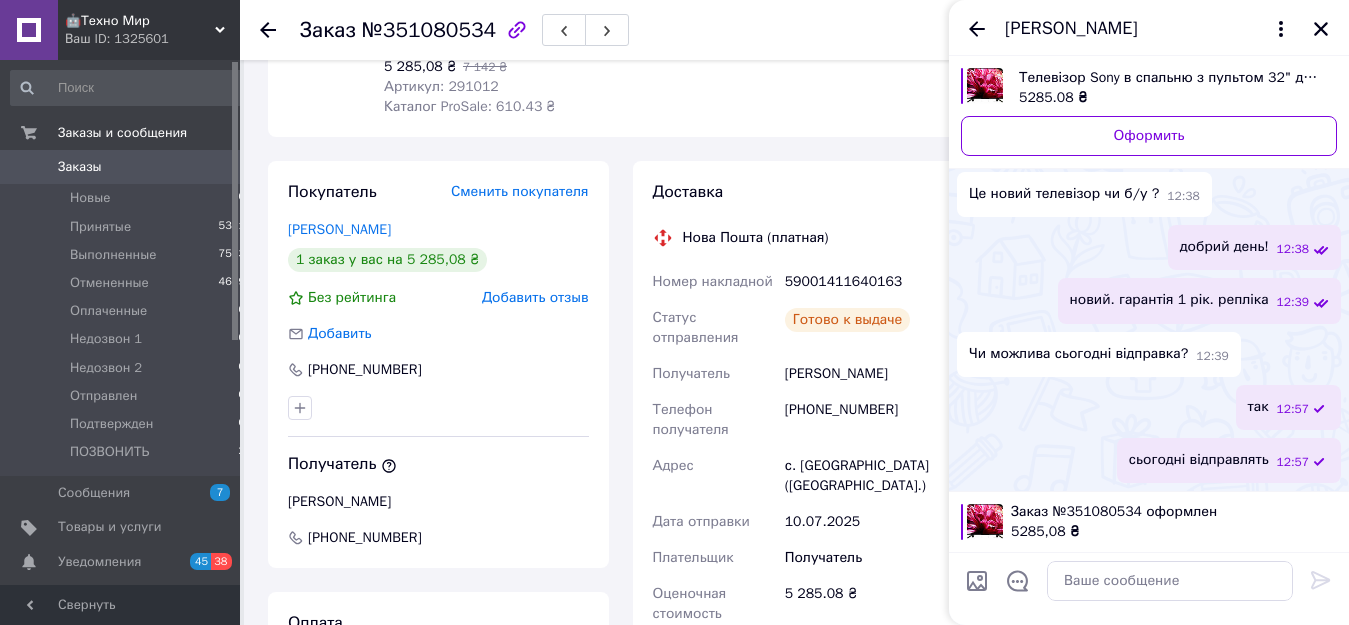 scroll, scrollTop: 0, scrollLeft: 0, axis: both 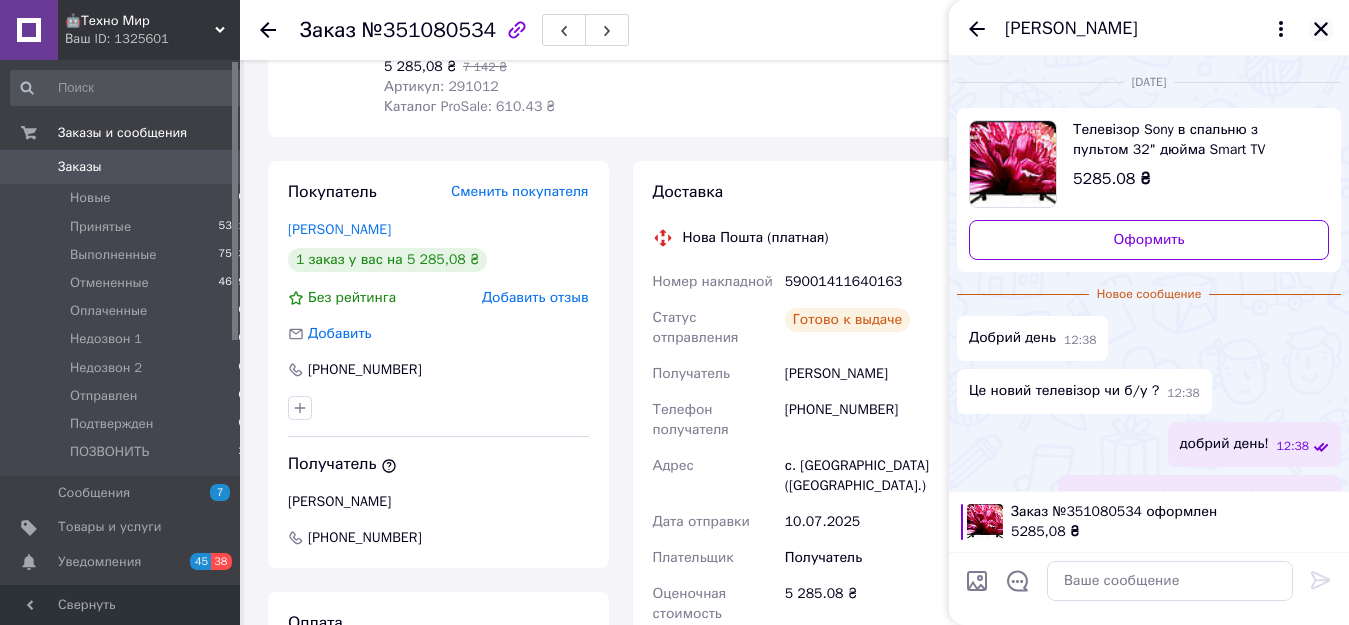 click 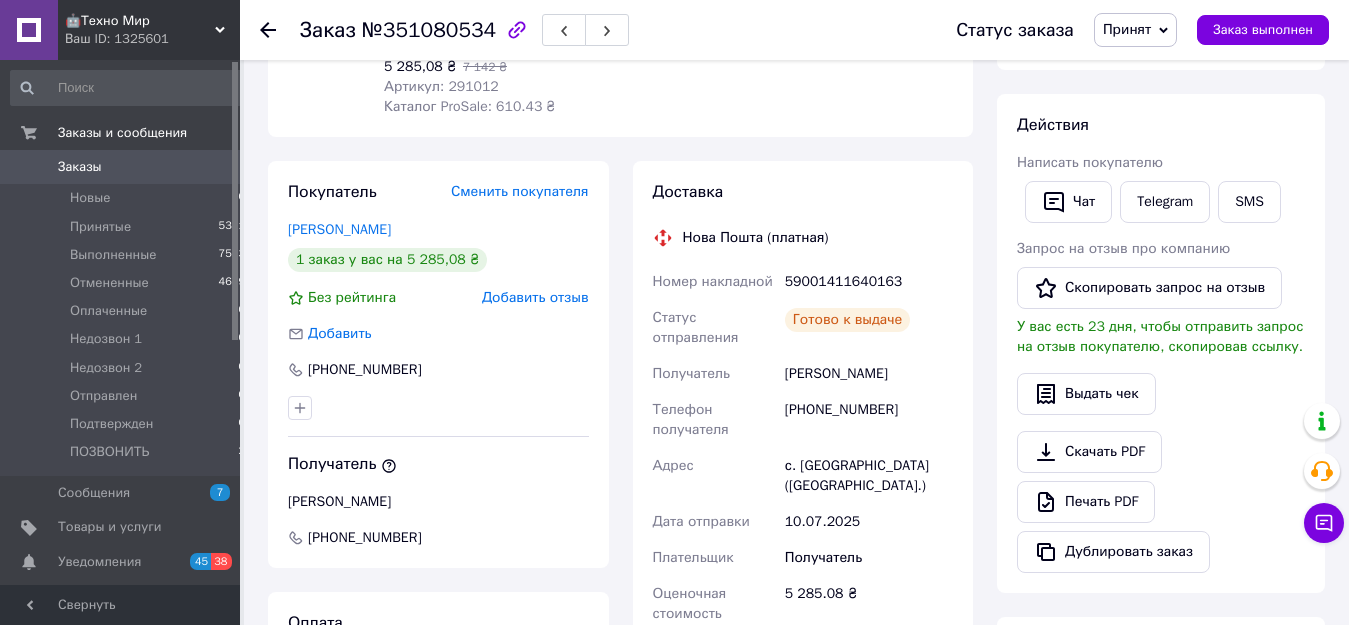 click on "+380660279196" at bounding box center (869, 420) 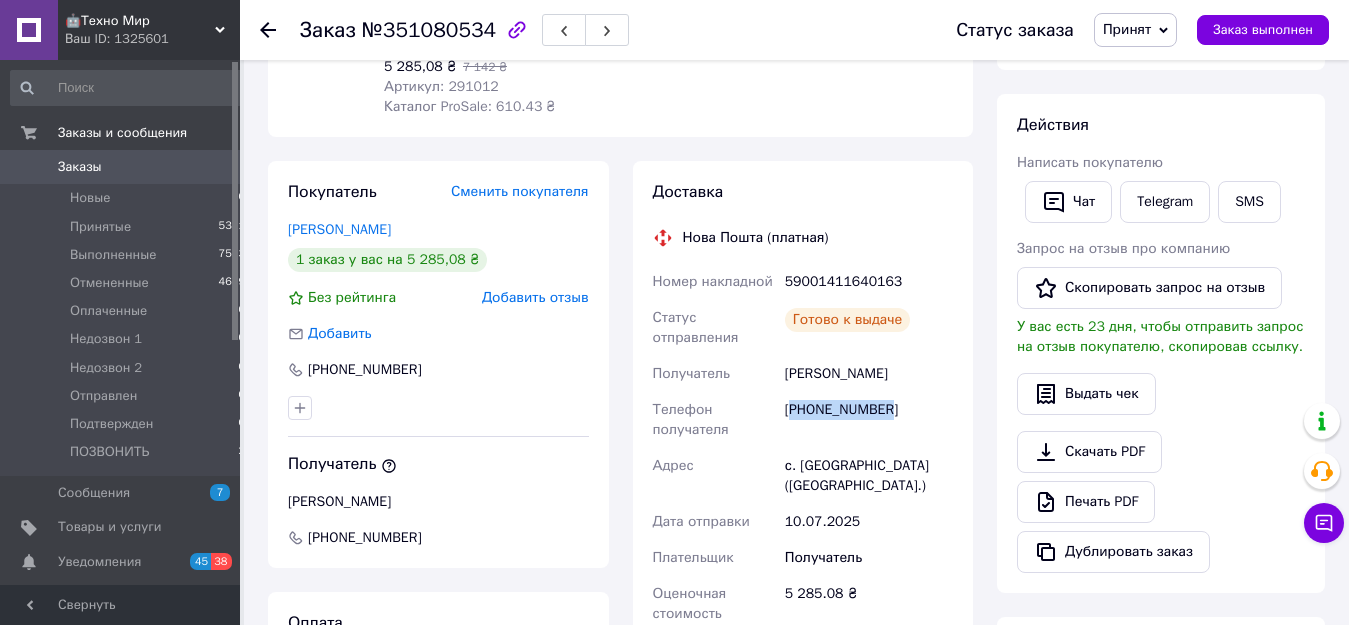 click on "+380660279196" at bounding box center [869, 420] 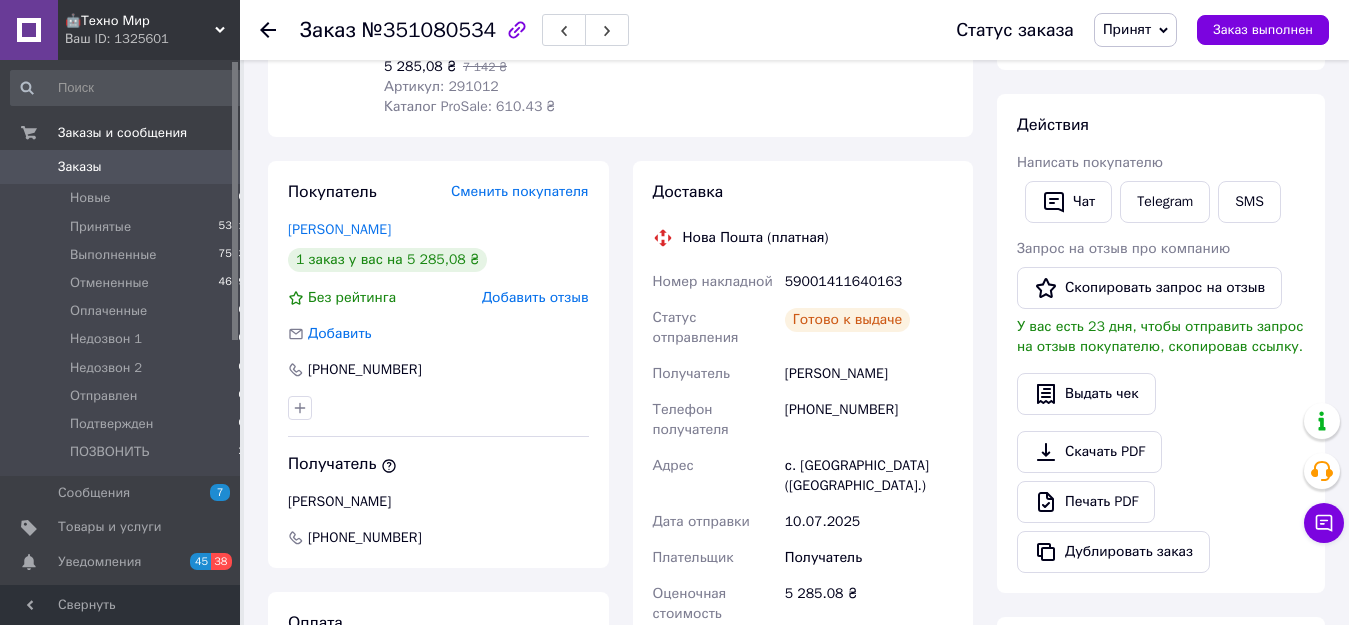 click 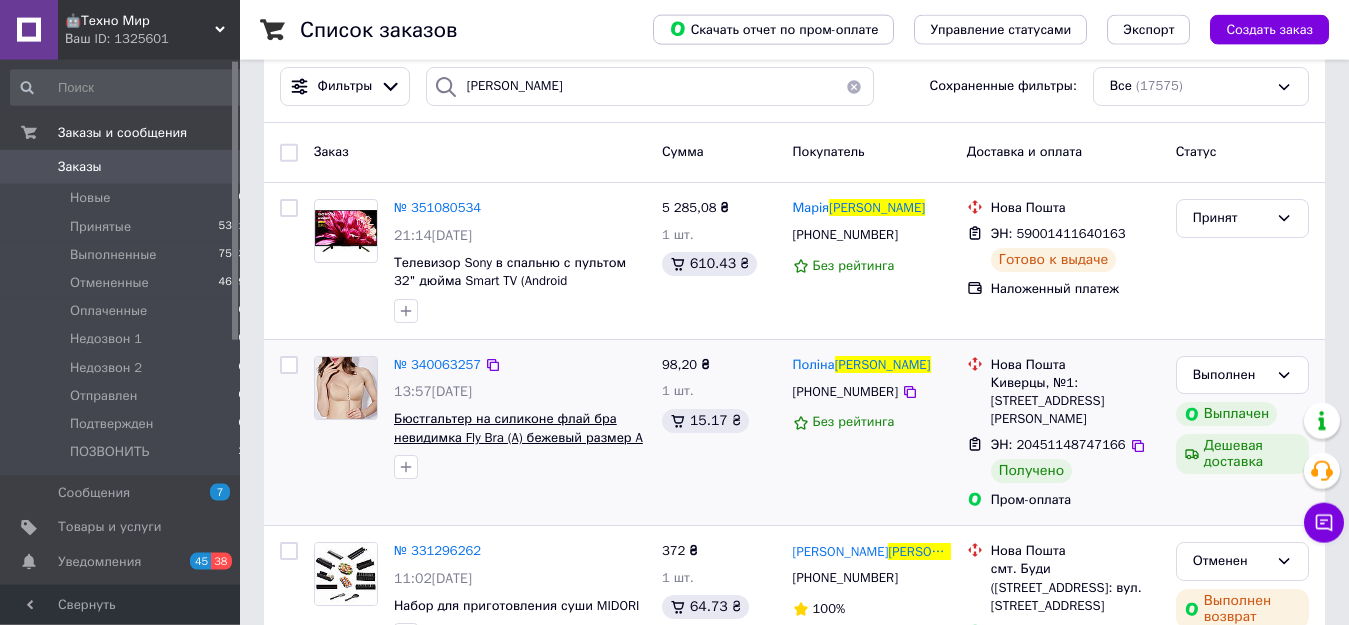 scroll, scrollTop: 204, scrollLeft: 0, axis: vertical 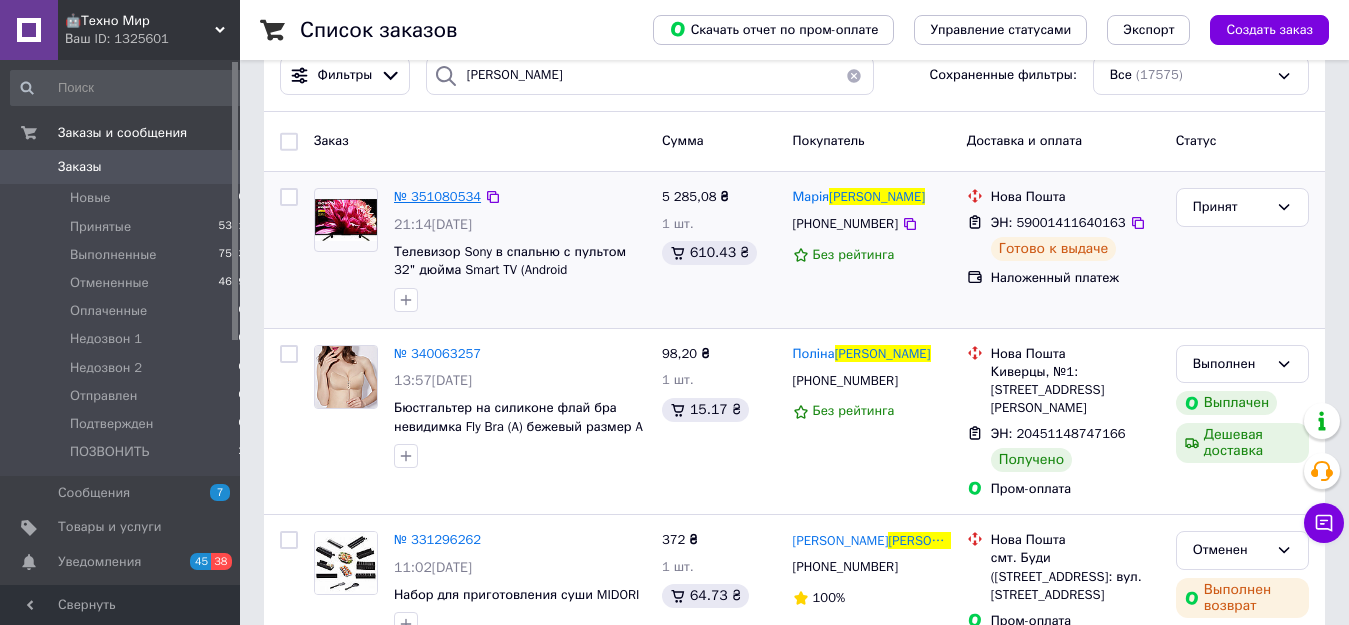 click on "№ 351080534" at bounding box center [437, 196] 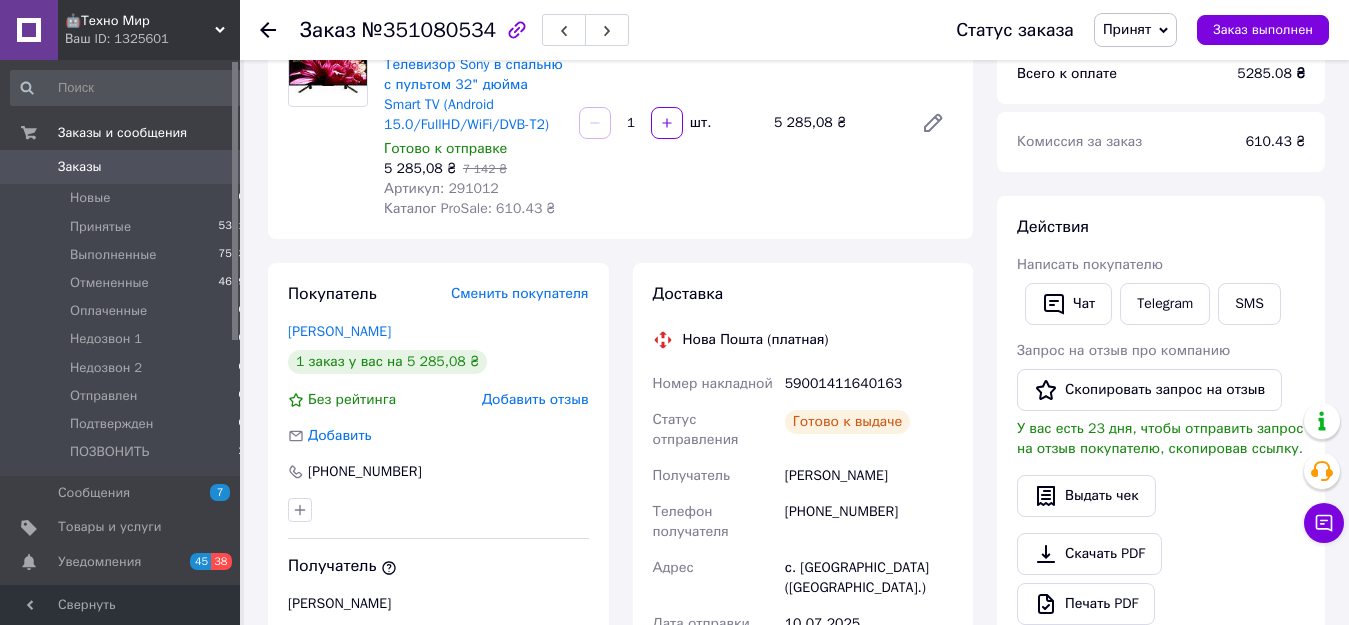 click on "+380660279196" at bounding box center [869, 522] 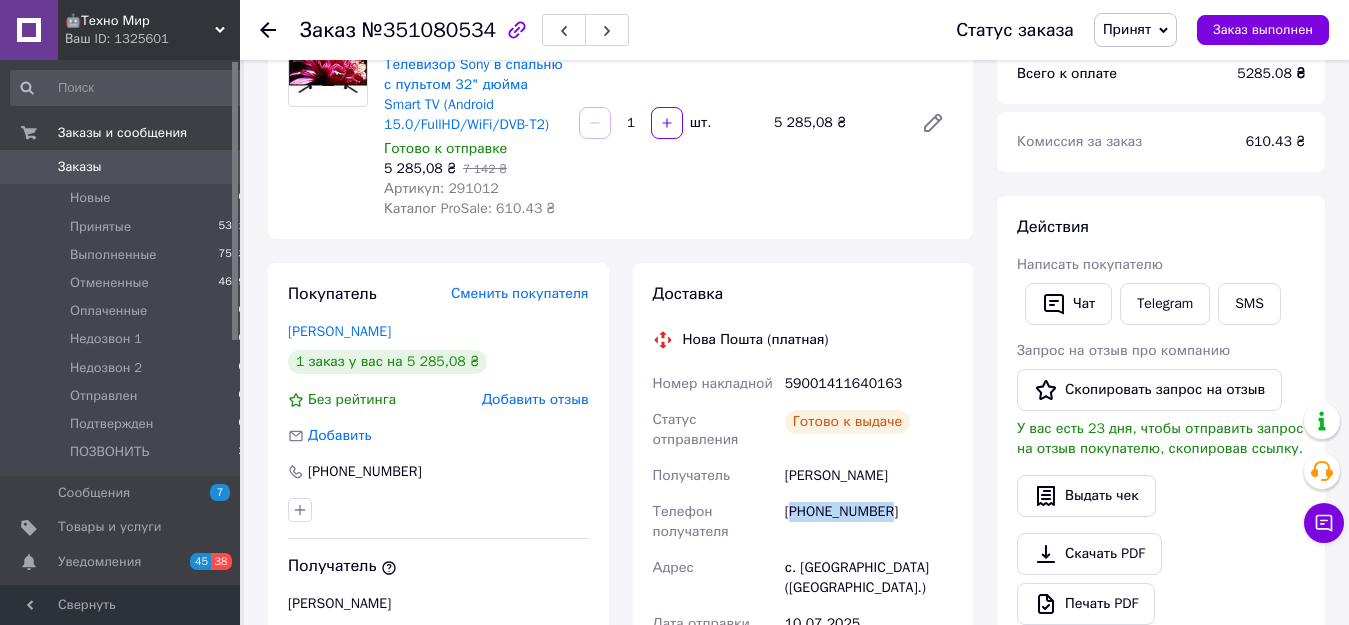 click on "+380660279196" at bounding box center [869, 522] 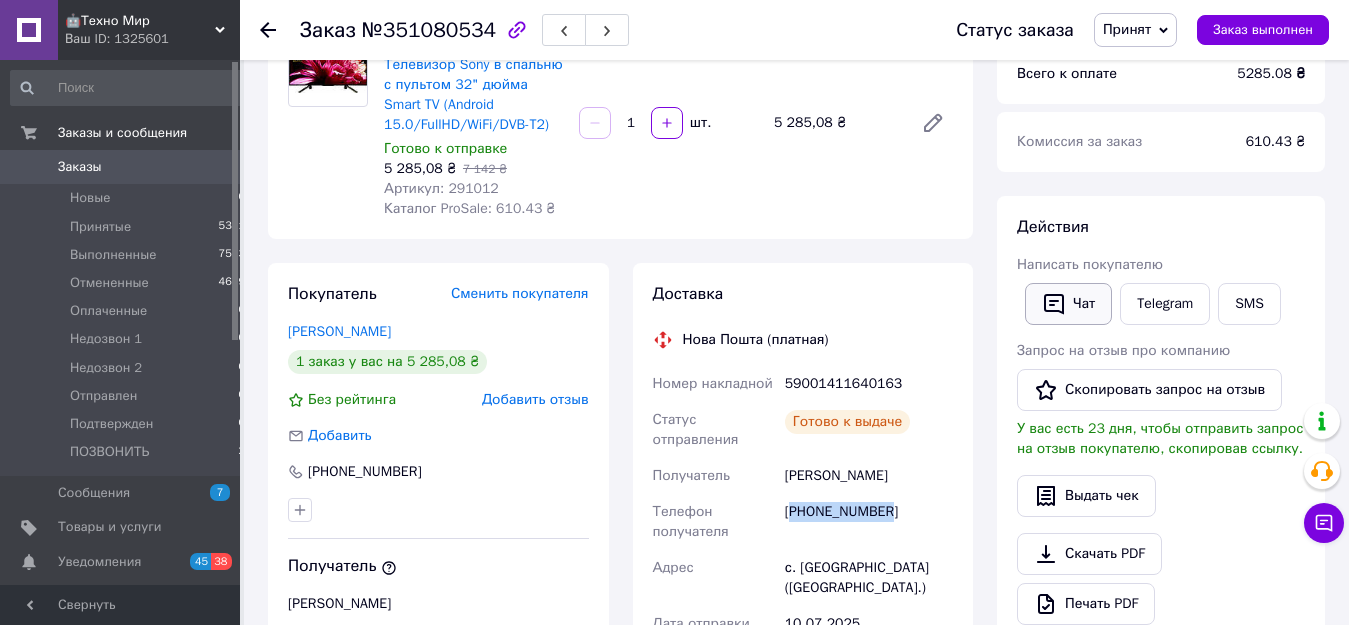 click 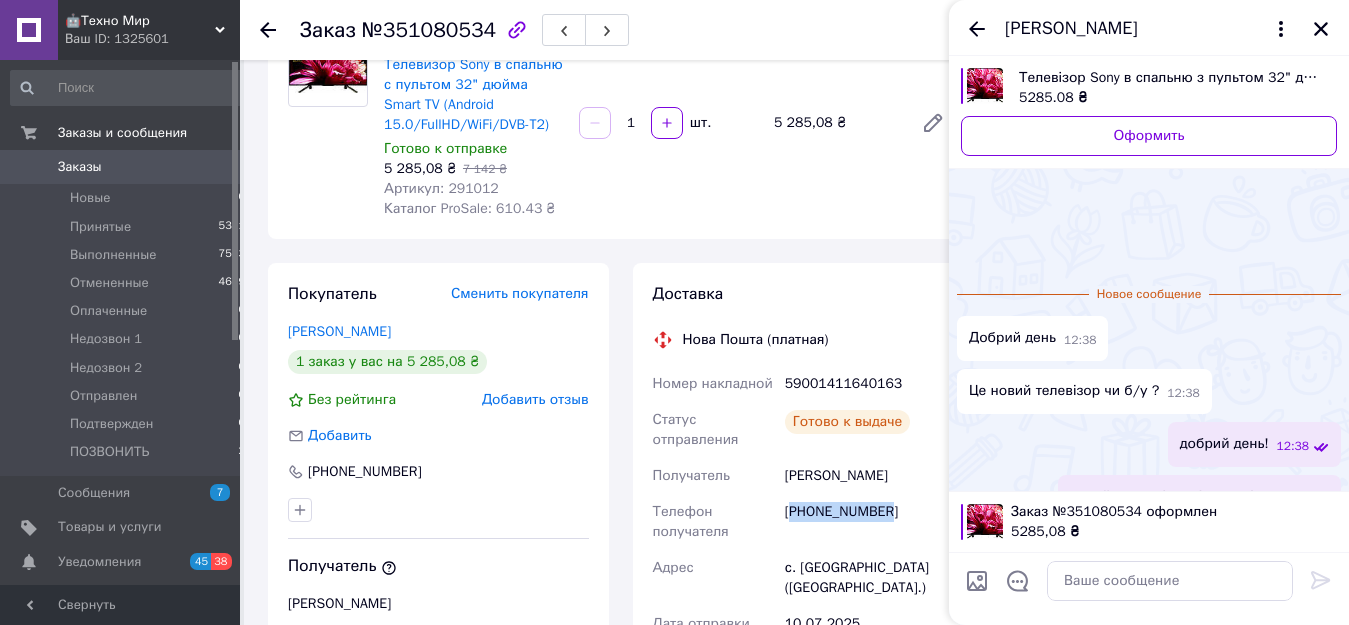 scroll, scrollTop: 115, scrollLeft: 0, axis: vertical 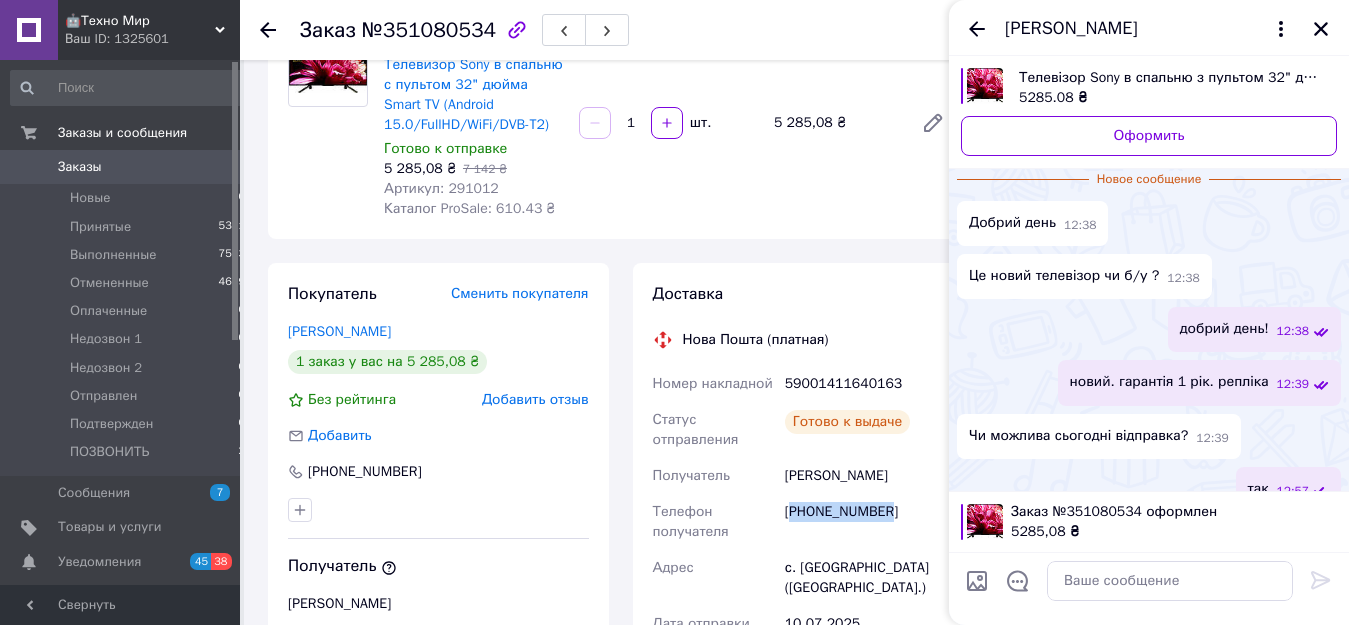 click on "Марія Радченко" at bounding box center [1071, 29] 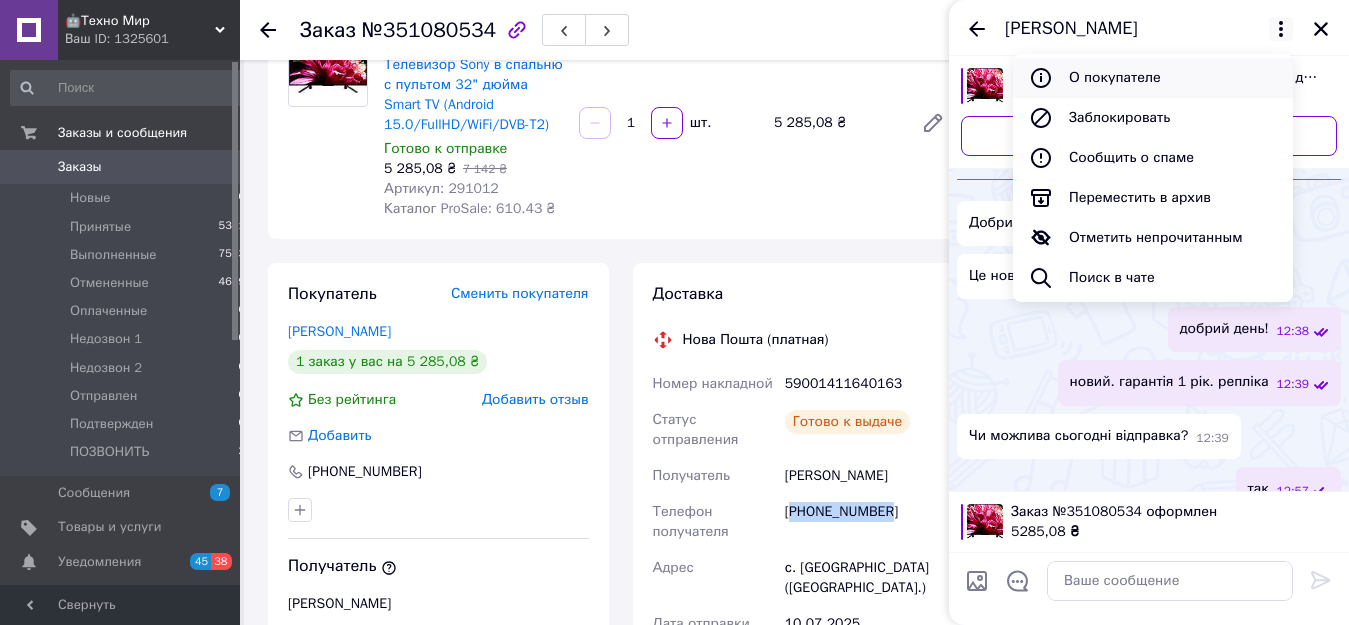 click on "О покупателе" at bounding box center (1153, 78) 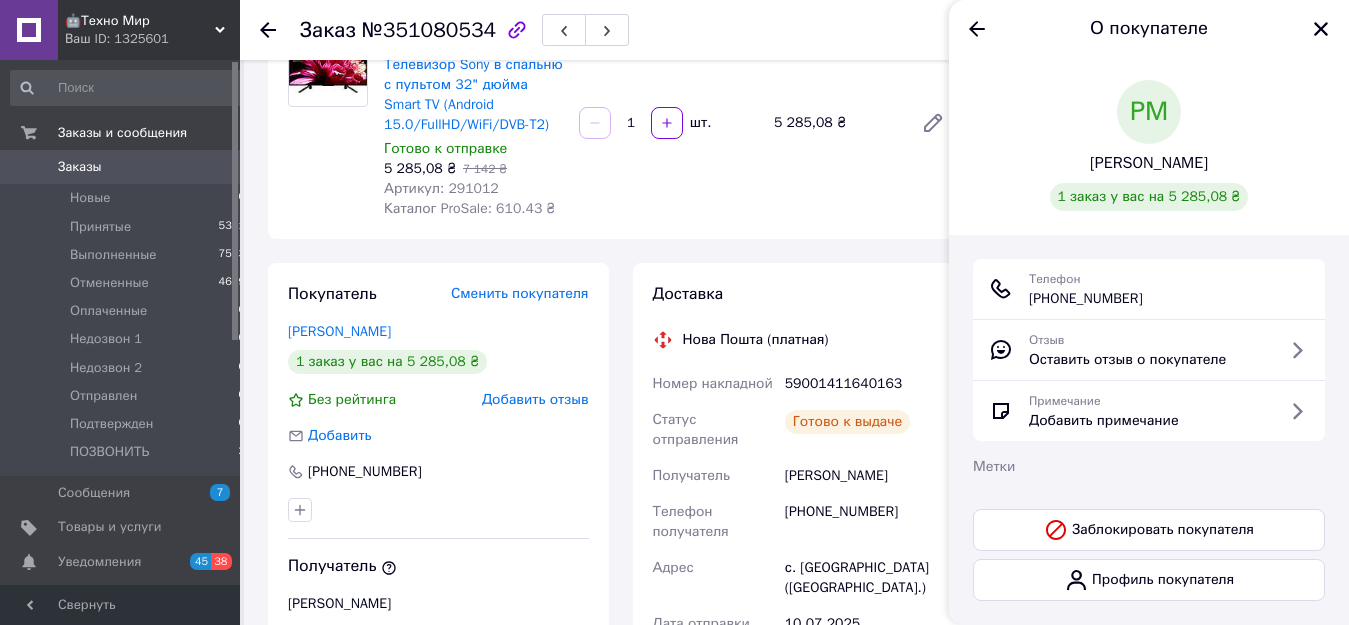 click on "+380660279196" at bounding box center (869, 522) 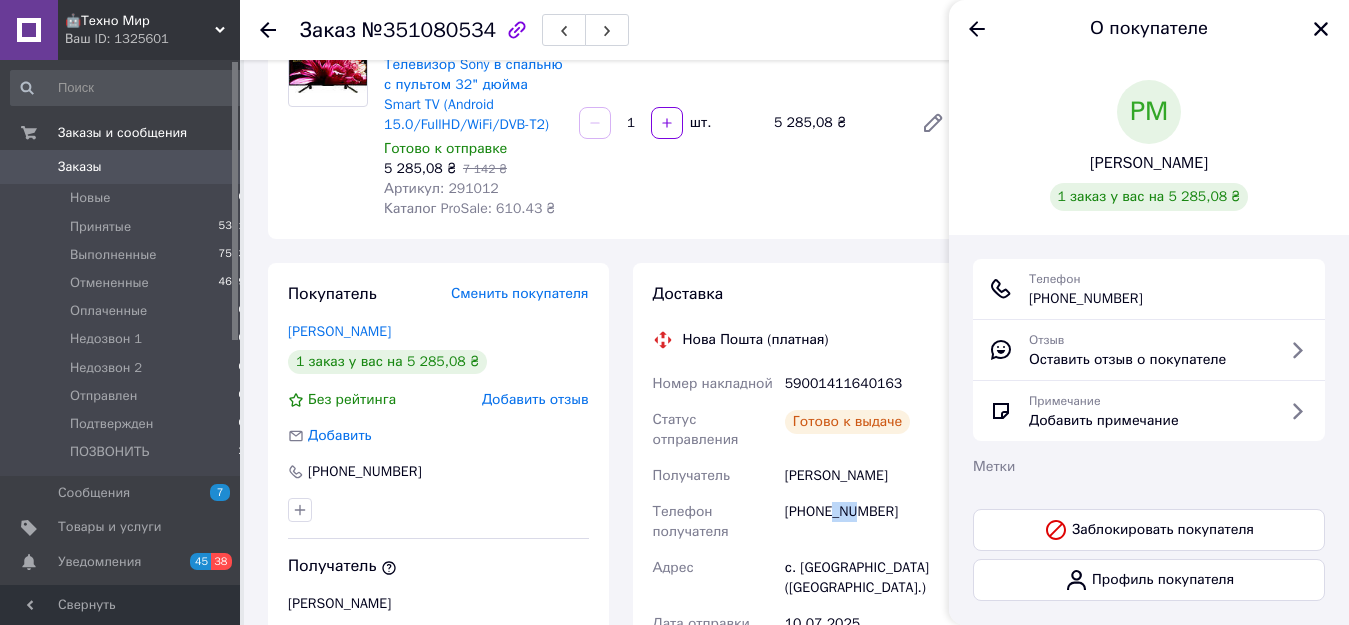 drag, startPoint x: 834, startPoint y: 508, endPoint x: 853, endPoint y: 509, distance: 19.026299 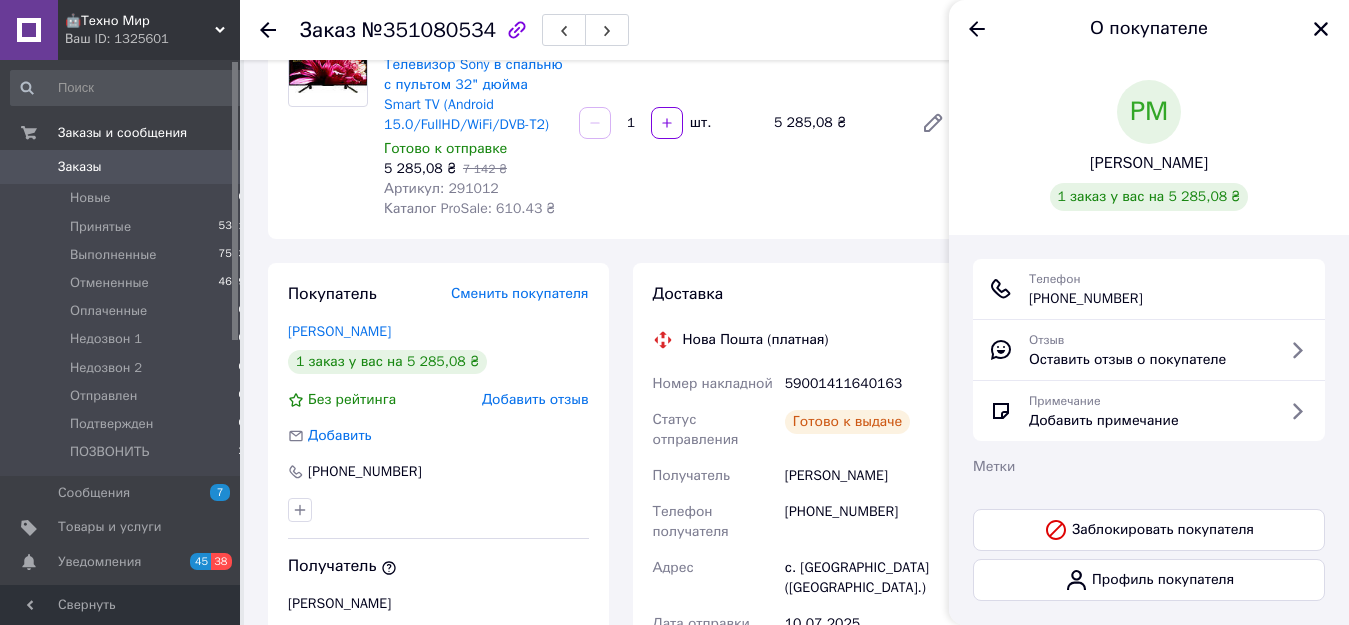 click on "+380660279196" at bounding box center (869, 522) 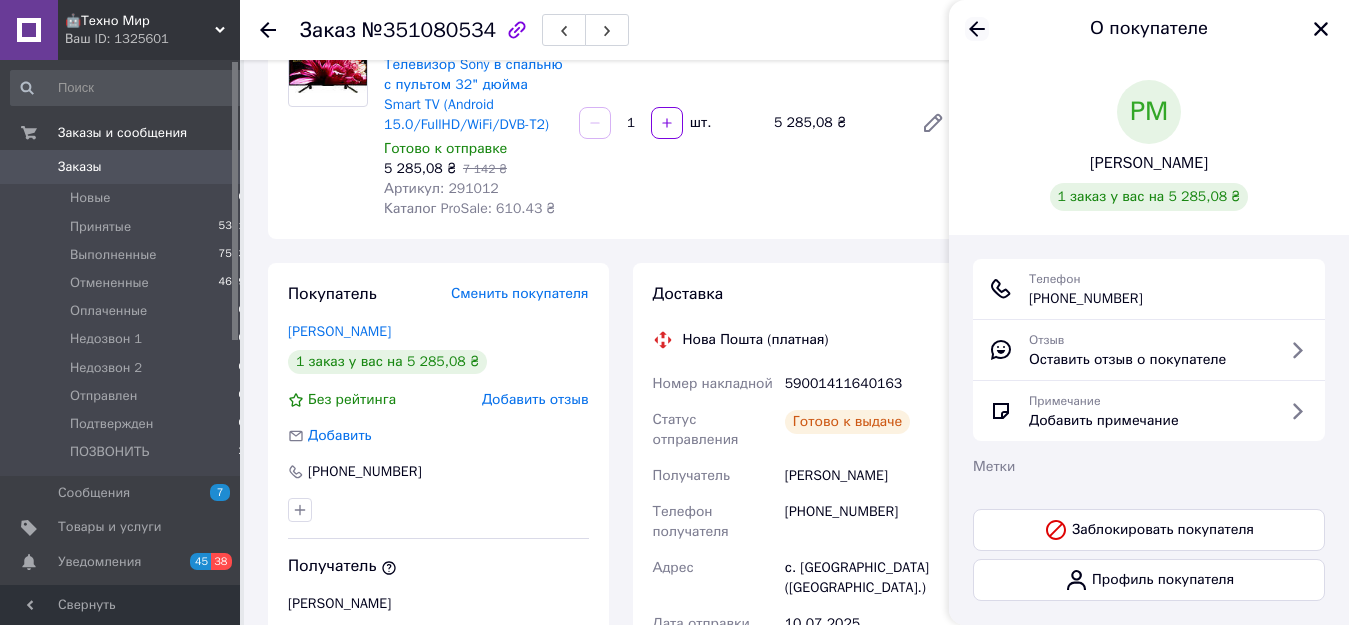 click 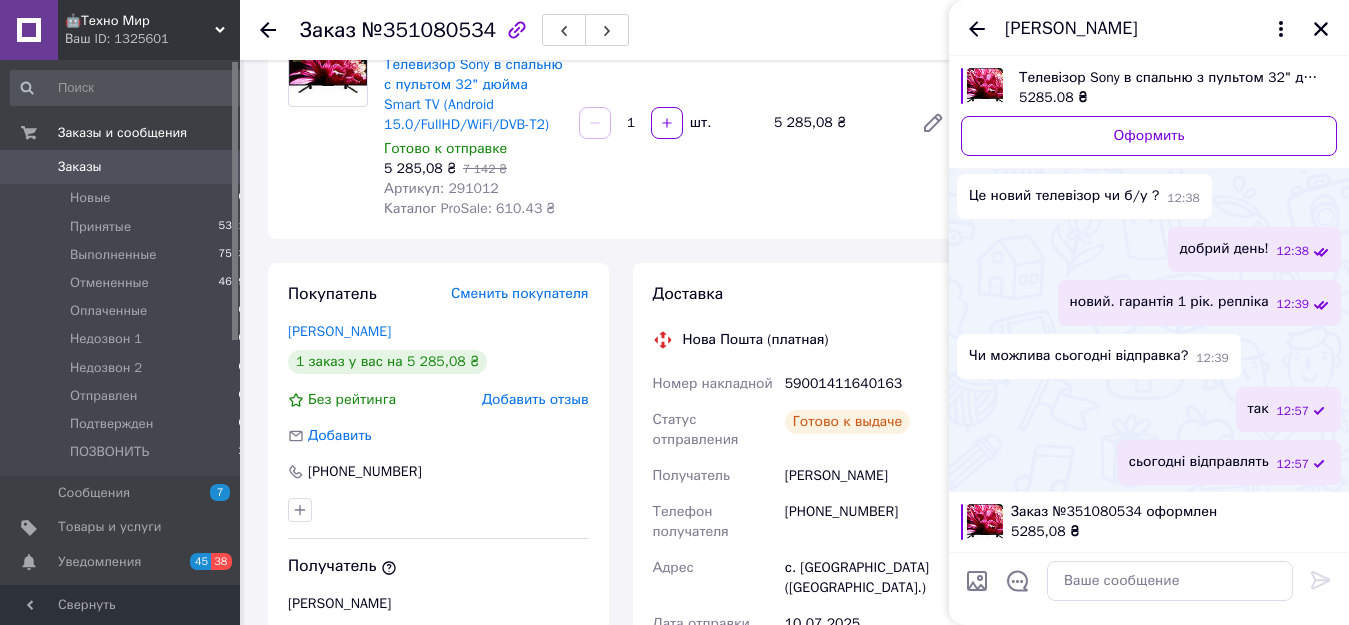 scroll, scrollTop: 146, scrollLeft: 0, axis: vertical 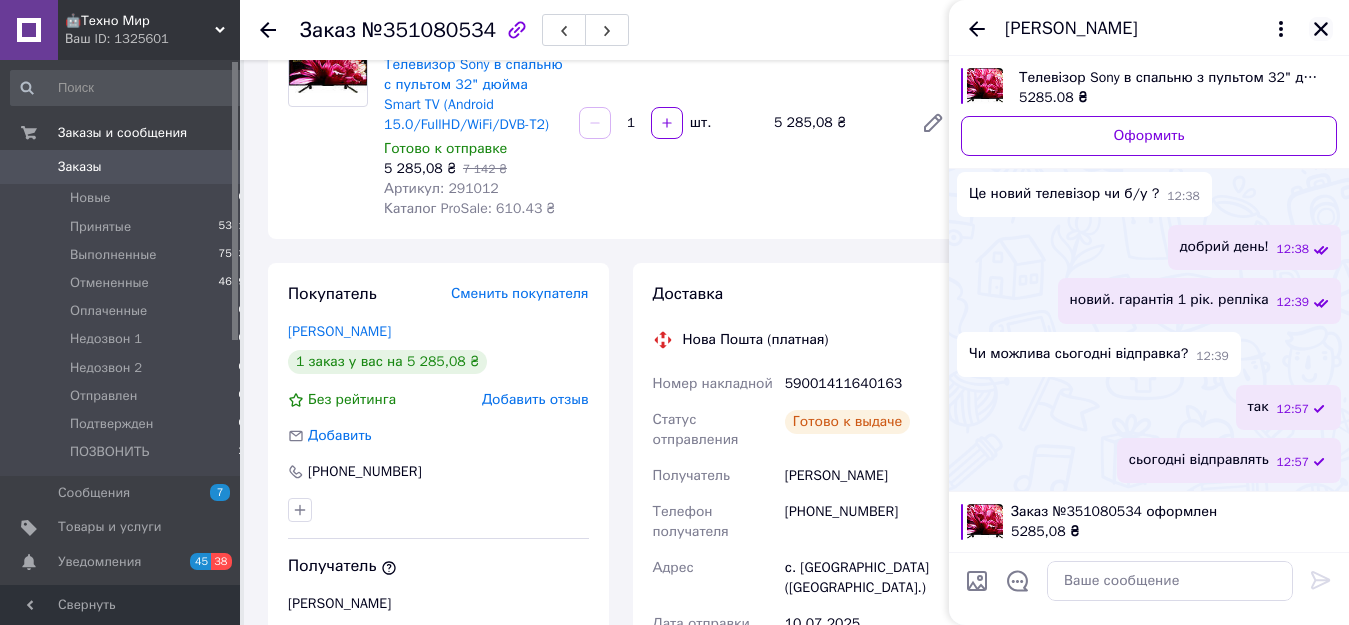 click 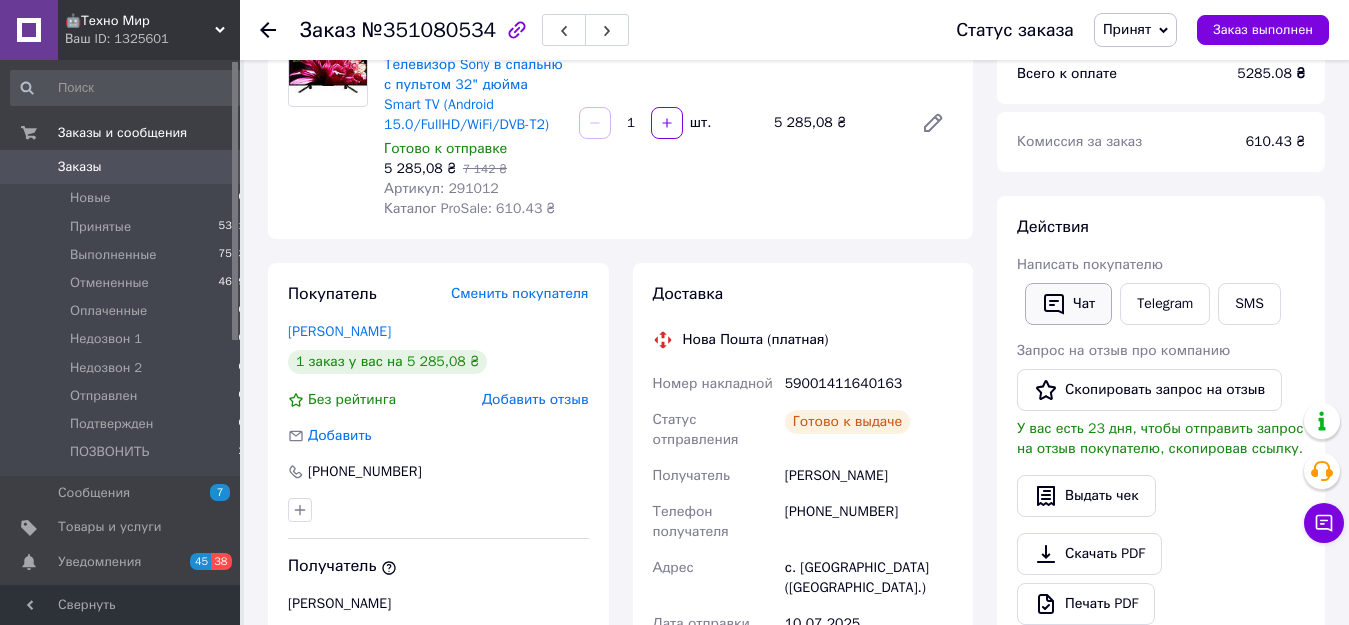 click on "Чат" at bounding box center [1068, 304] 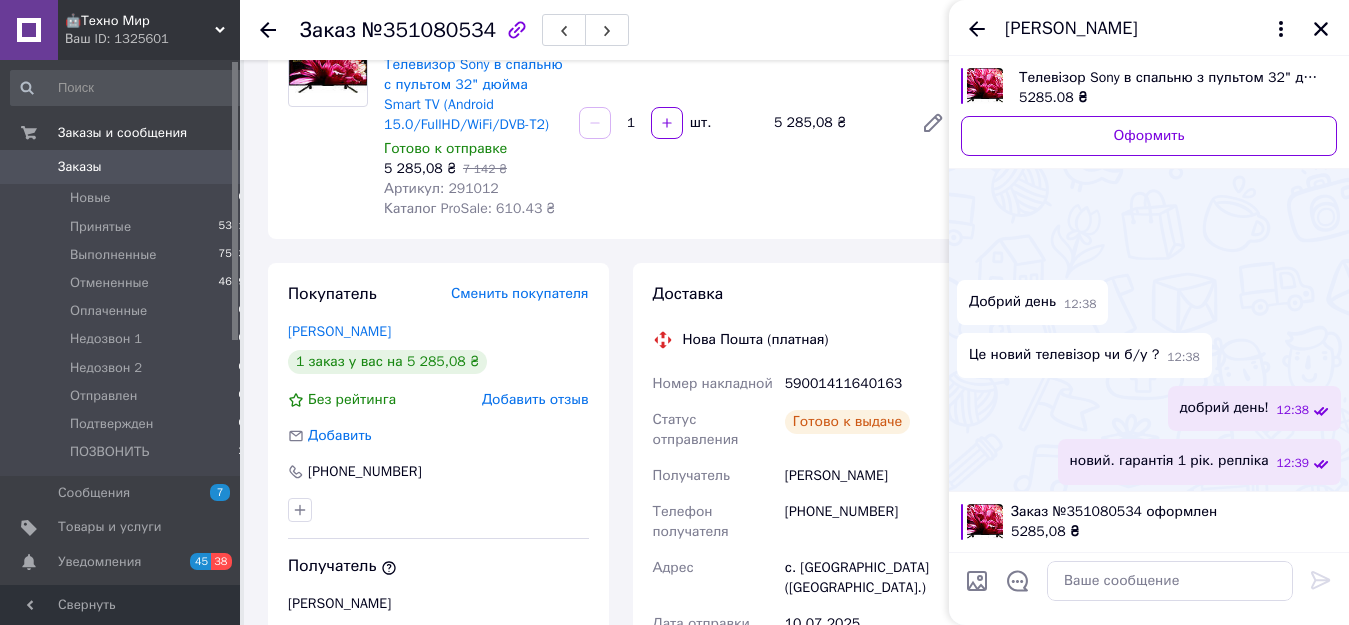 scroll, scrollTop: 111, scrollLeft: 0, axis: vertical 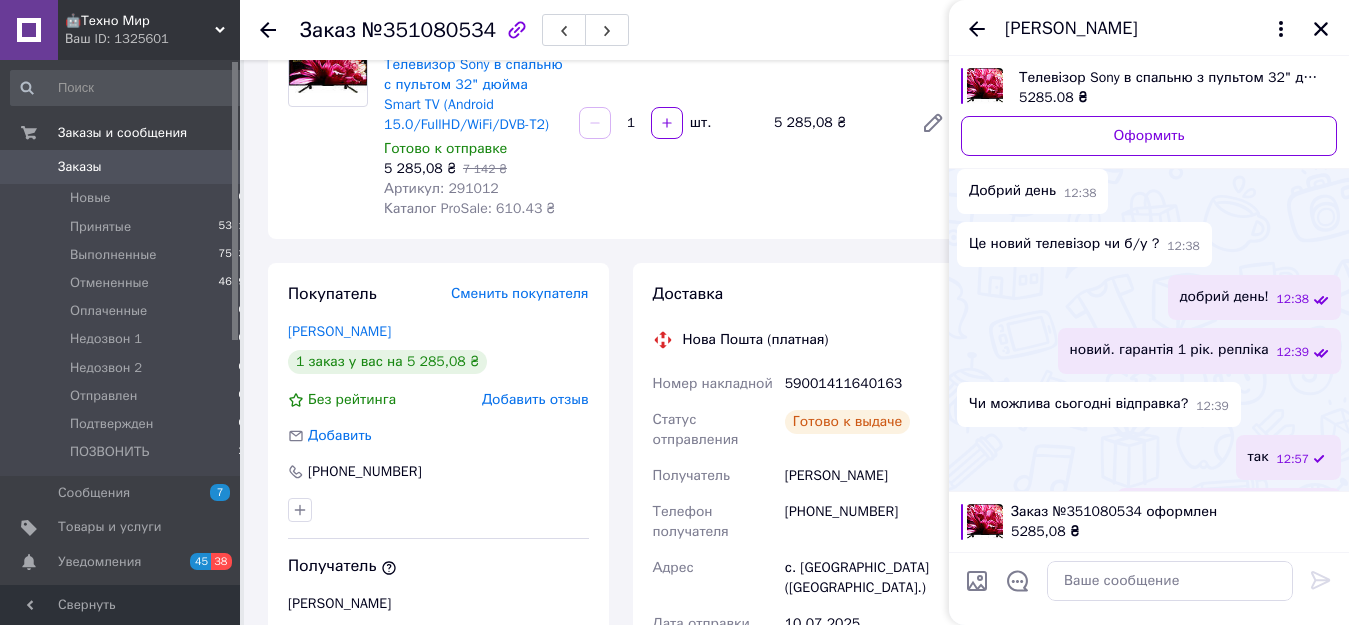 click on "Марія Радченко" at bounding box center (1071, 29) 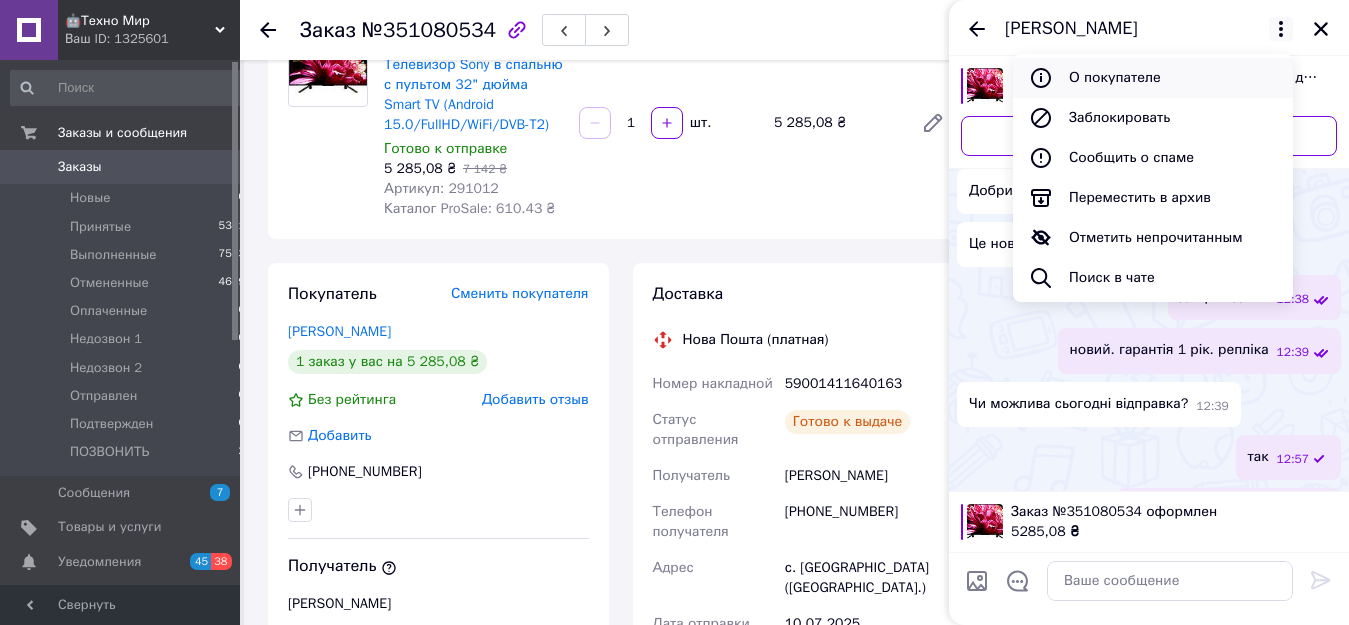 click on "О покупателе" at bounding box center [1153, 78] 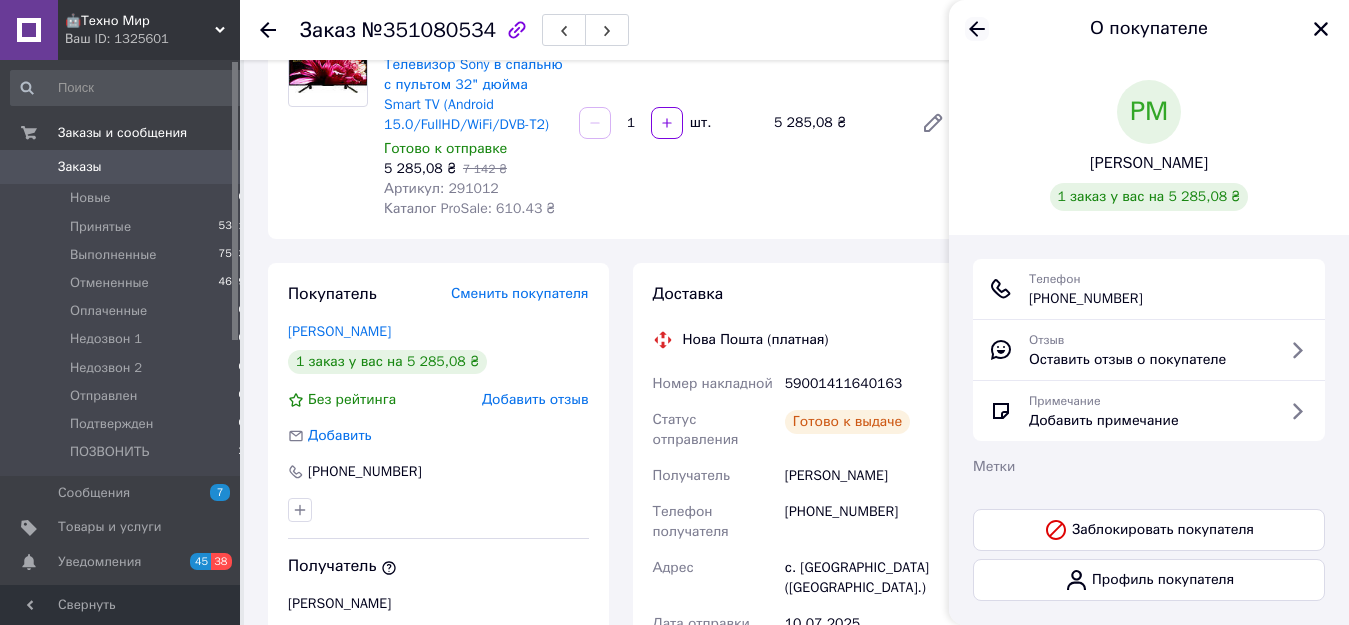 click 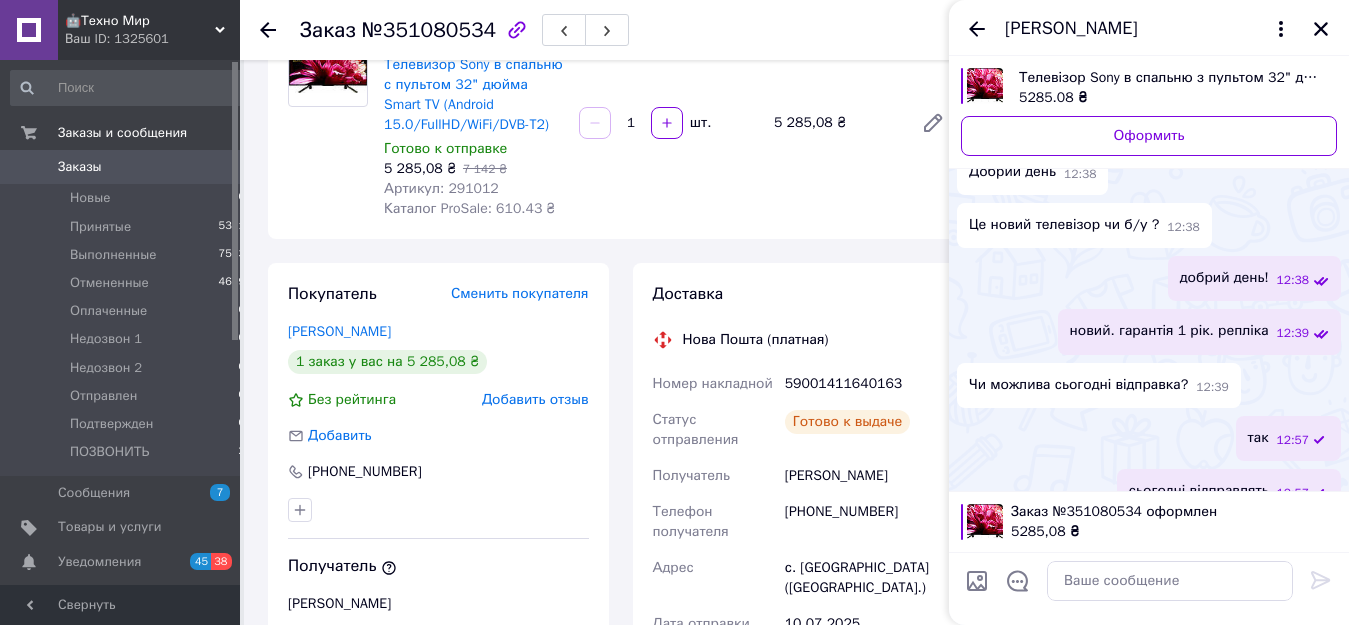 scroll, scrollTop: 146, scrollLeft: 0, axis: vertical 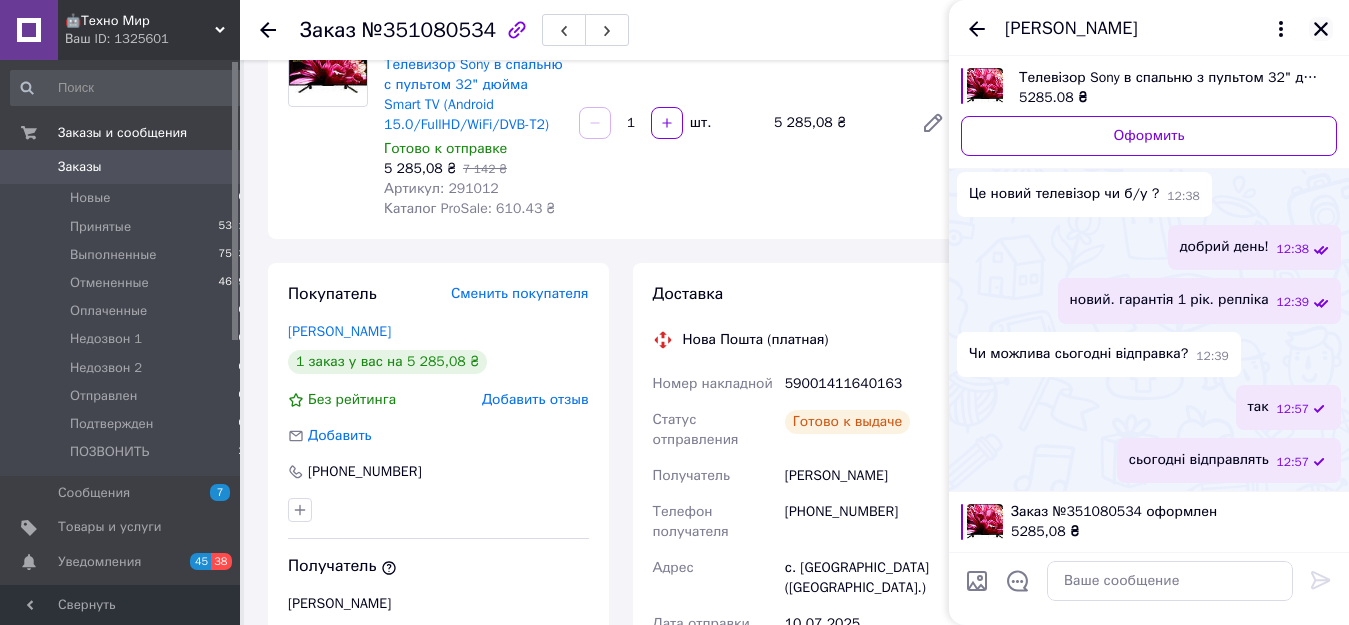 click 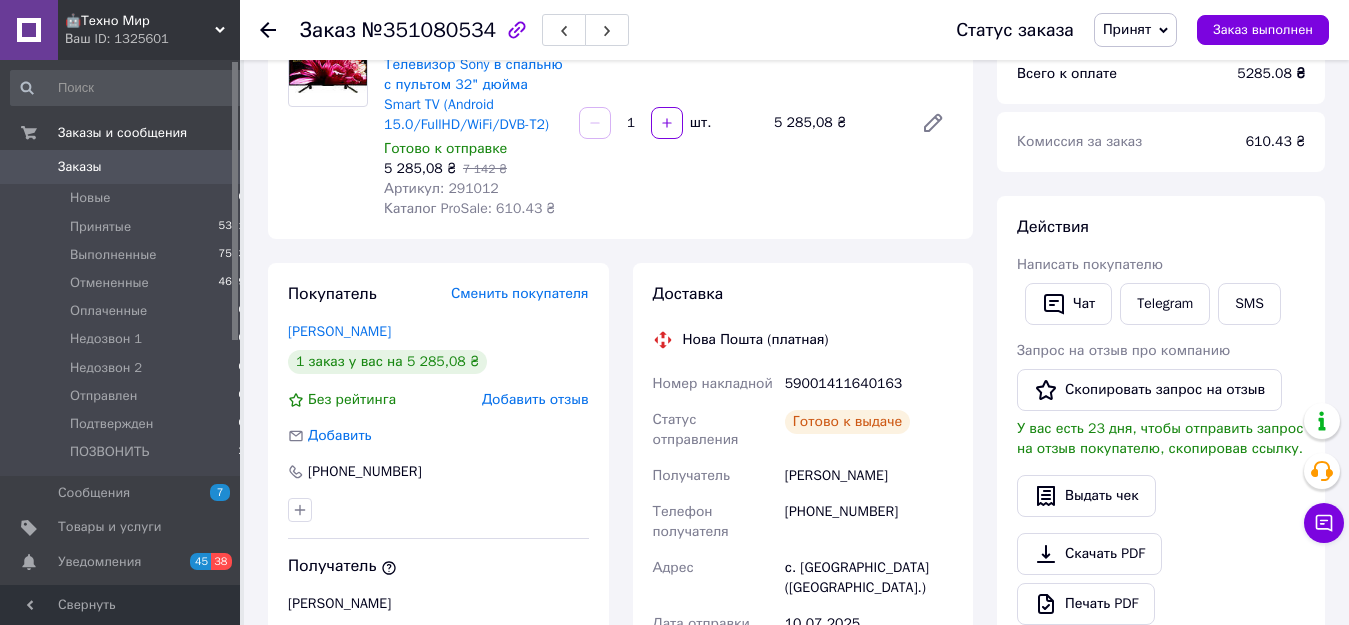 click on "0" at bounding box center (212, 167) 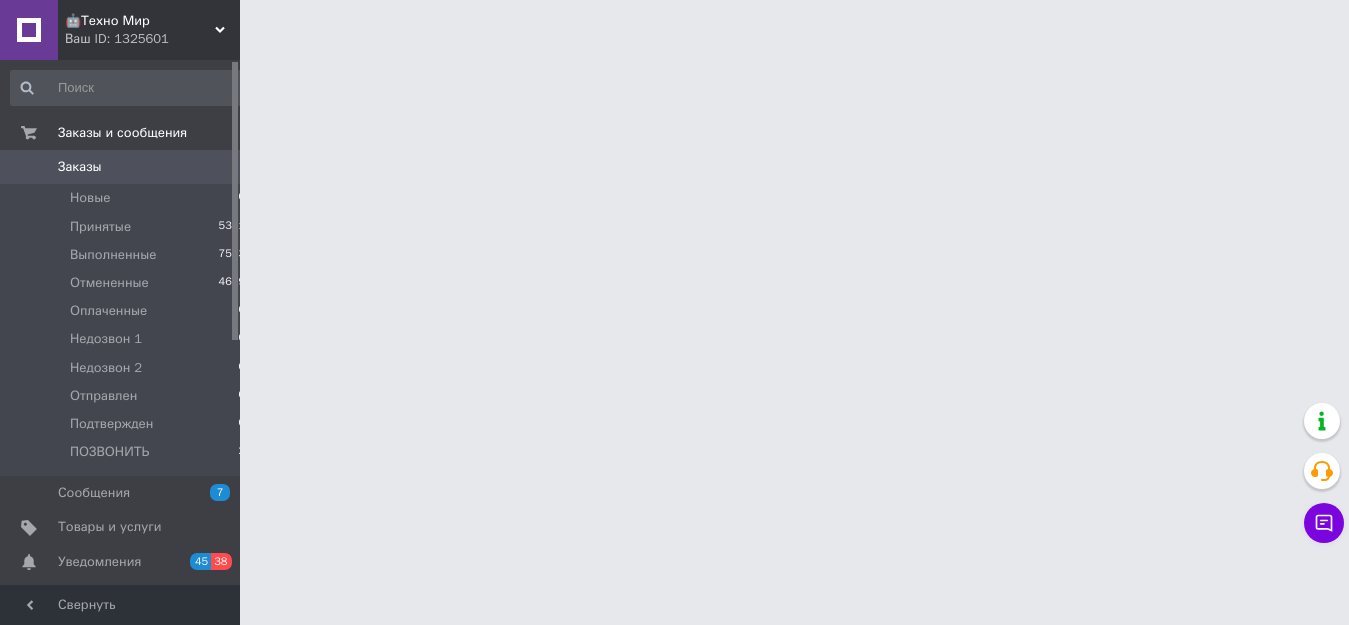 scroll, scrollTop: 0, scrollLeft: 0, axis: both 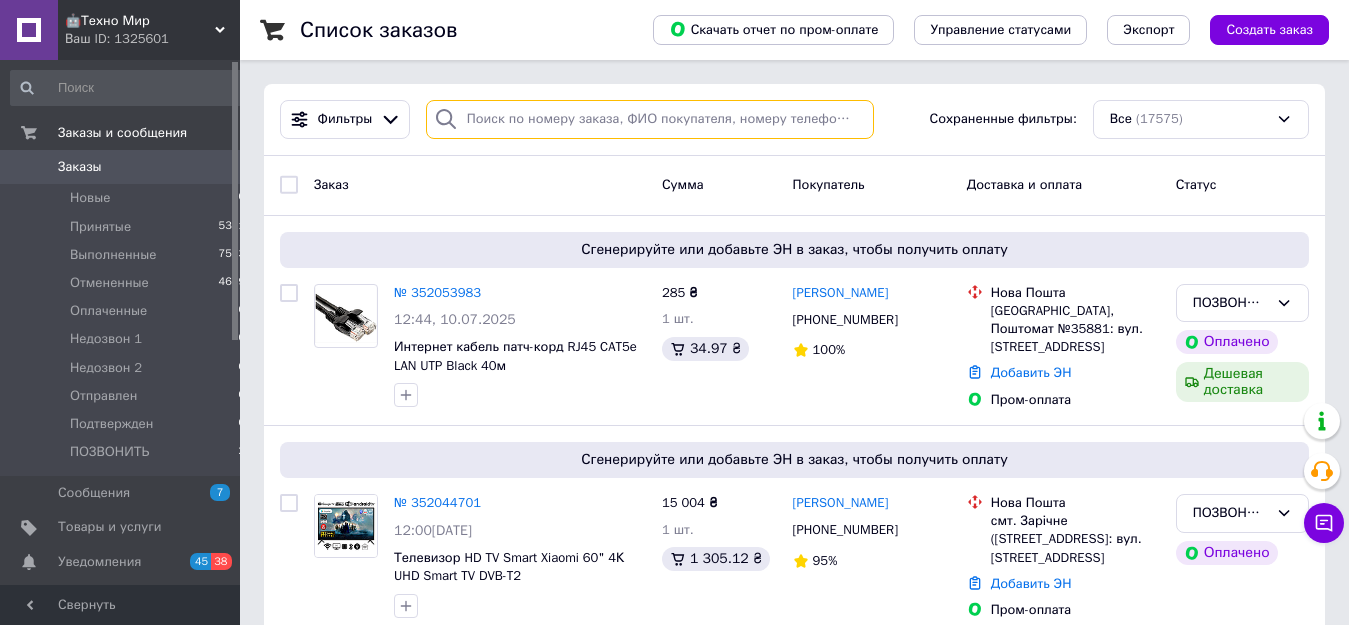 click at bounding box center [650, 119] 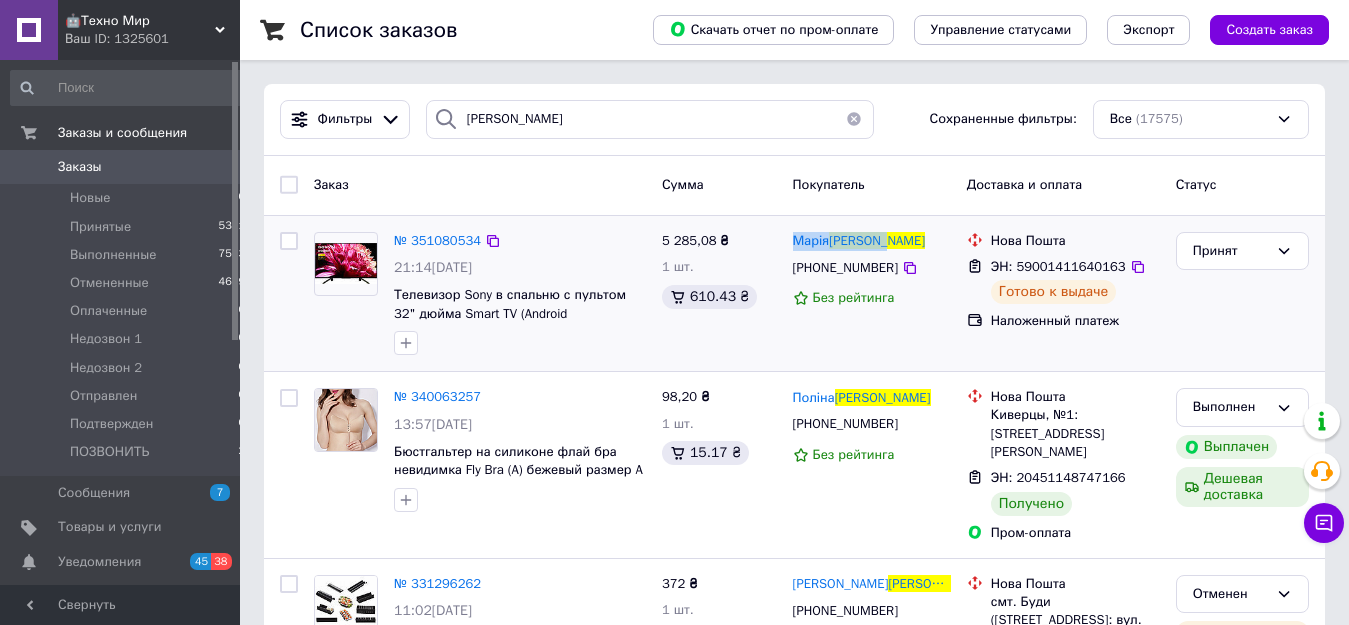 drag, startPoint x: 896, startPoint y: 240, endPoint x: 791, endPoint y: 242, distance: 105.01904 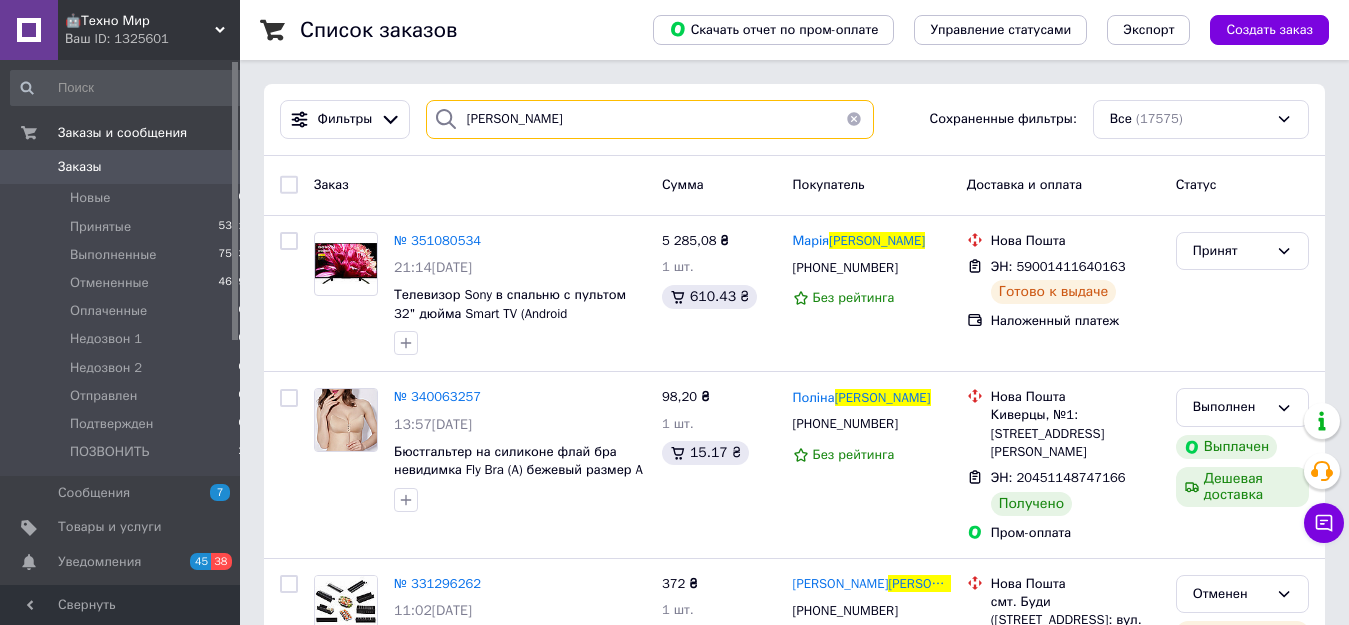 click on "радченко" at bounding box center (650, 119) 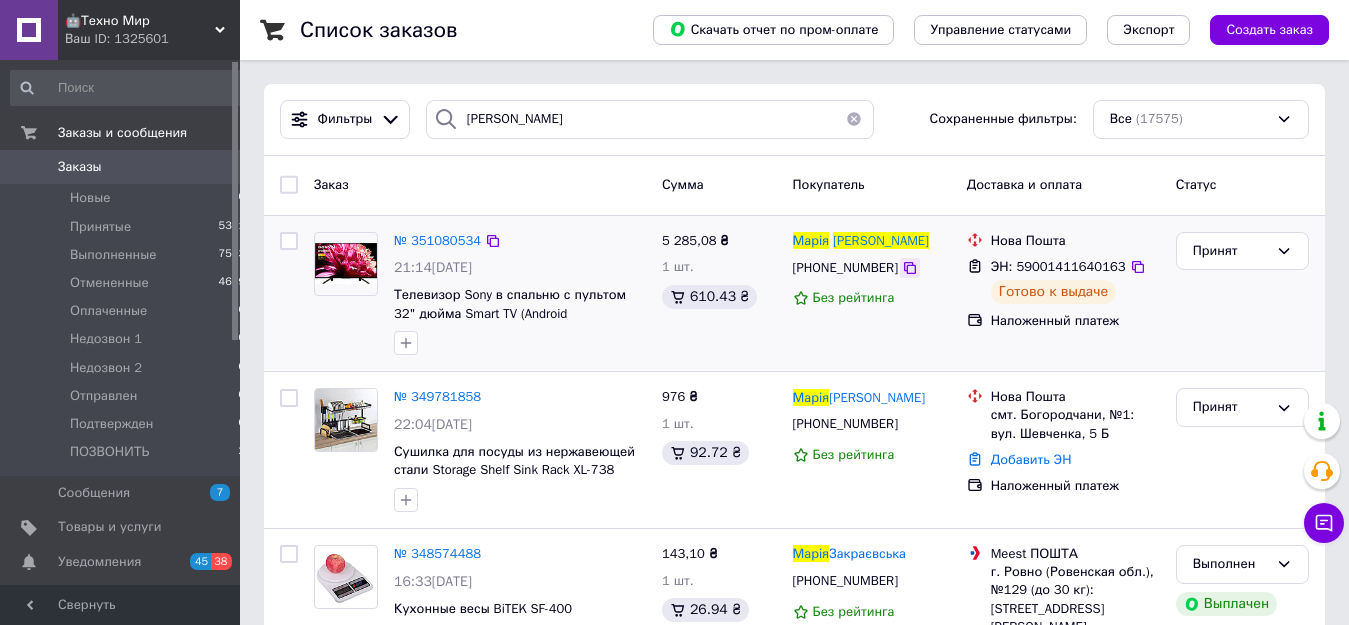 click 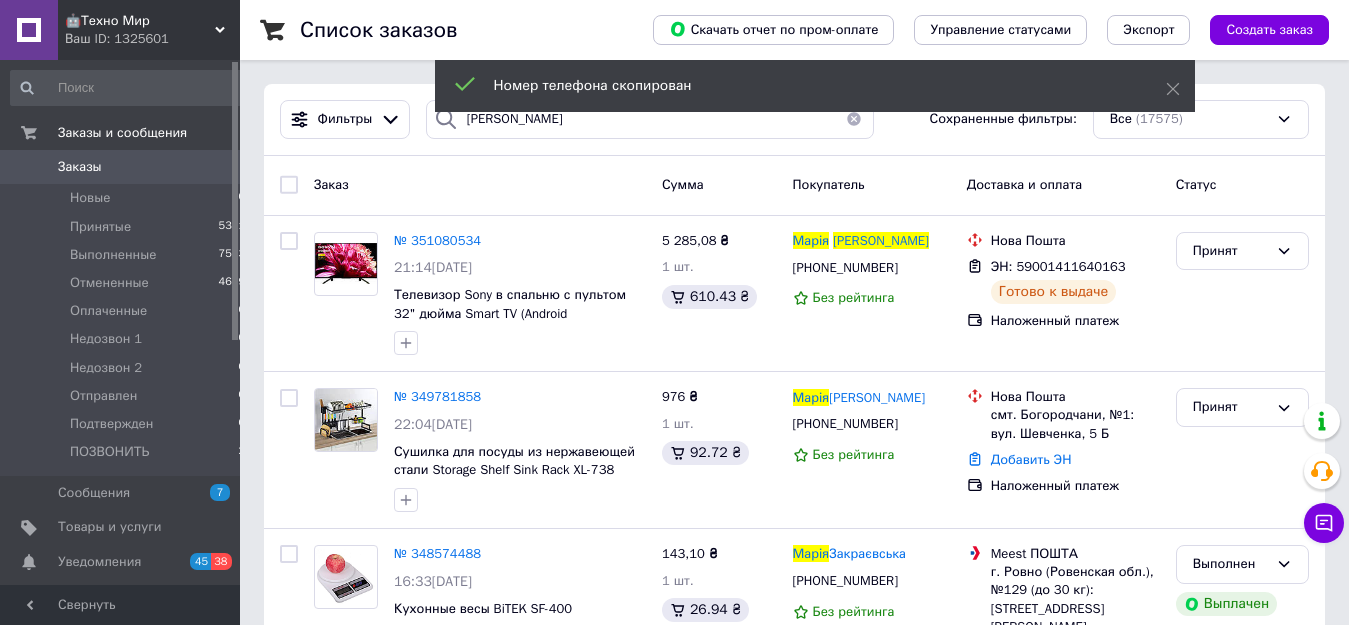 click on "Номер телефона скопирован" at bounding box center (815, 86) 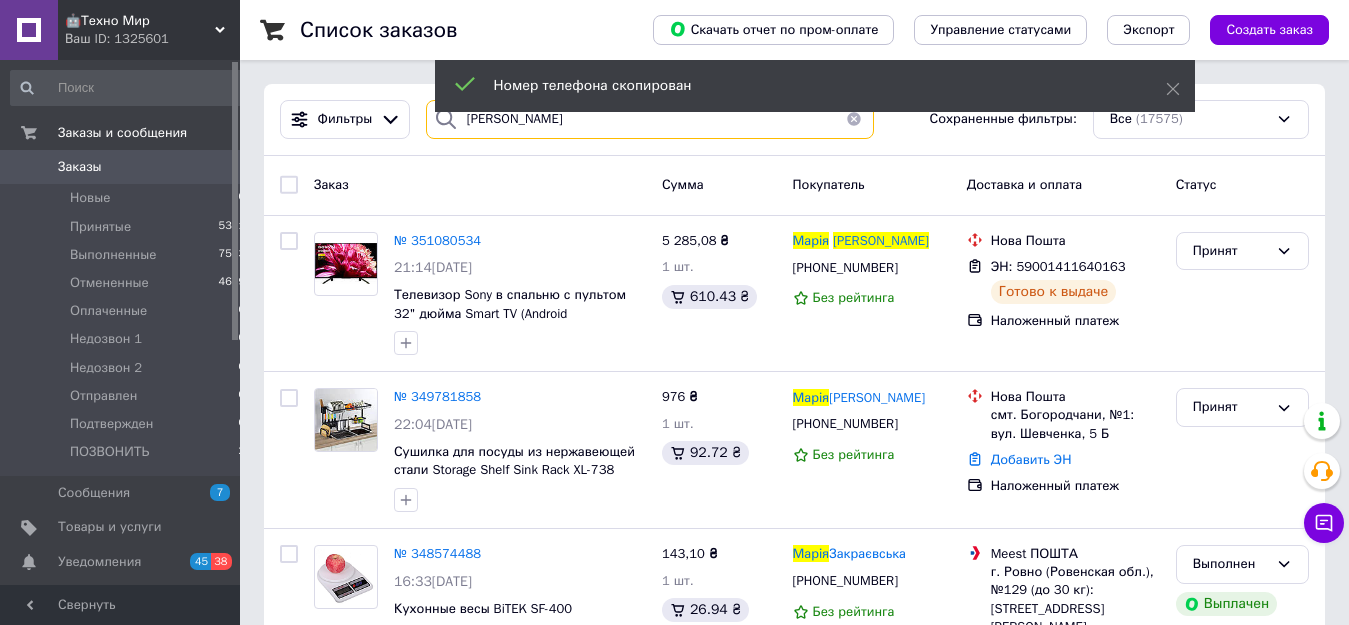 click on "Марія Радченко" at bounding box center (650, 119) 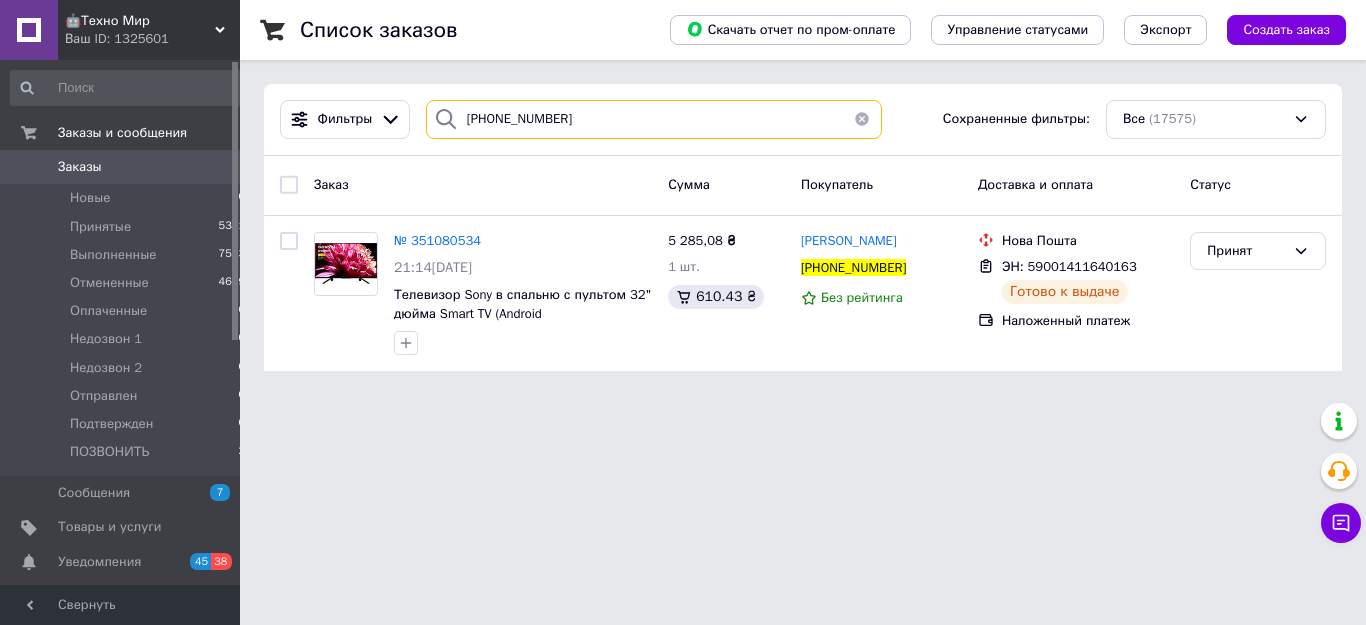 type on "+380668429861" 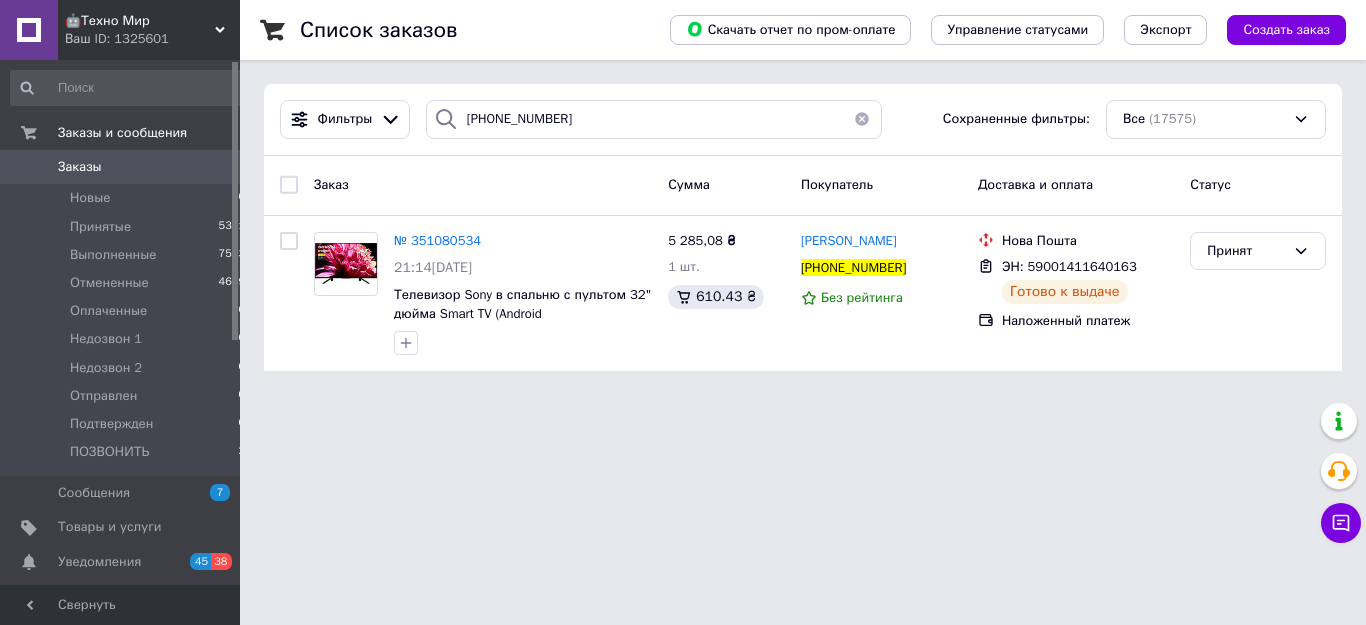 click on "Список заказов   Скачать отчет по пром-оплате Управление статусами Экспорт Создать заказ Фильтры +380668429861 Сохраненные фильтры: Все (17575) Заказ Сумма Покупатель Доставка и оплата Статус № 351080534 21:14, 03.07.2025 Телевизор Sony в спальню с пультом 32" дюйма Smart TV (Android 15.0/FullHD/WiFi/DVB-T2) 5 285,08 ₴ 1 шт. 610.43 ₴ Марія Радченко +380668429861 Без рейтинга Нова Пошта ЭН: 59001411640163 Готово к выдаче Наложенный платеж Принят" at bounding box center (803, 197) 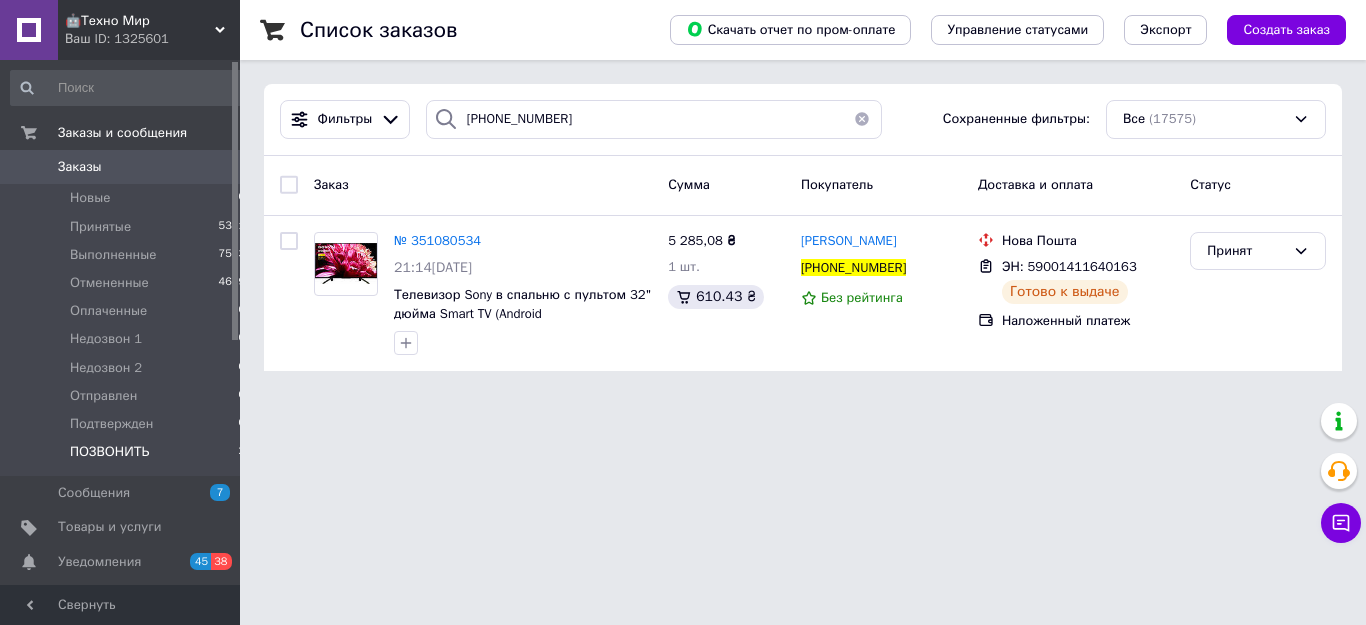 click on "ПОЗВОНИТЬ 2" at bounding box center (128, 457) 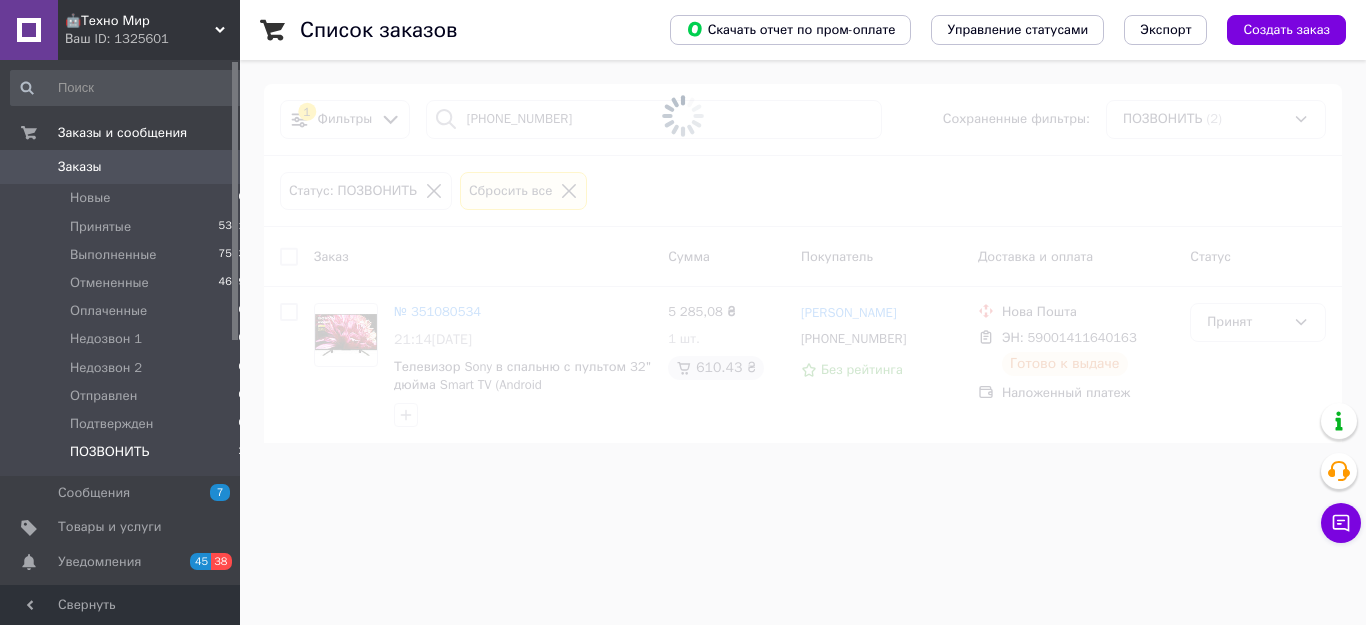 type 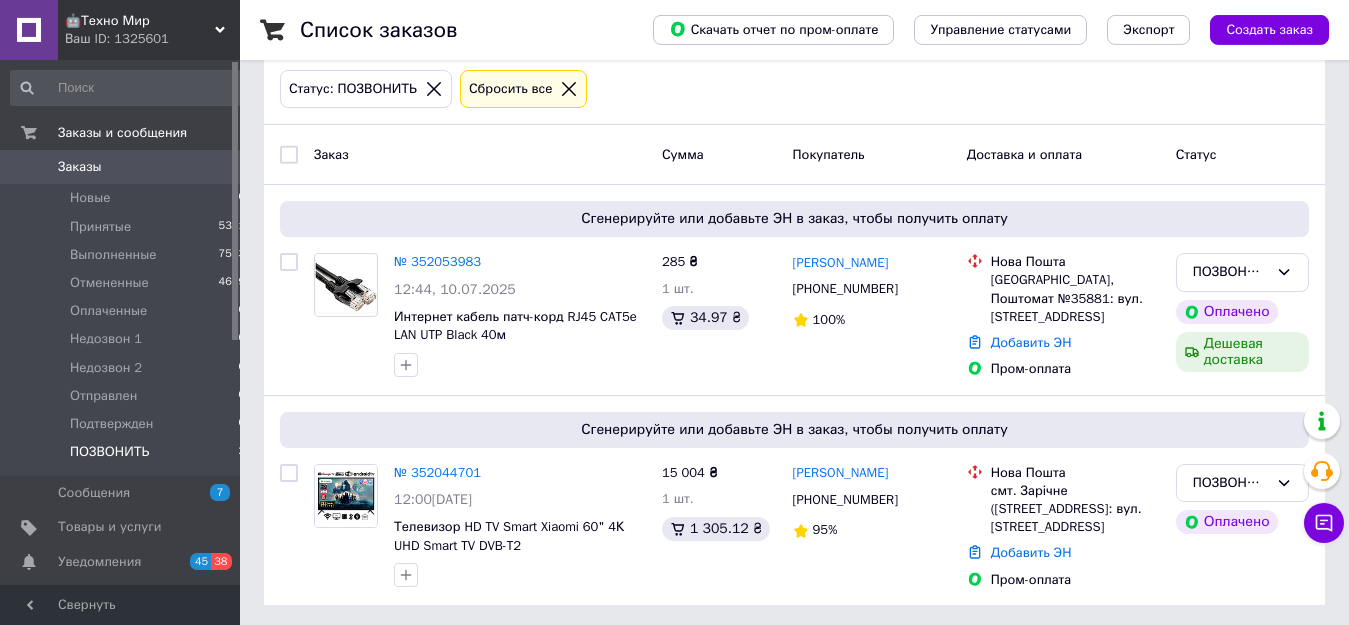 scroll, scrollTop: 106, scrollLeft: 0, axis: vertical 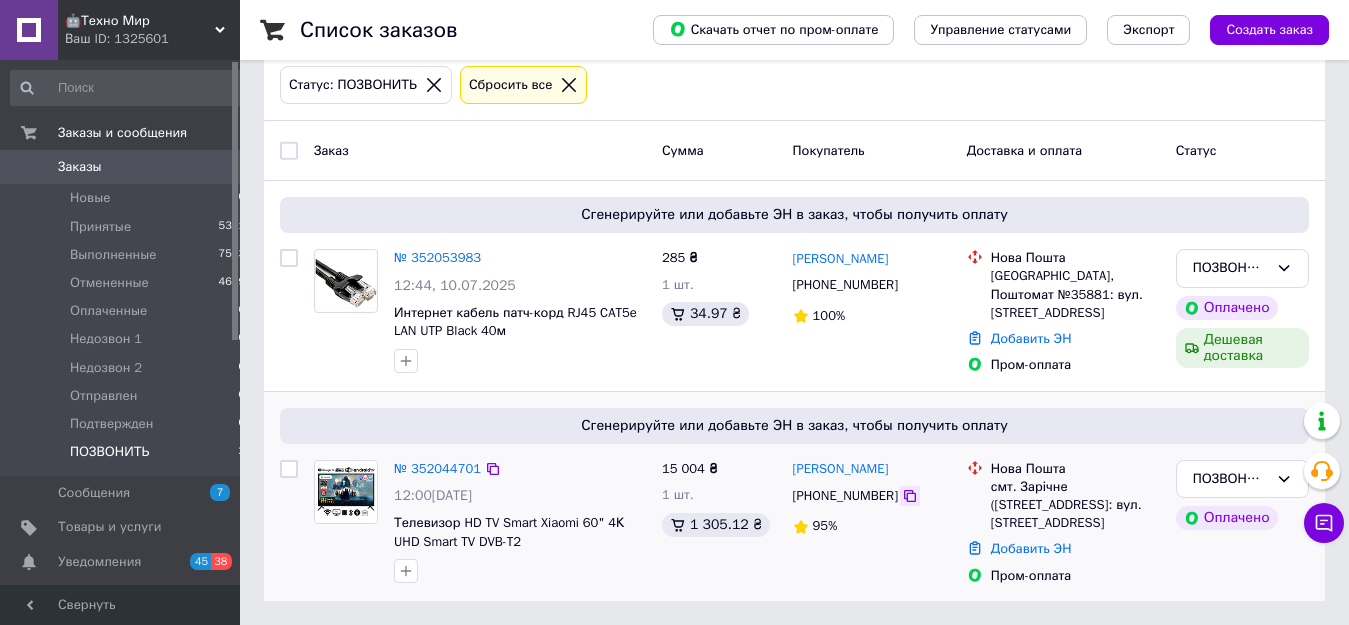 click 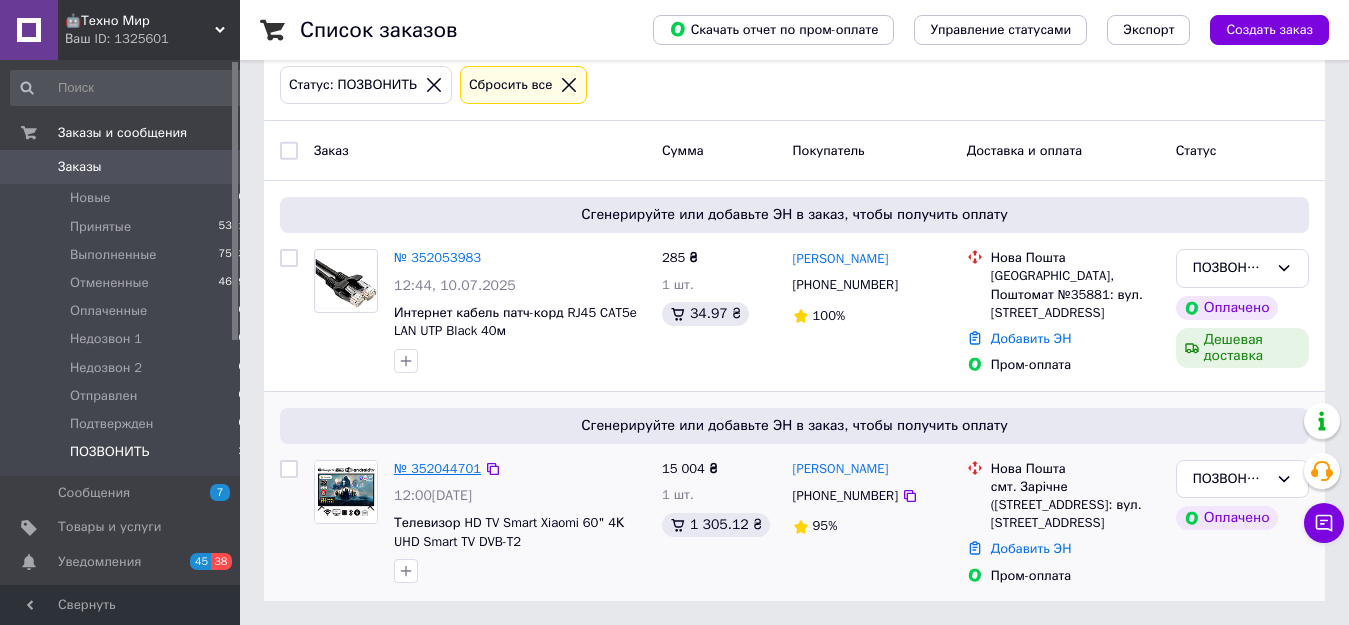click on "№ 352044701" at bounding box center [437, 468] 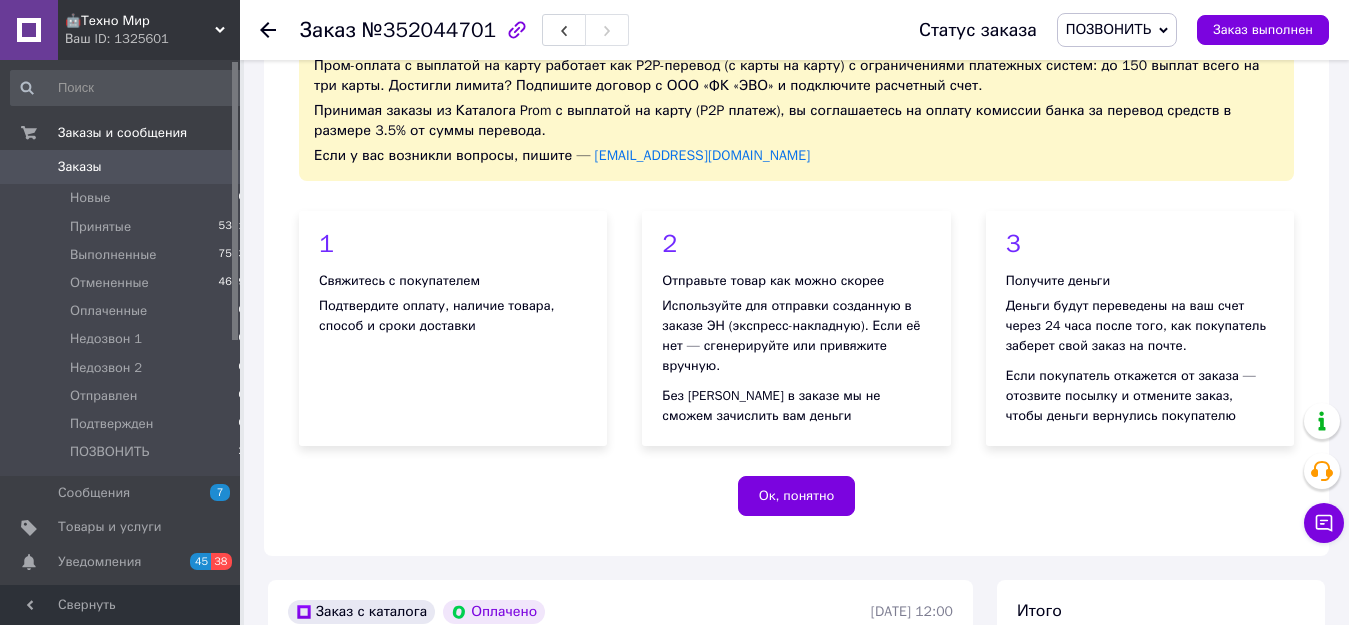 scroll, scrollTop: 616, scrollLeft: 0, axis: vertical 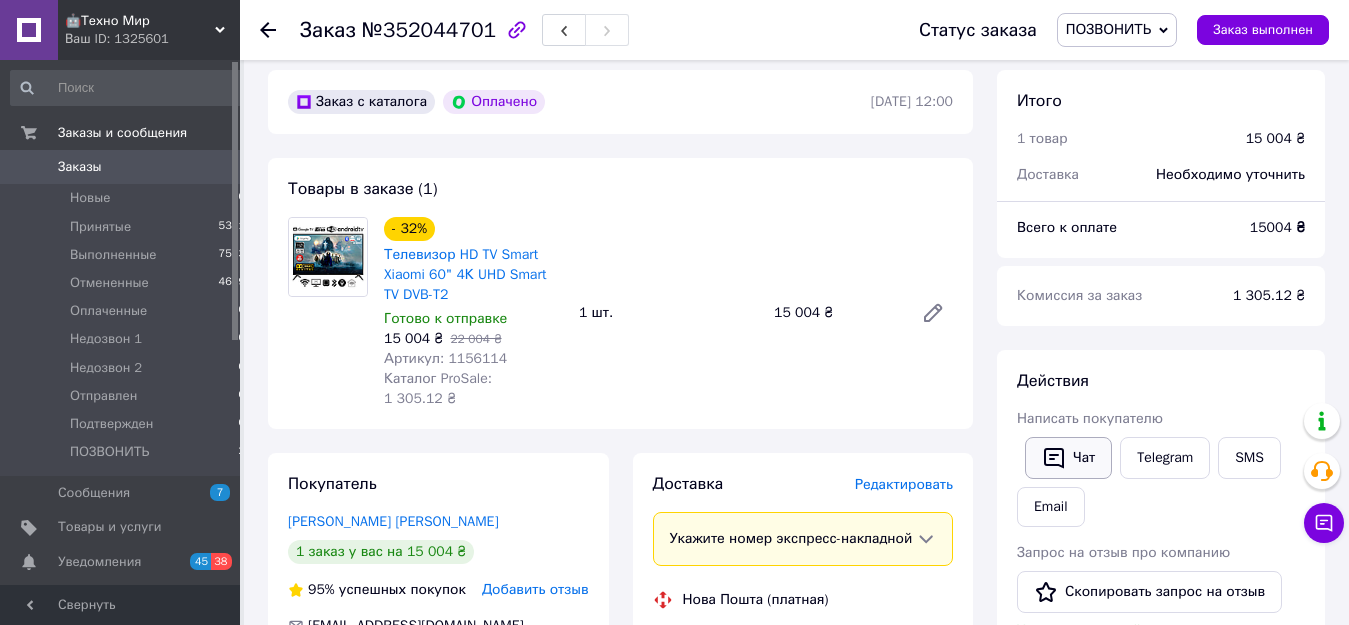 click 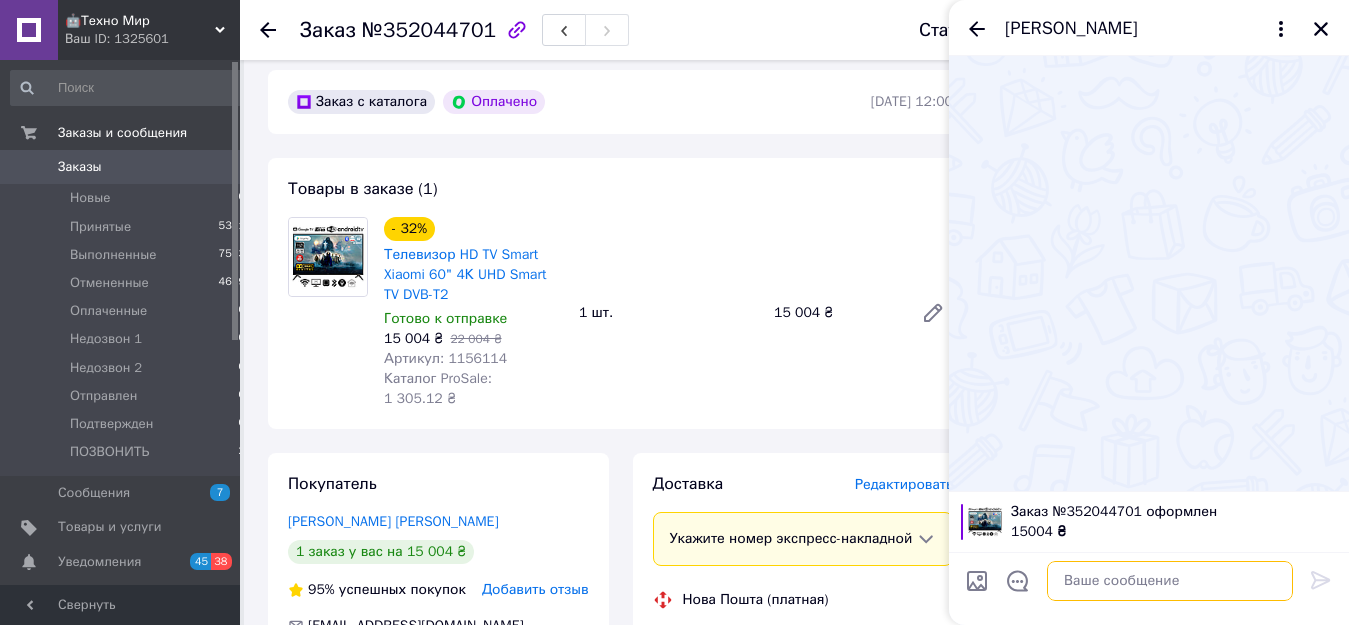 click at bounding box center (1170, 581) 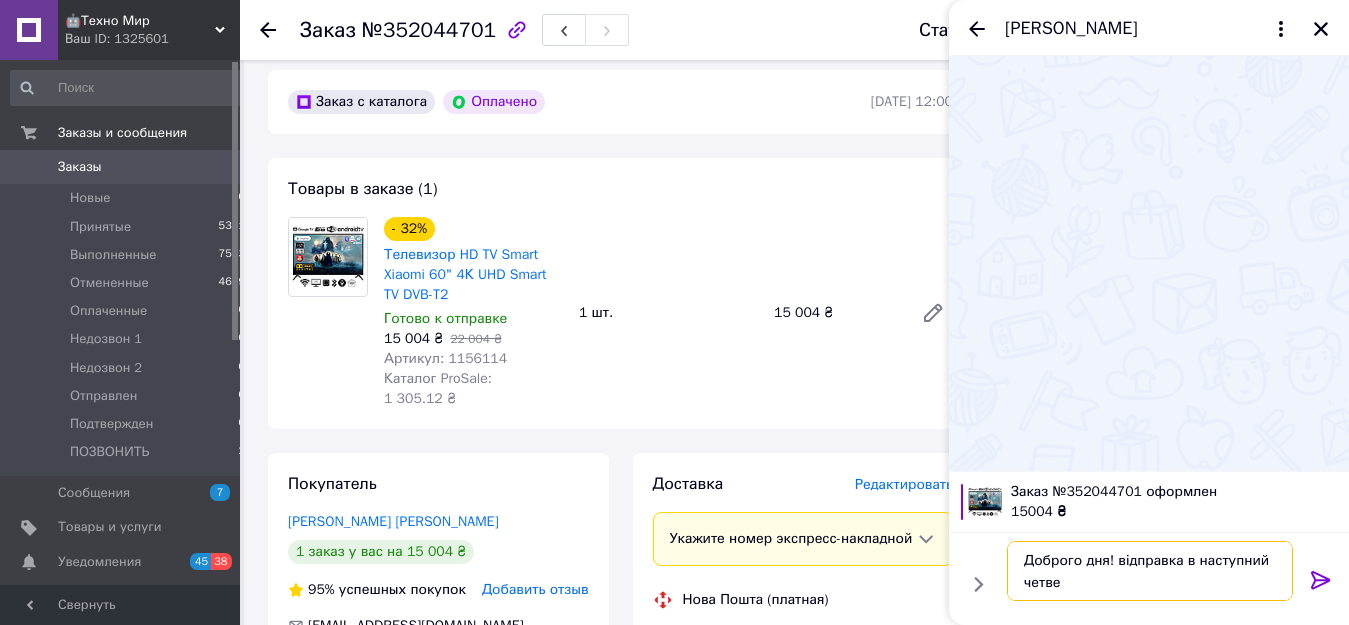 type on "Доброго дня! відправка в наступний четвер" 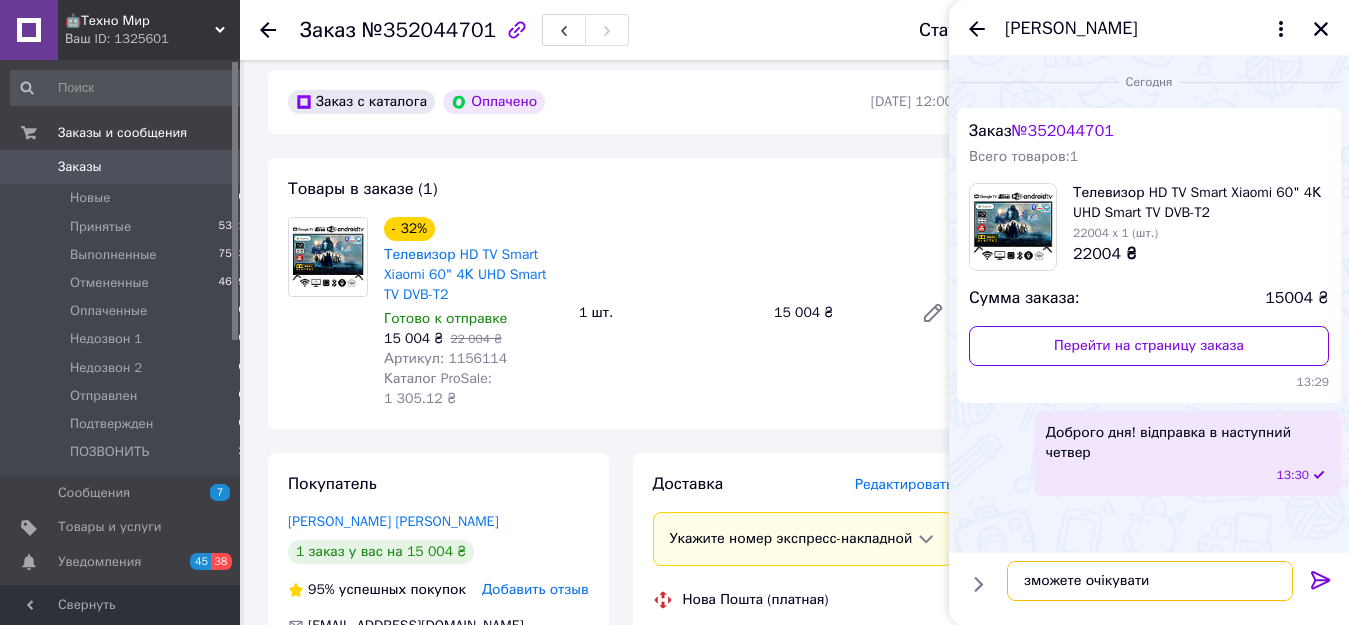 type on "зможете очікувати?" 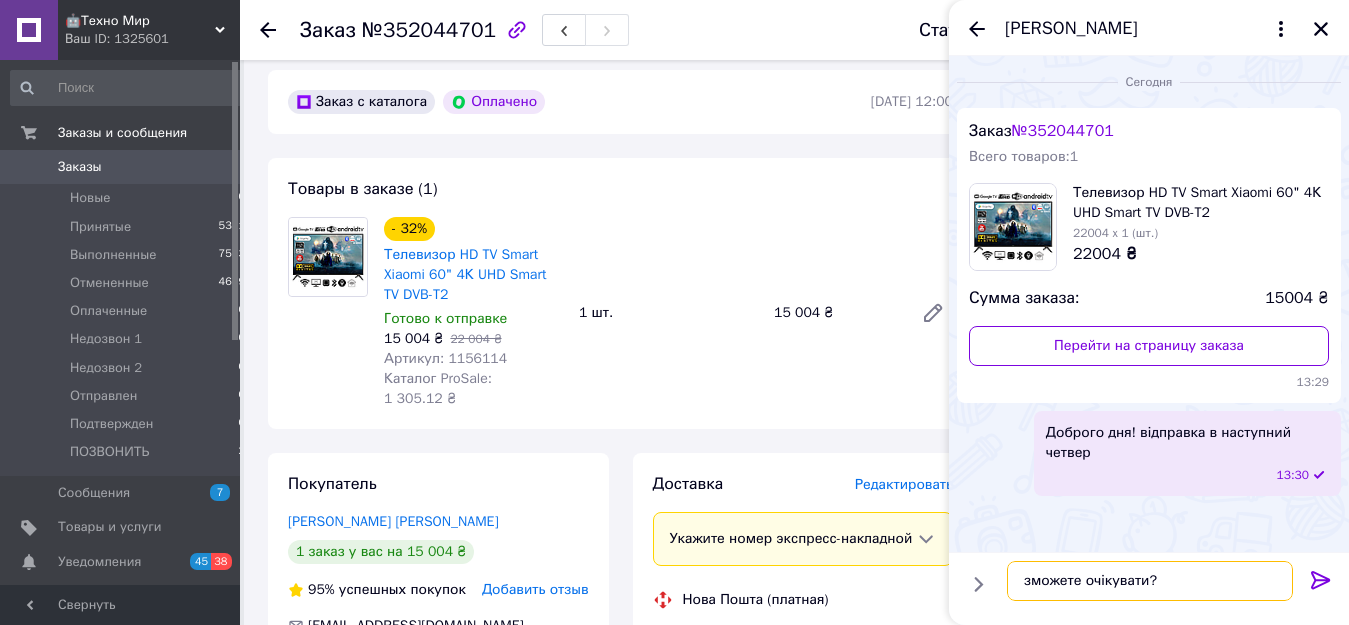 type 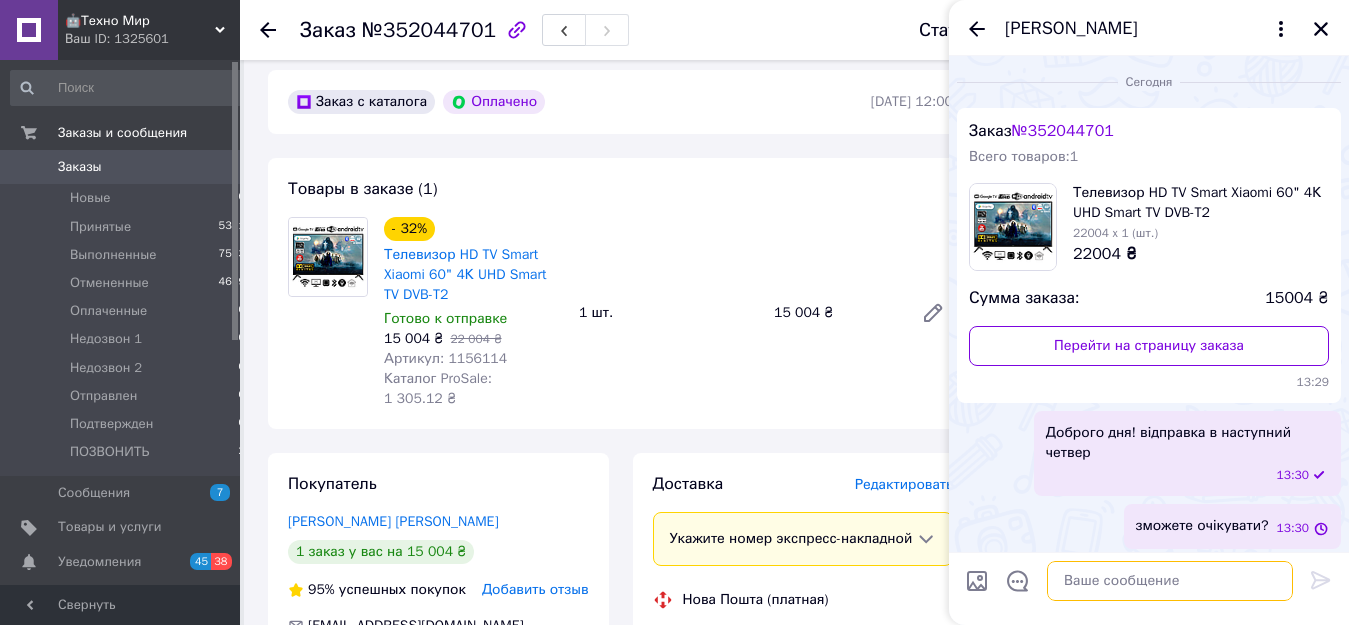 scroll, scrollTop: 5, scrollLeft: 0, axis: vertical 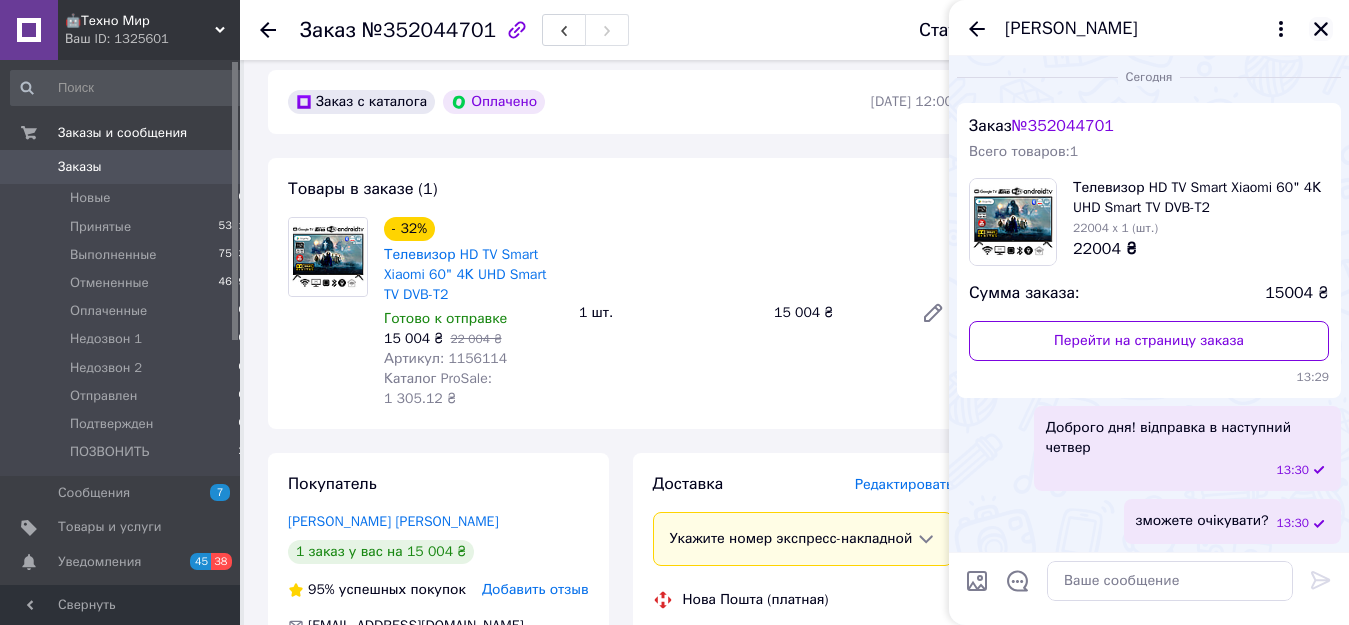 click 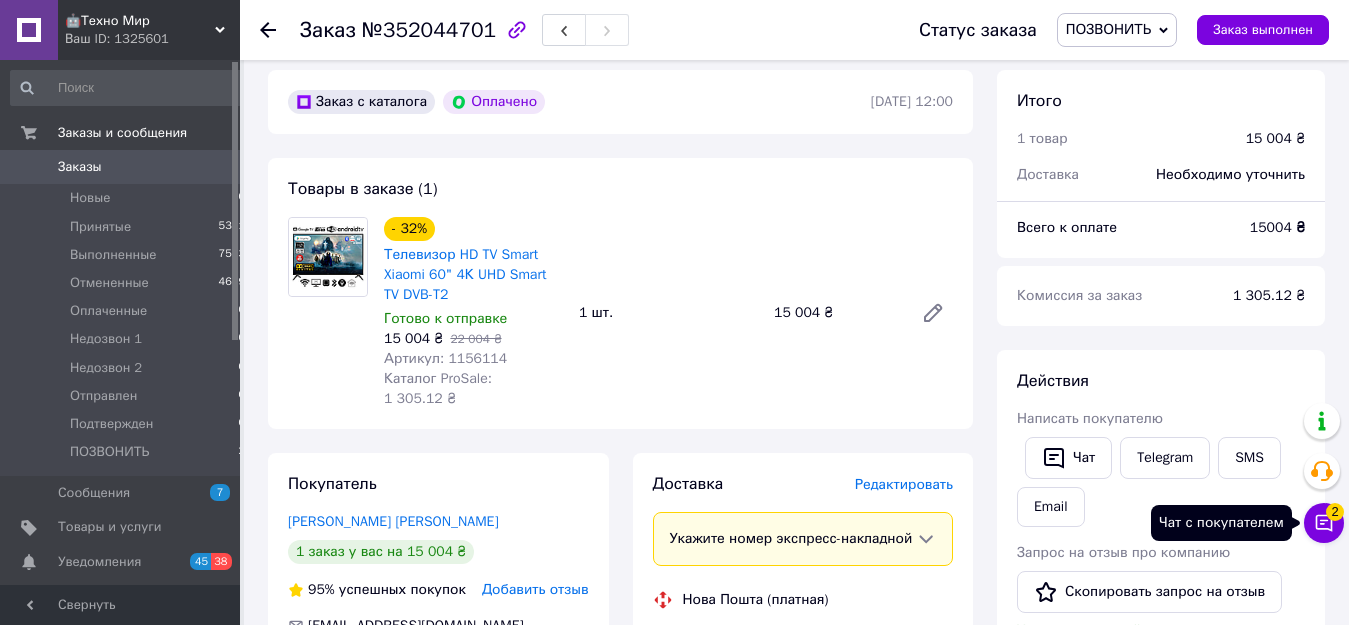 click 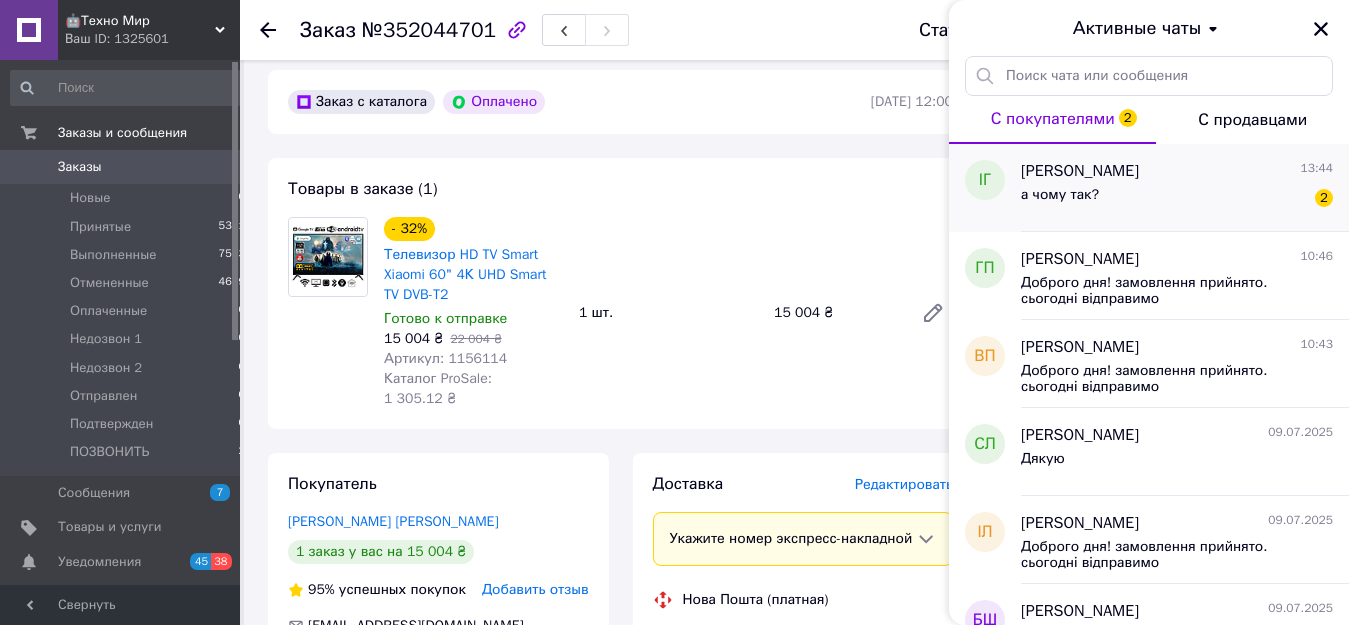 click on "Іван Горбачевський 13:44" at bounding box center [1177, 171] 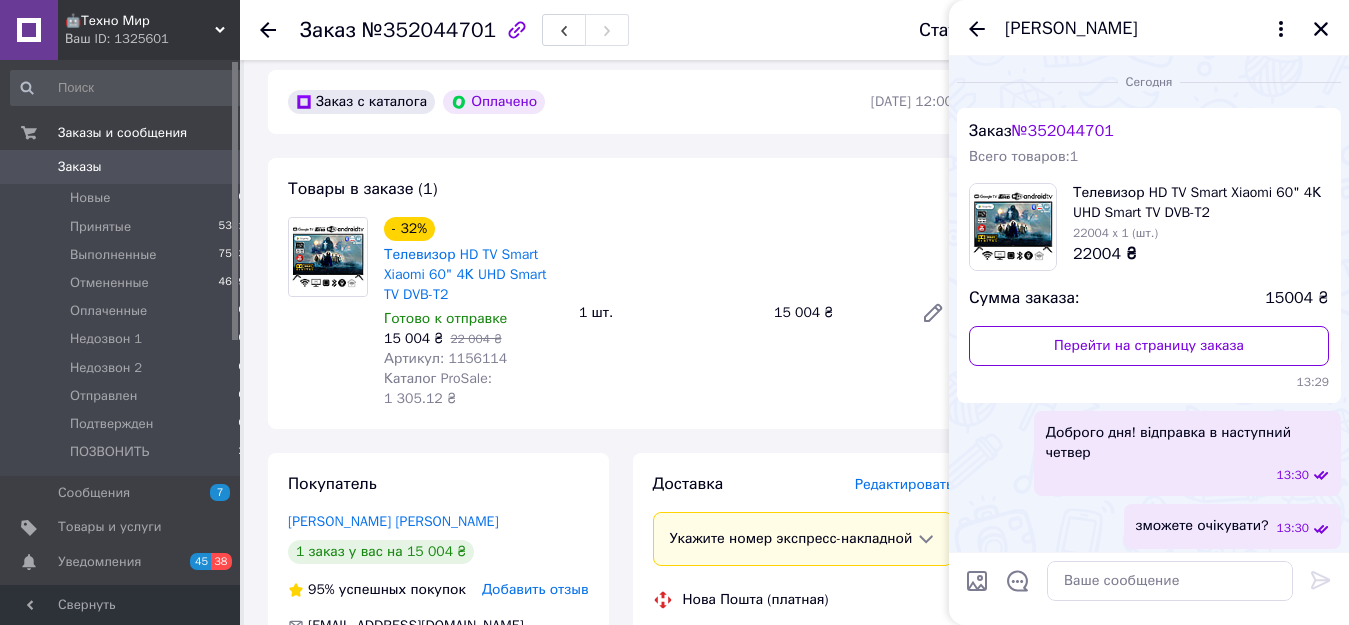 scroll, scrollTop: 147, scrollLeft: 0, axis: vertical 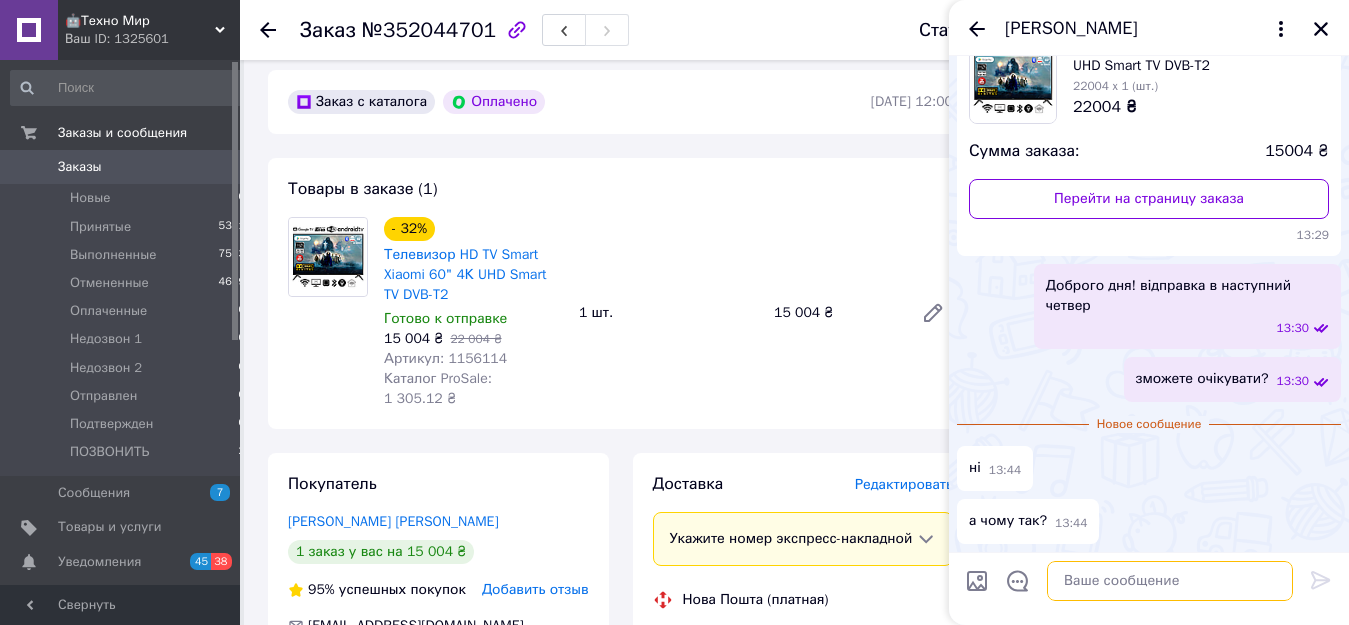 click at bounding box center [1170, 581] 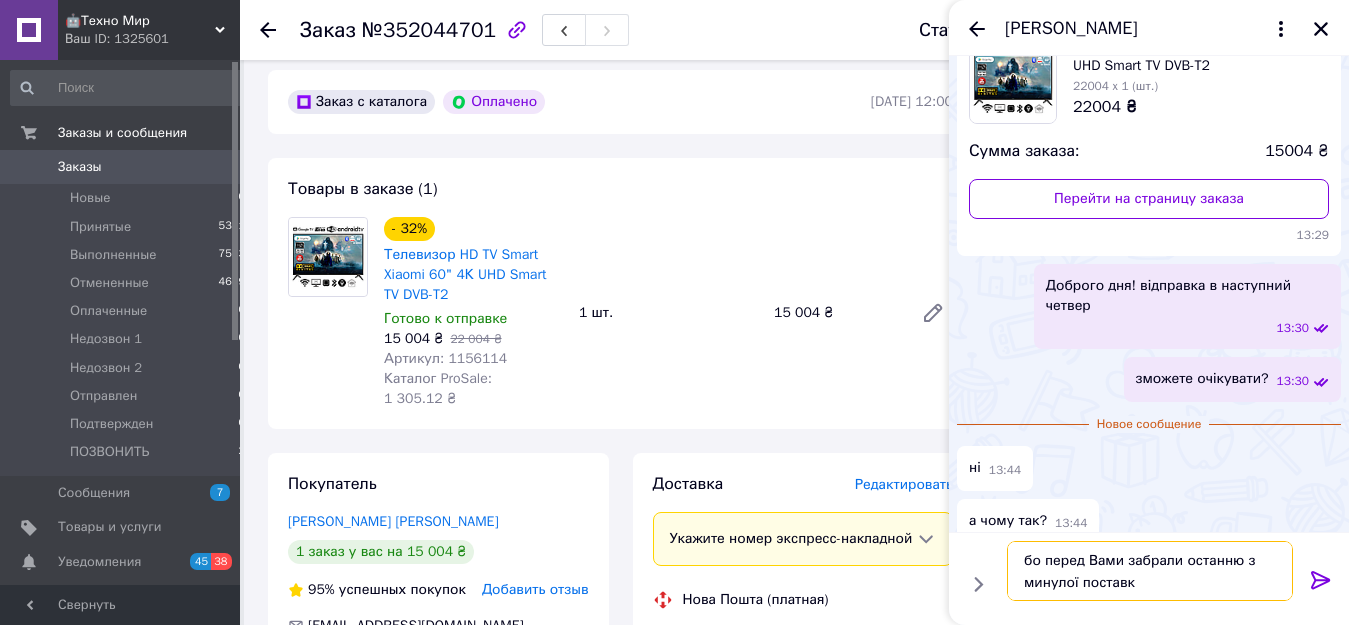 type on "бо перед Вами забрали останню з минулої поставки" 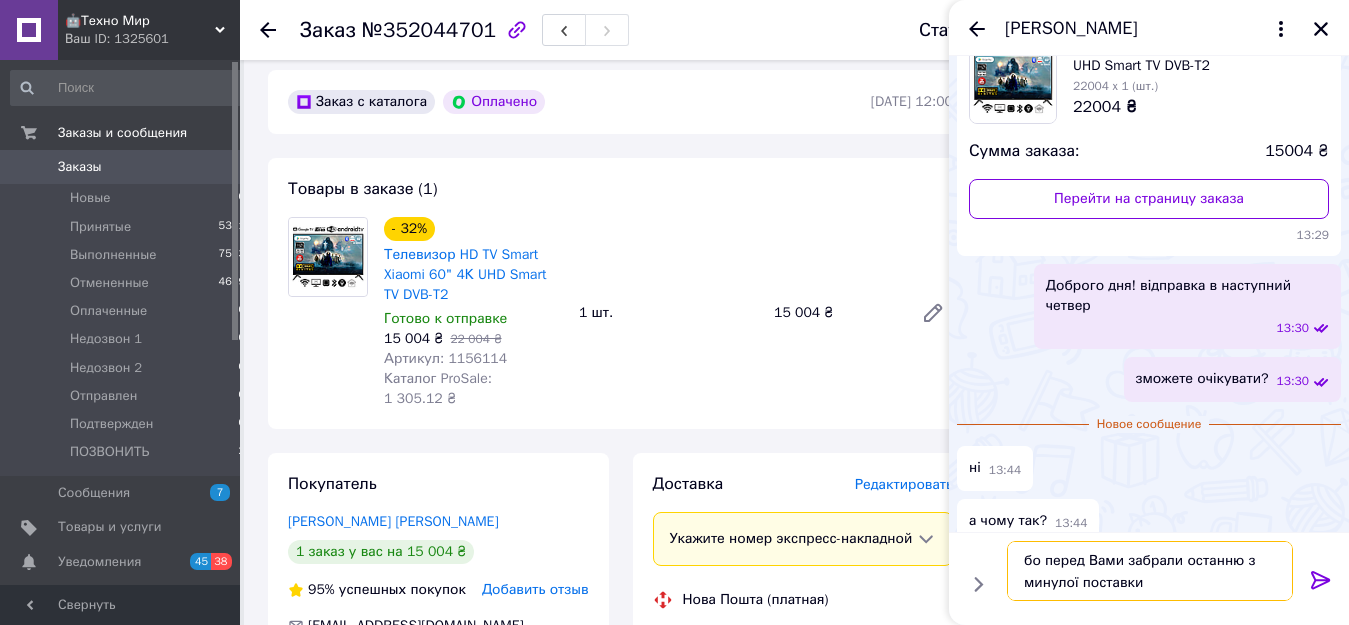 type 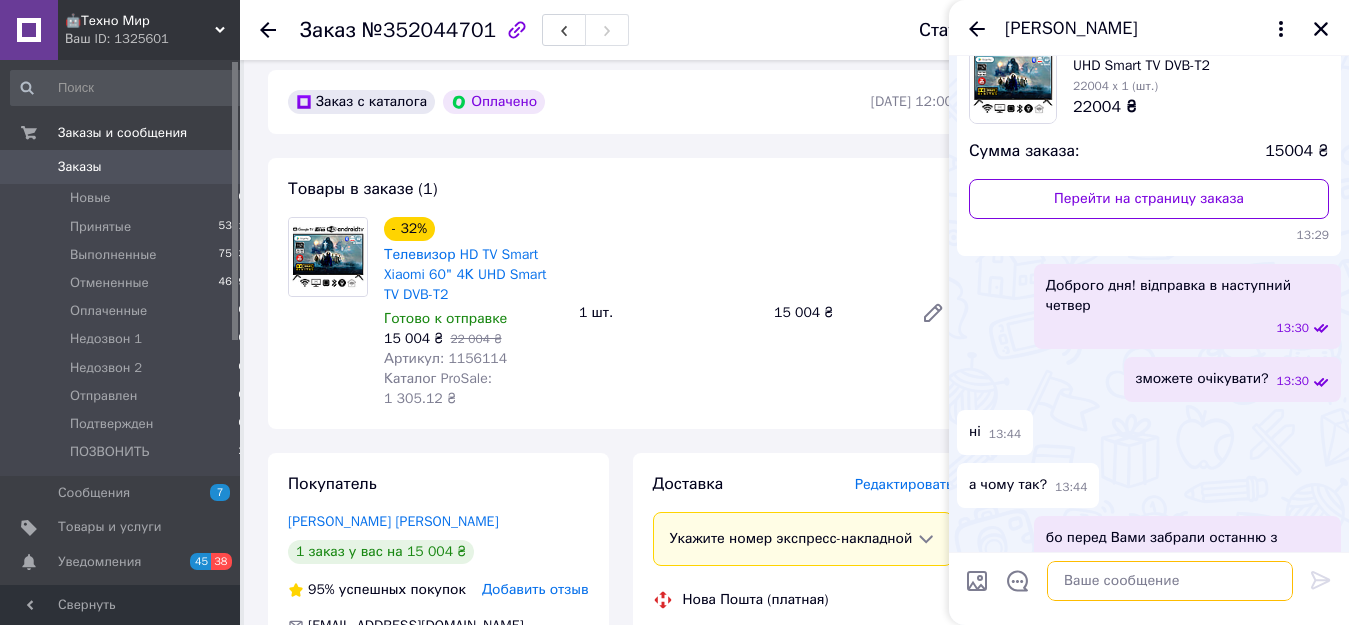 scroll, scrollTop: 205, scrollLeft: 0, axis: vertical 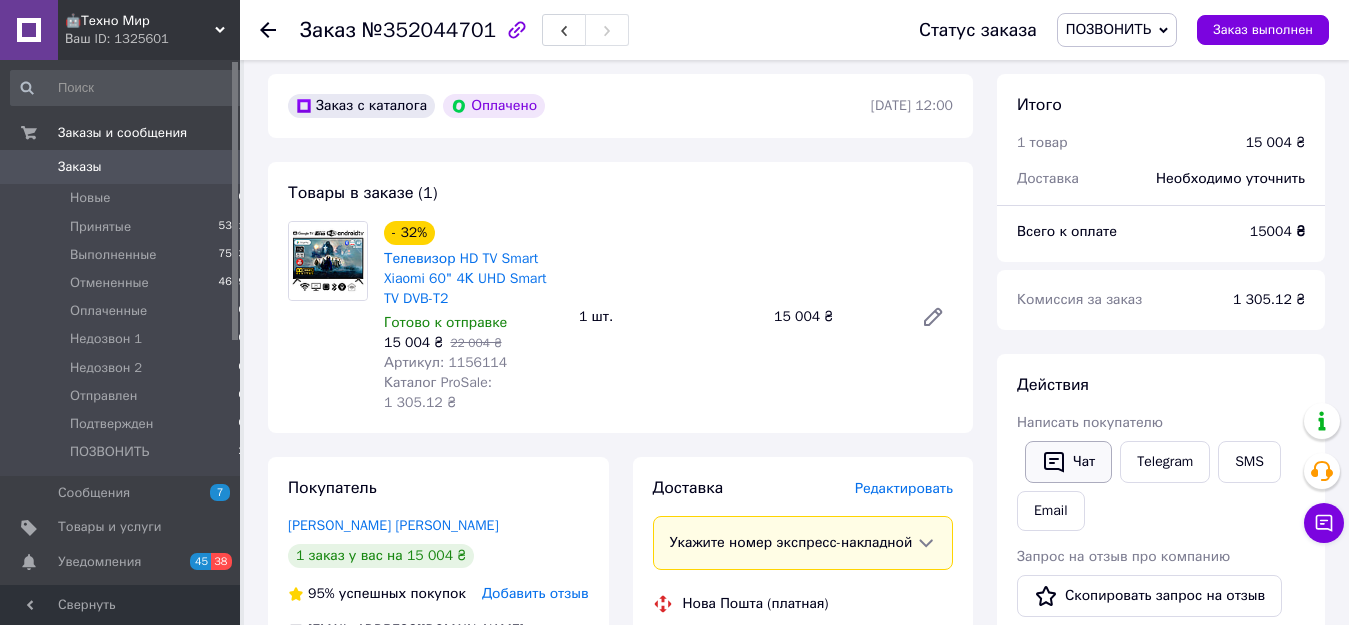 click on "Чат" at bounding box center (1068, 462) 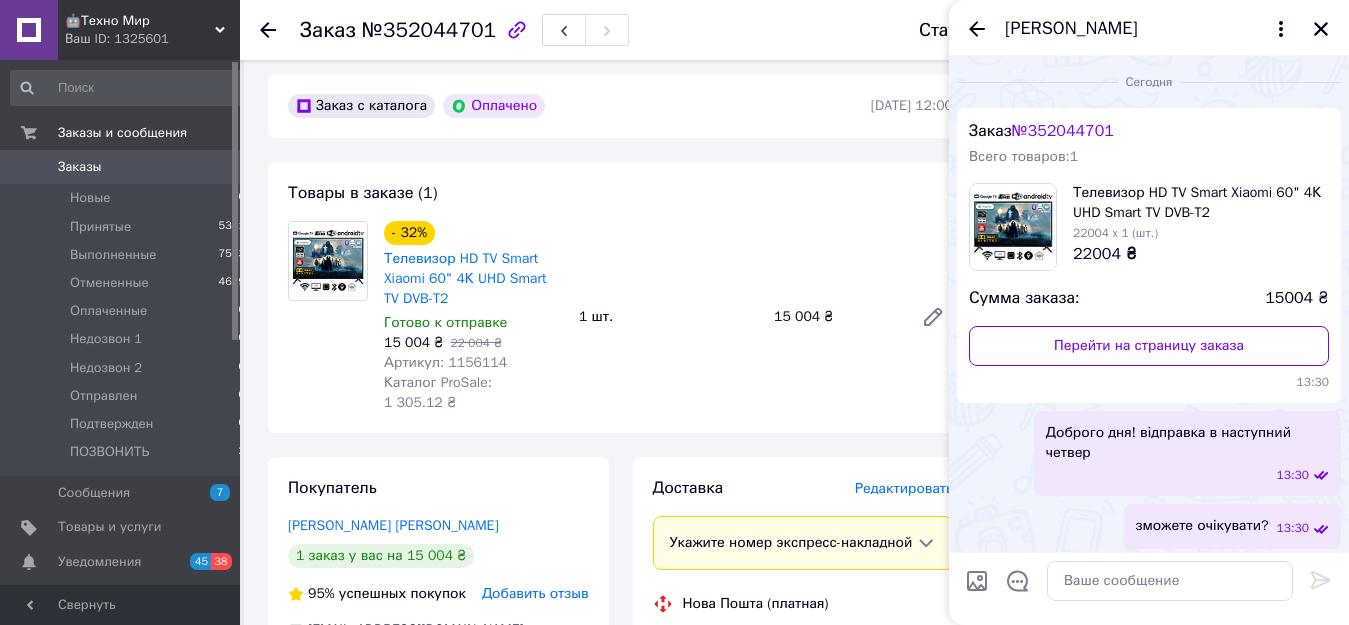scroll, scrollTop: 205, scrollLeft: 0, axis: vertical 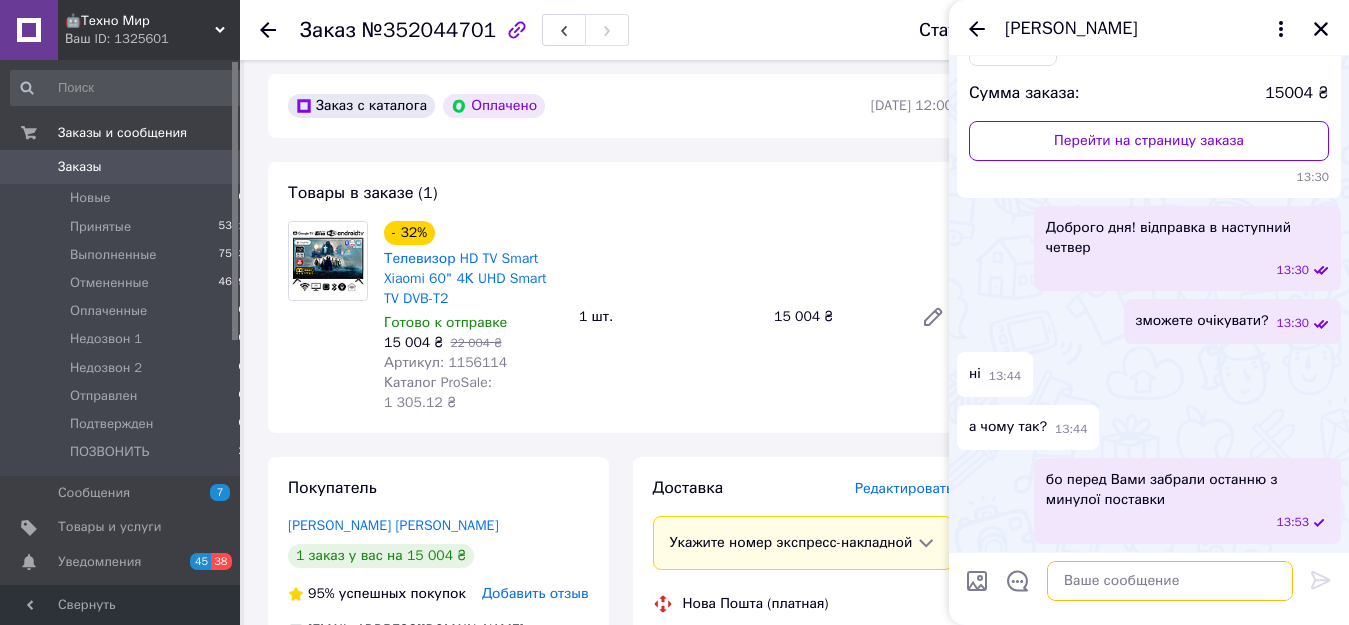click at bounding box center [1170, 581] 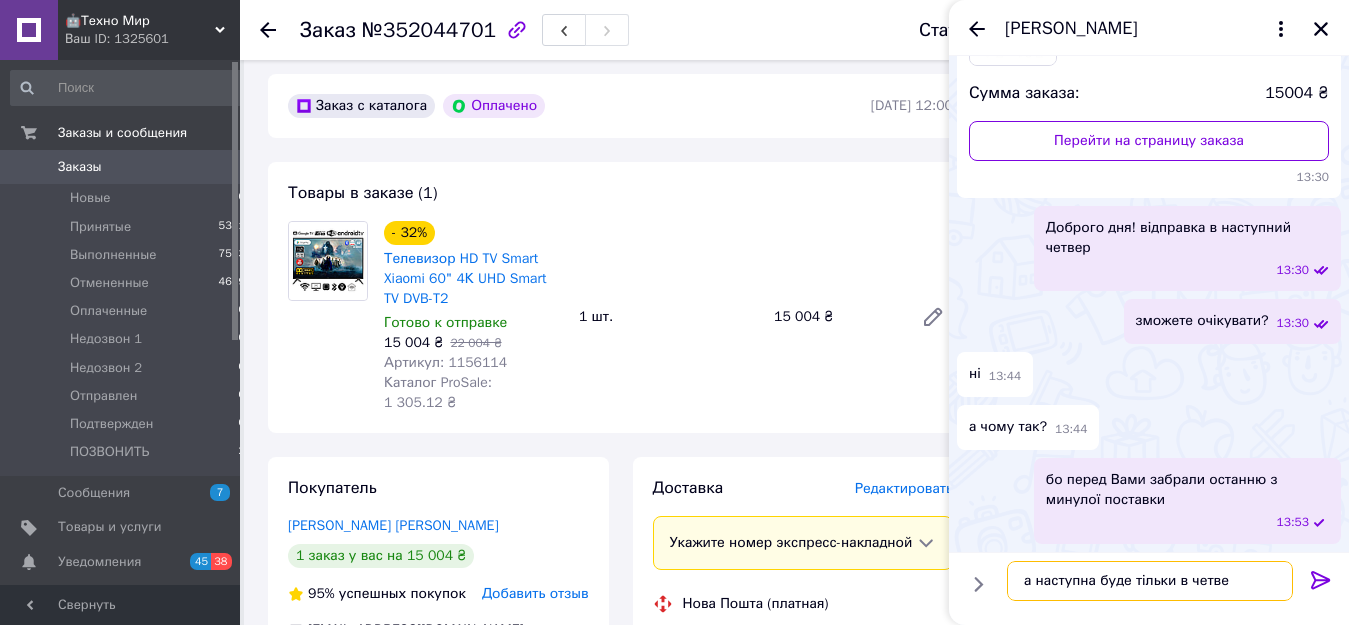 type on "а наступна буде тільки в четвер" 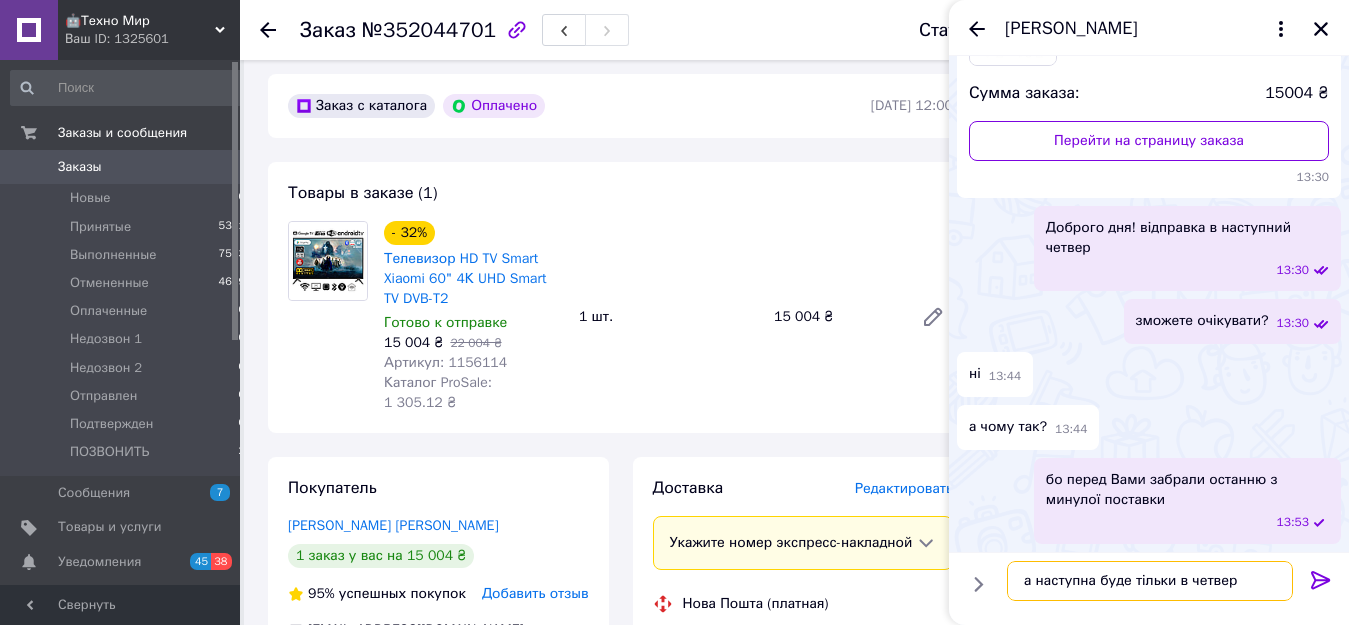 type 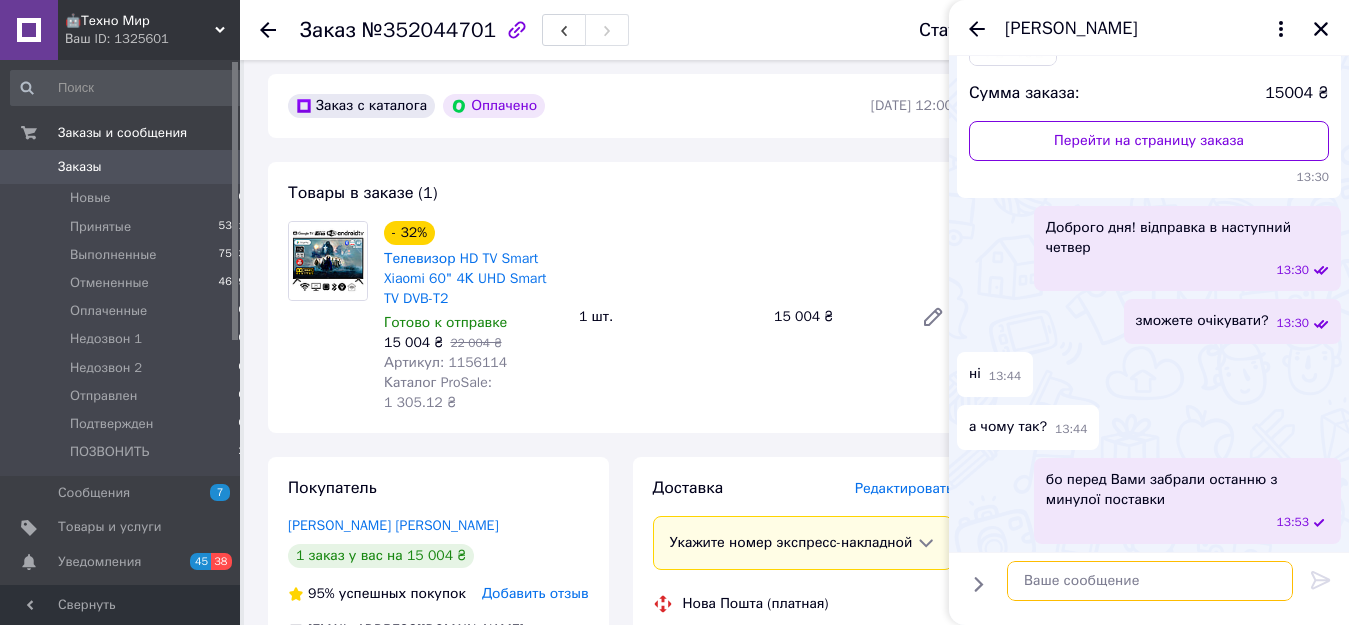 scroll, scrollTop: 258, scrollLeft: 0, axis: vertical 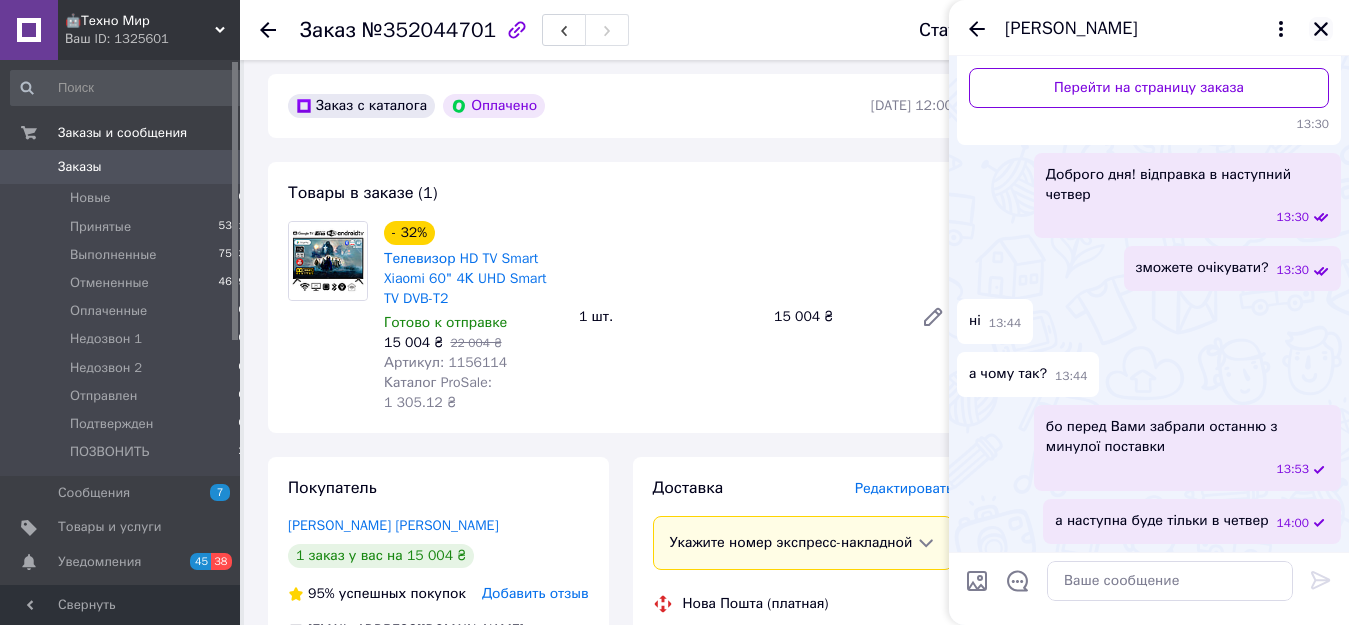 click at bounding box center [1321, 29] 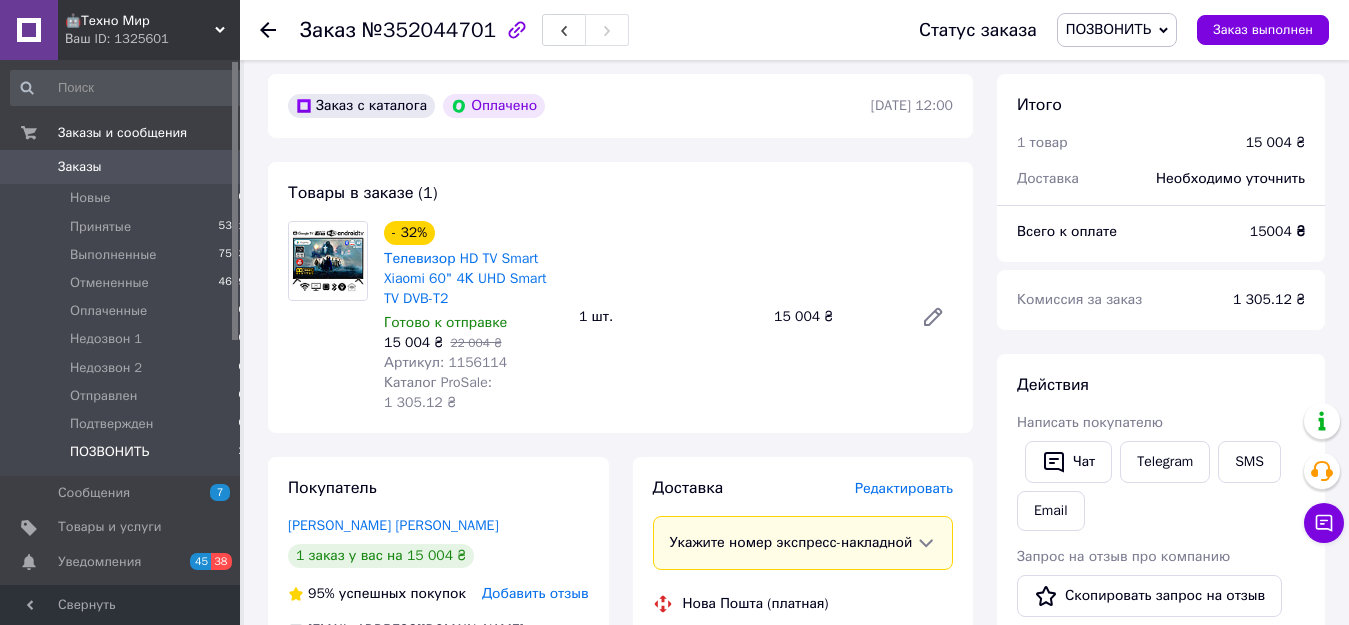 click on "ПОЗВОНИТЬ 2" at bounding box center (128, 457) 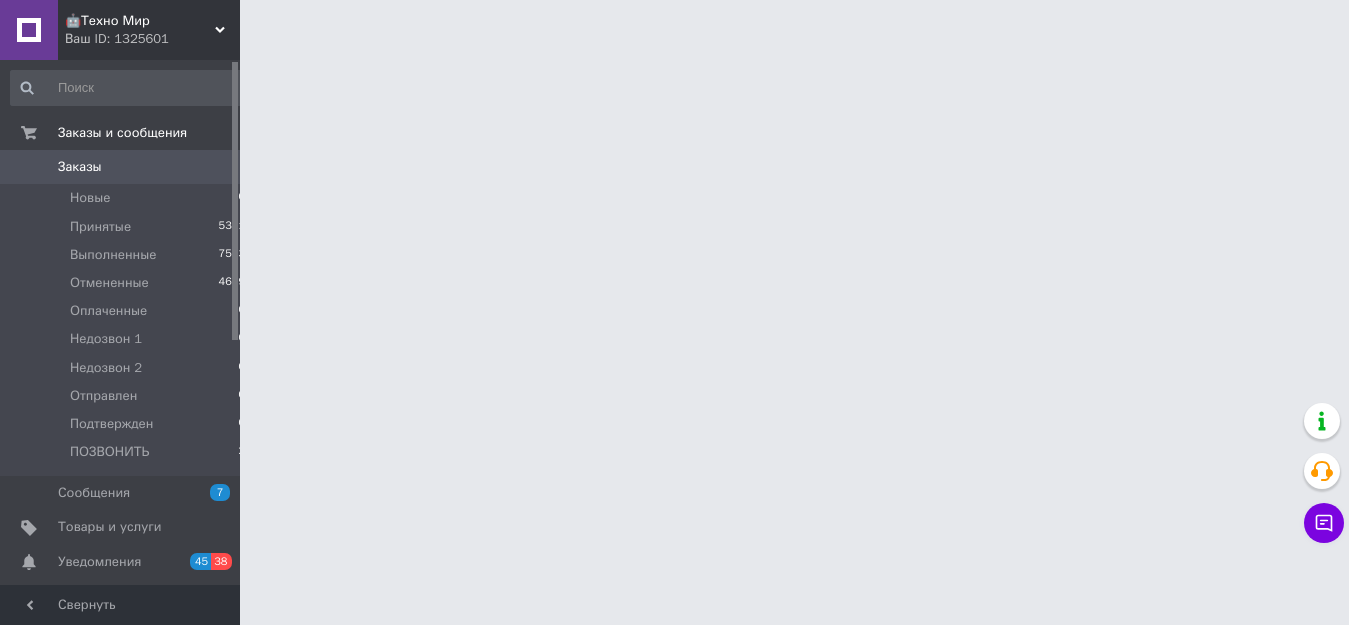 scroll, scrollTop: 0, scrollLeft: 0, axis: both 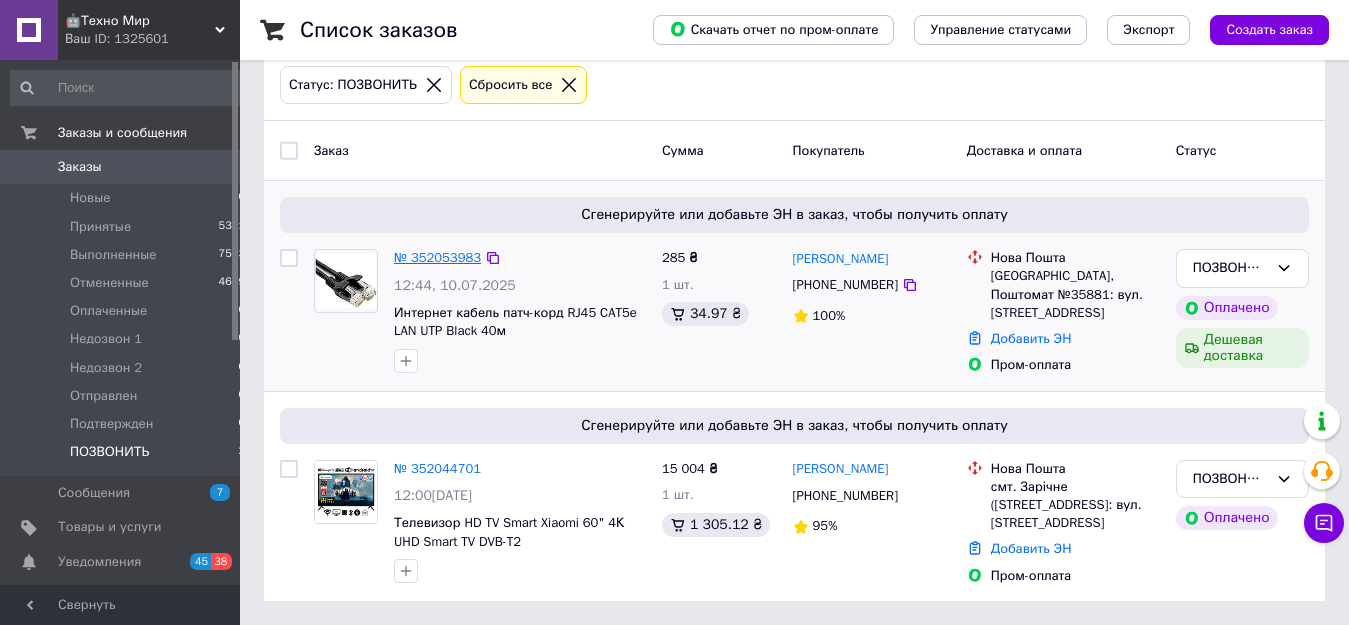 click on "№ 352053983" at bounding box center (437, 257) 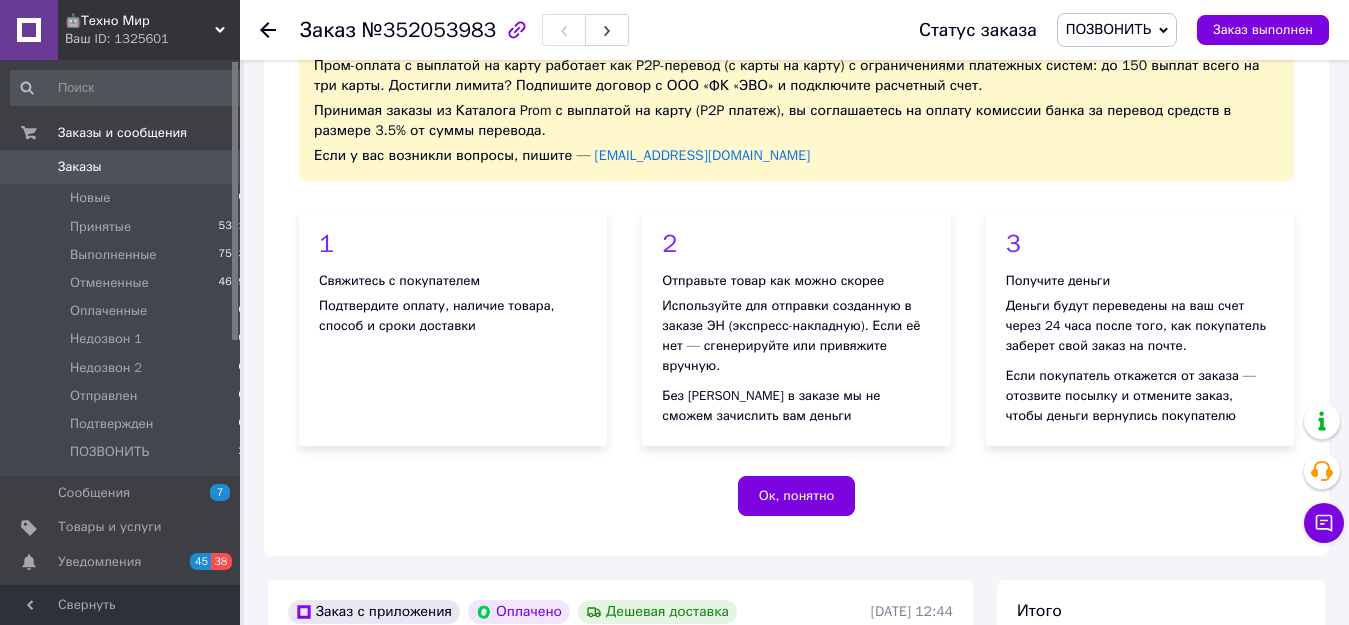 scroll, scrollTop: 718, scrollLeft: 0, axis: vertical 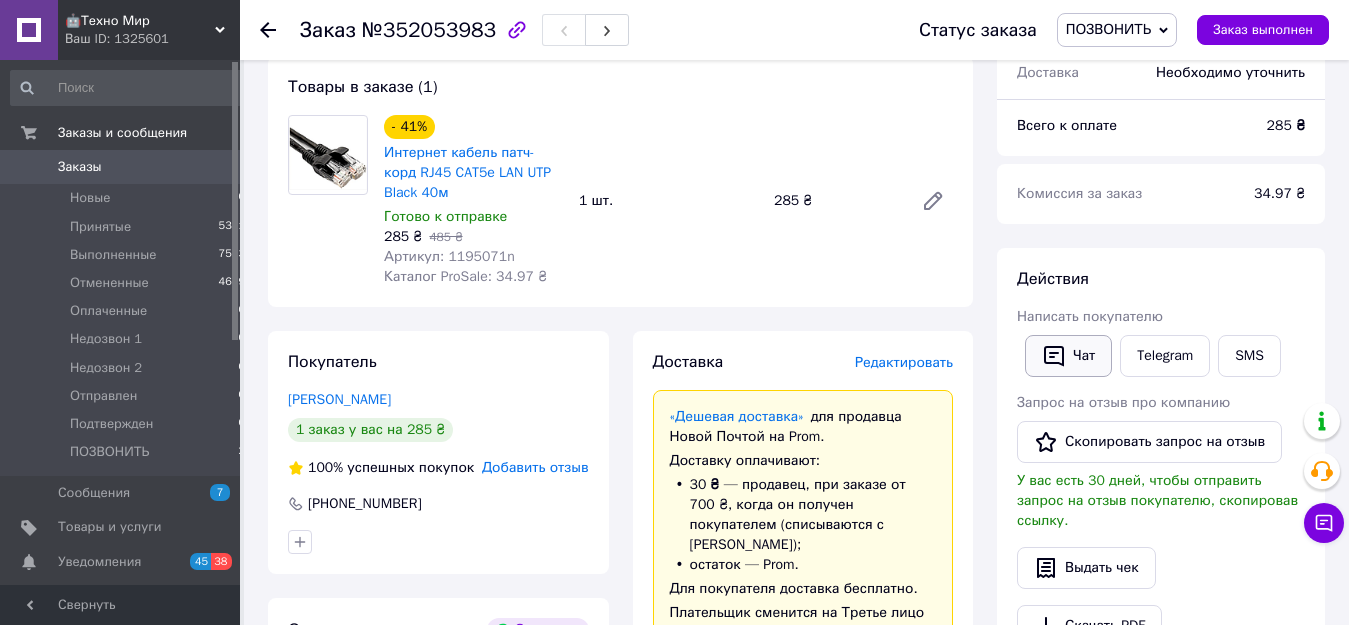 click 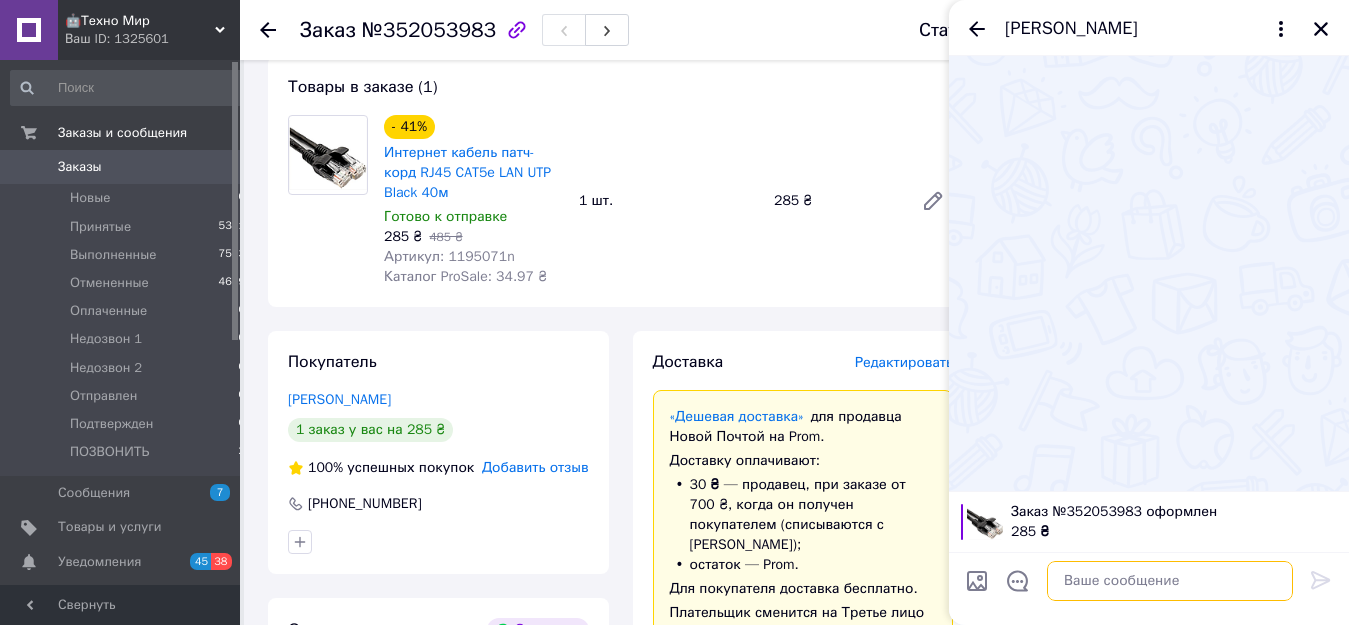 click at bounding box center (1170, 581) 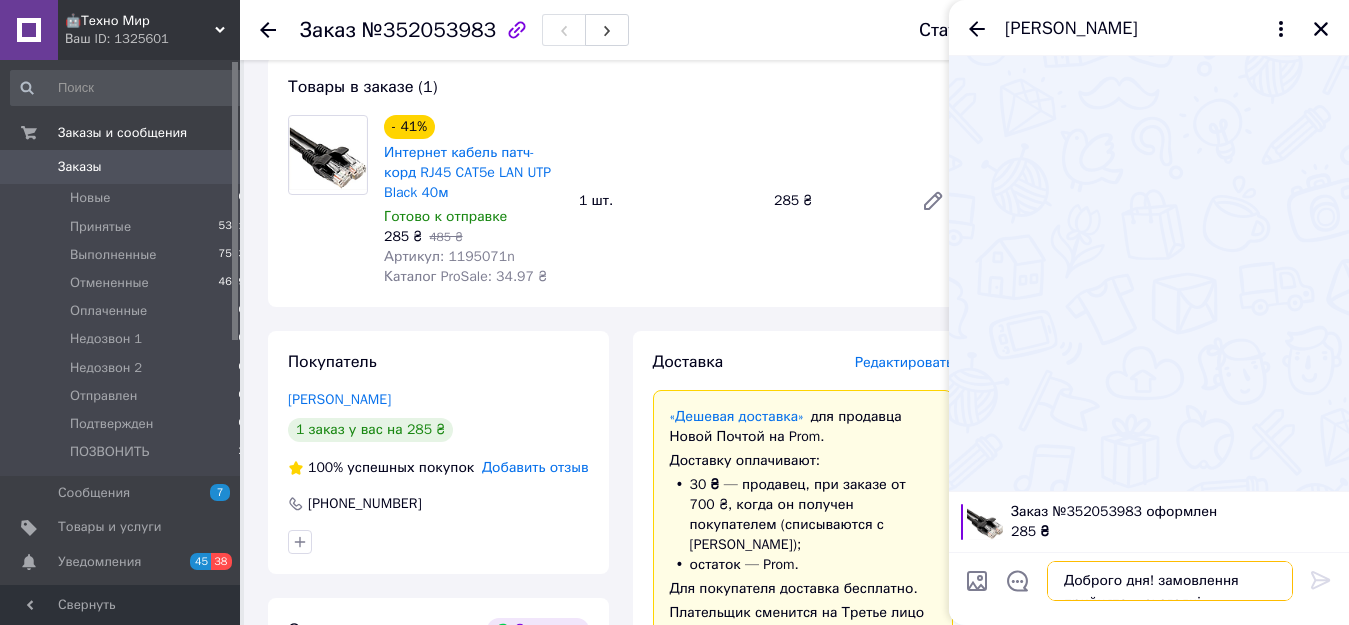 scroll, scrollTop: 2, scrollLeft: 0, axis: vertical 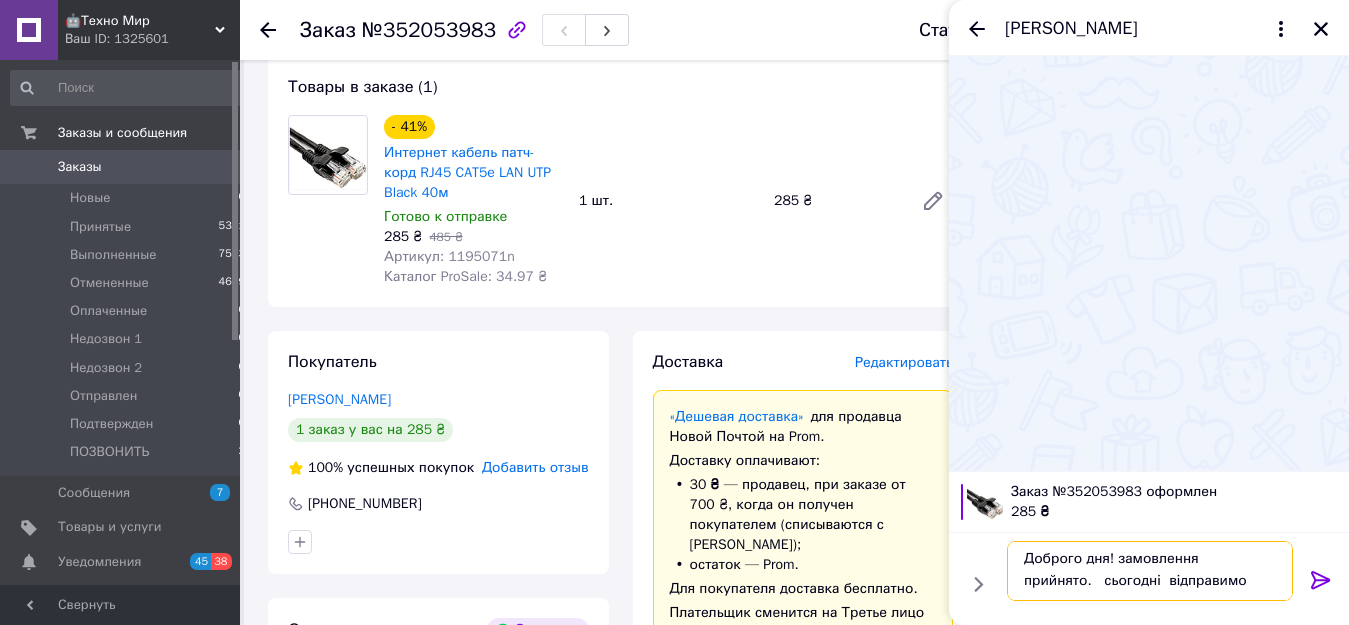 type 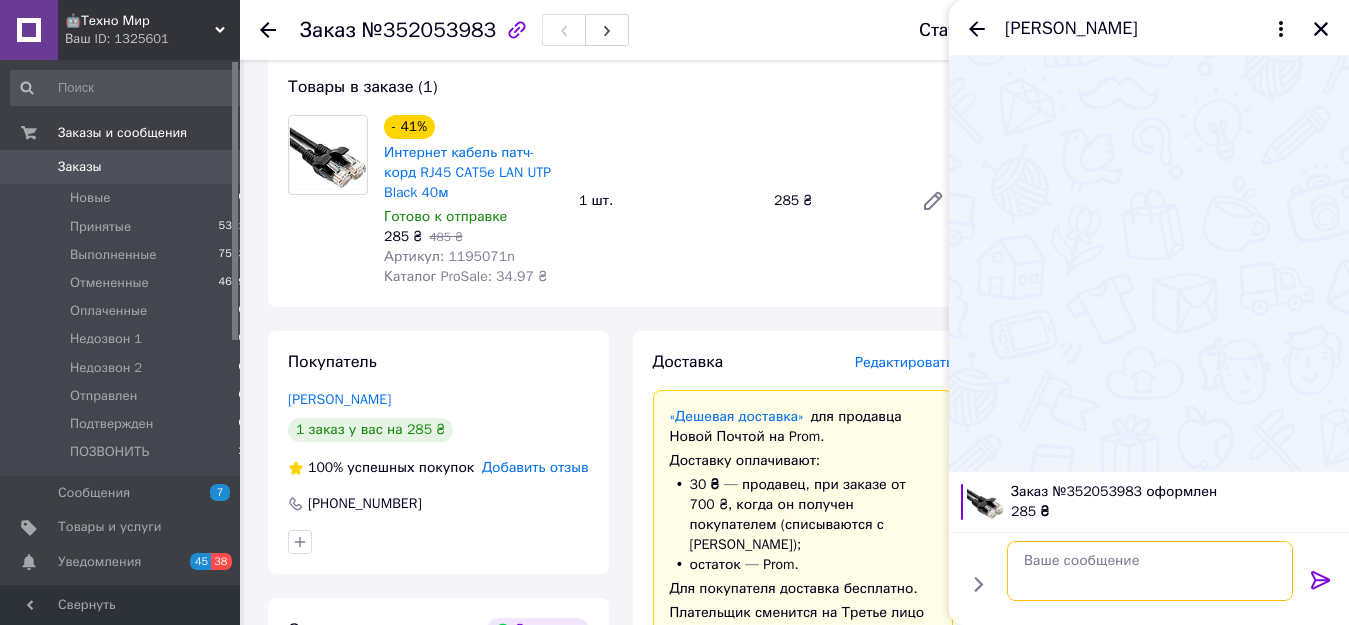 scroll, scrollTop: 0, scrollLeft: 0, axis: both 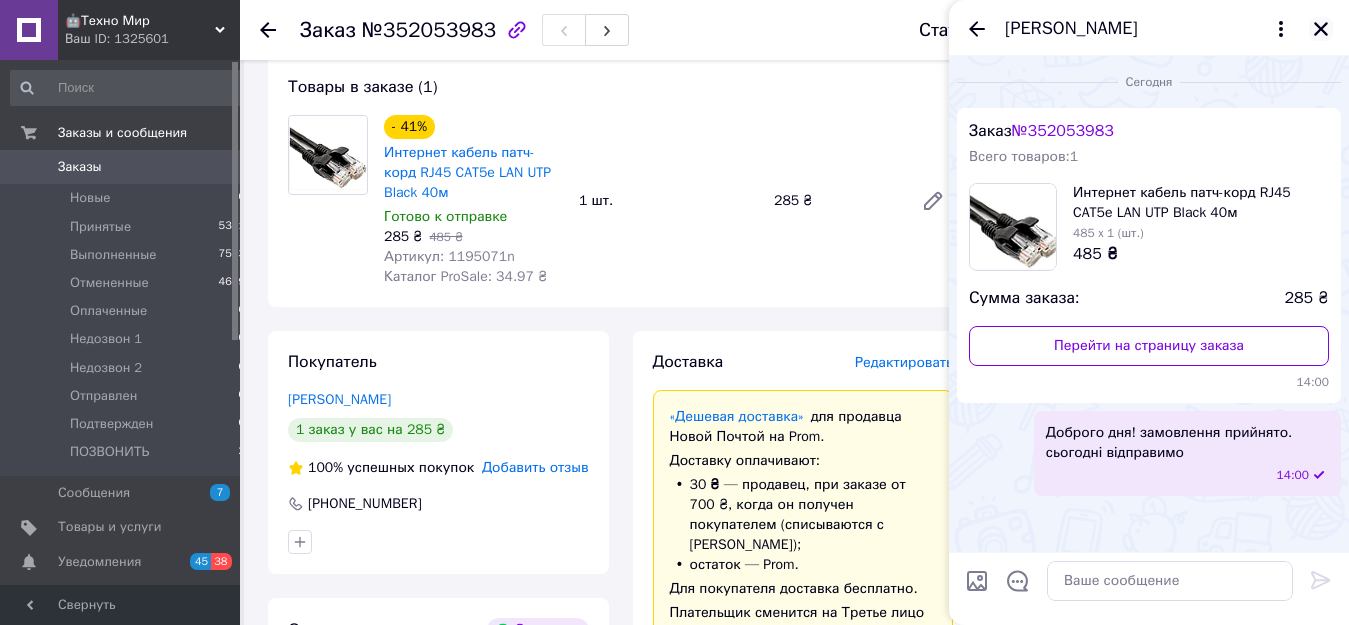 click 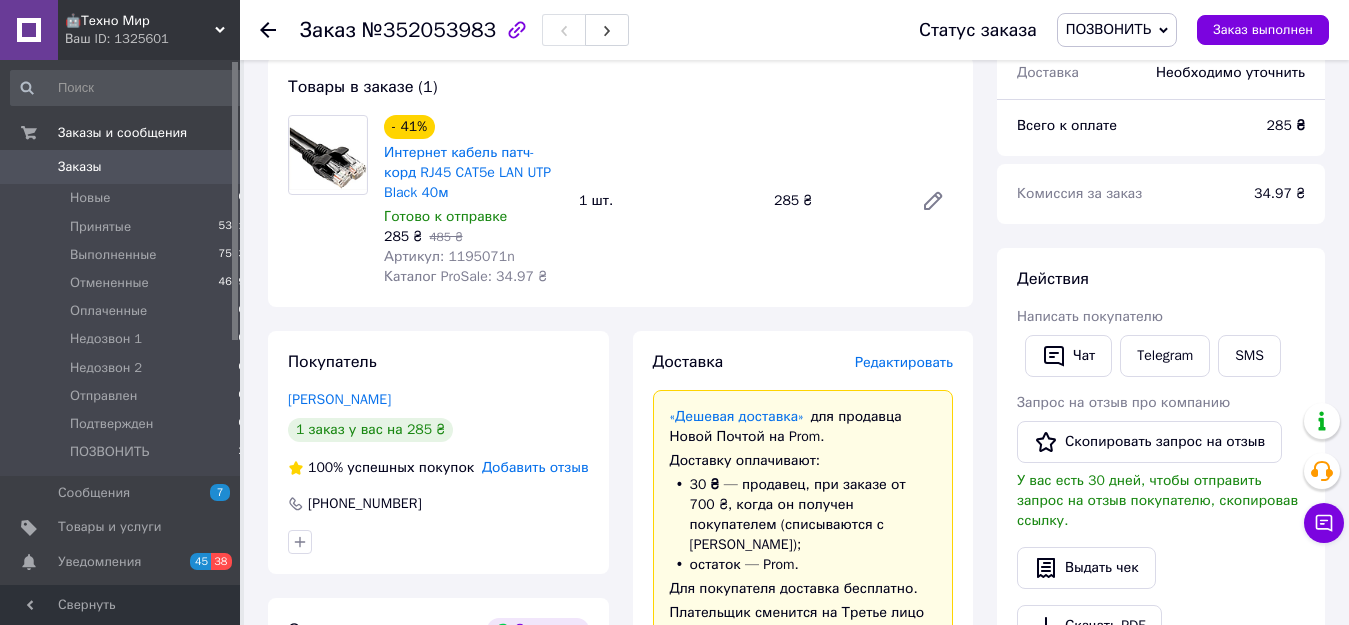 click on "ПОЗВОНИТЬ" at bounding box center [1108, 29] 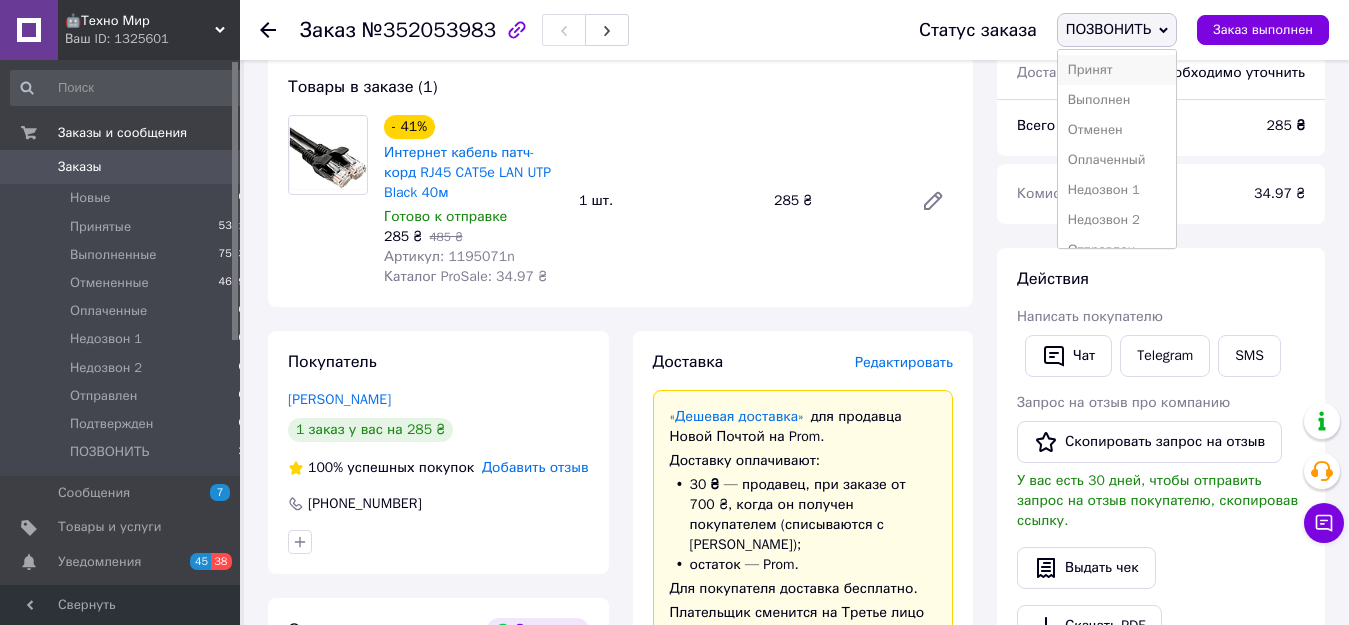 click on "Принят" at bounding box center [1117, 70] 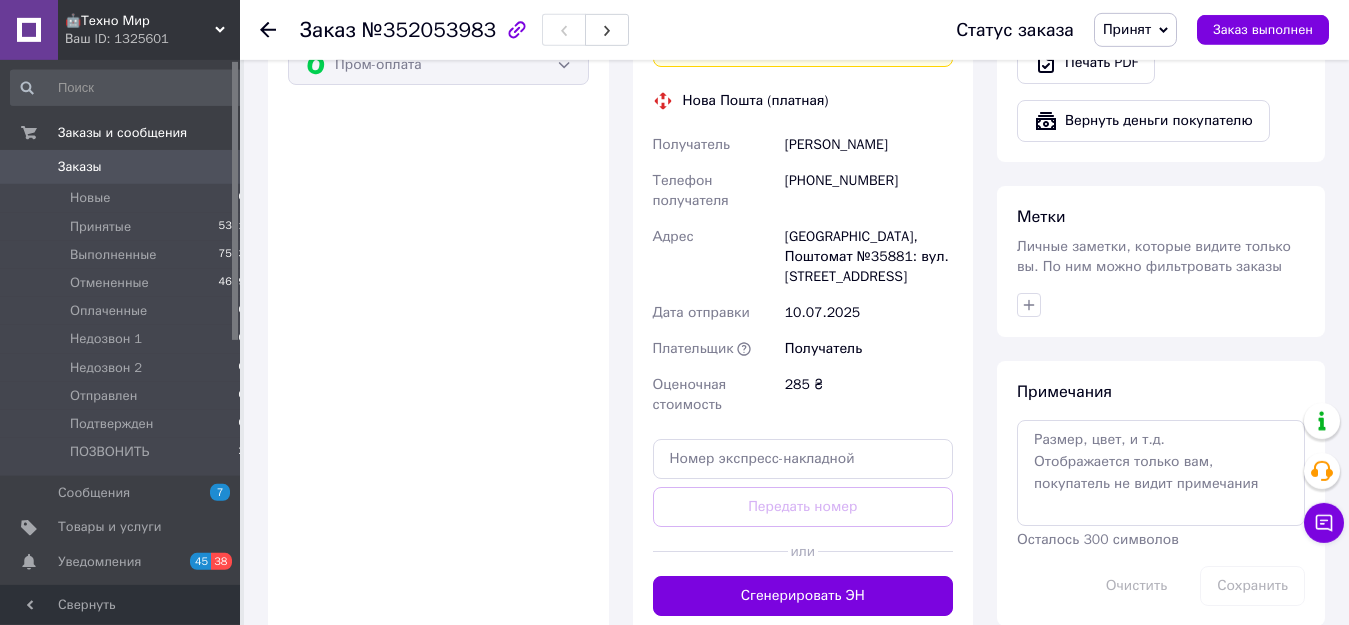 scroll, scrollTop: 1228, scrollLeft: 0, axis: vertical 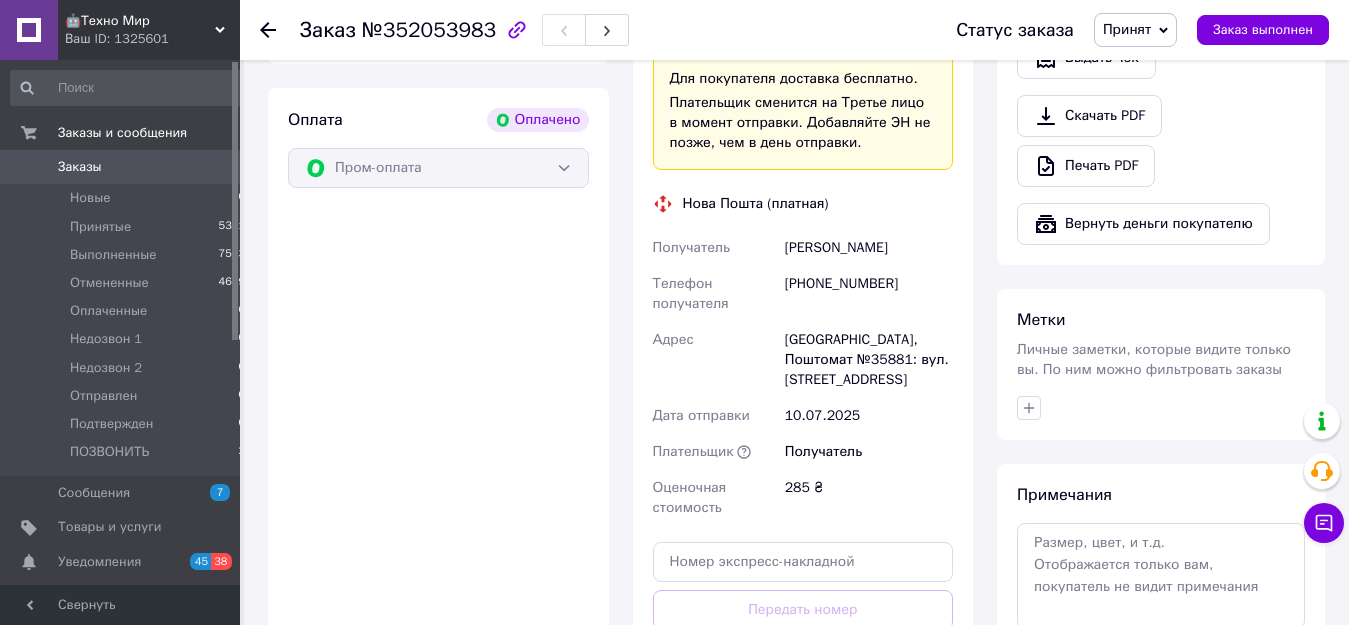 click on "[PERSON_NAME]" at bounding box center (869, 248) 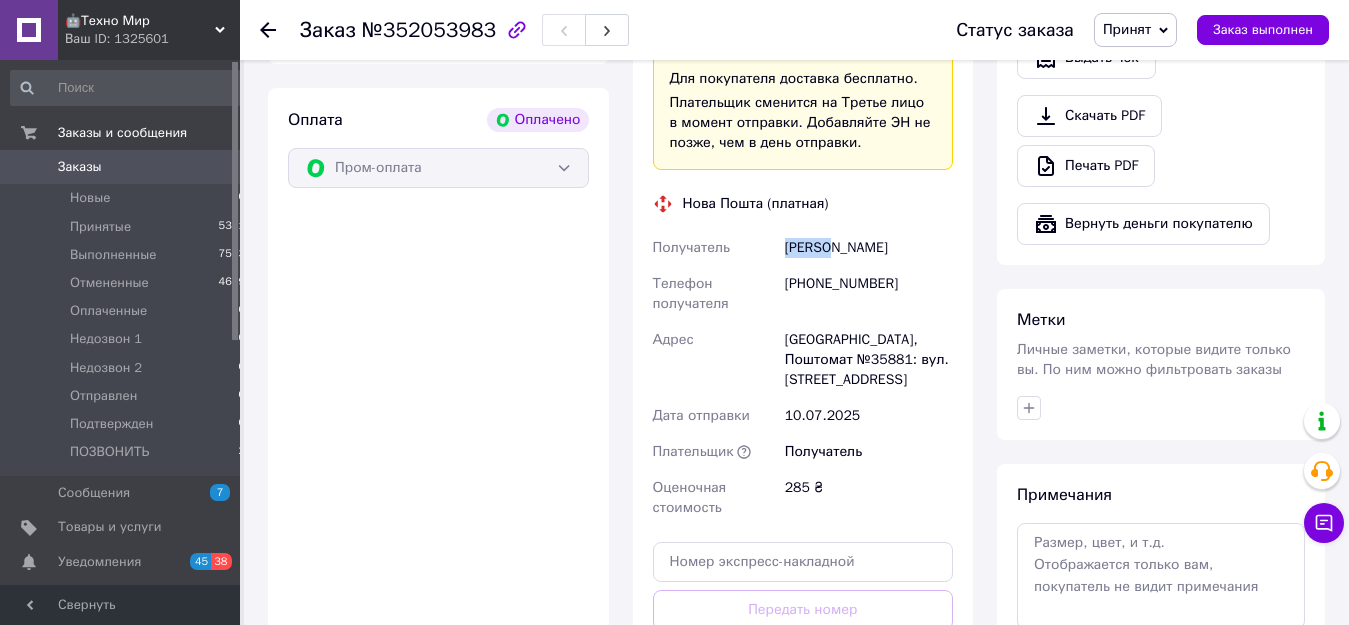 click on "[PERSON_NAME]" at bounding box center [869, 248] 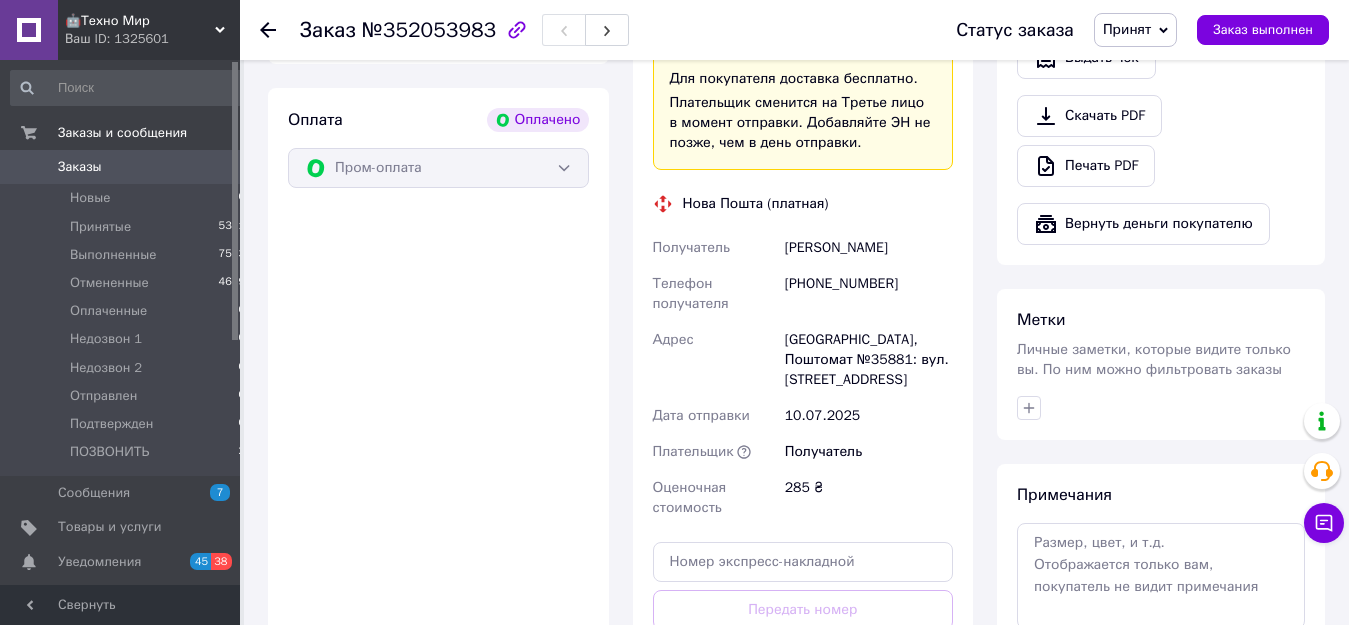 click on "[PERSON_NAME]" at bounding box center (869, 248) 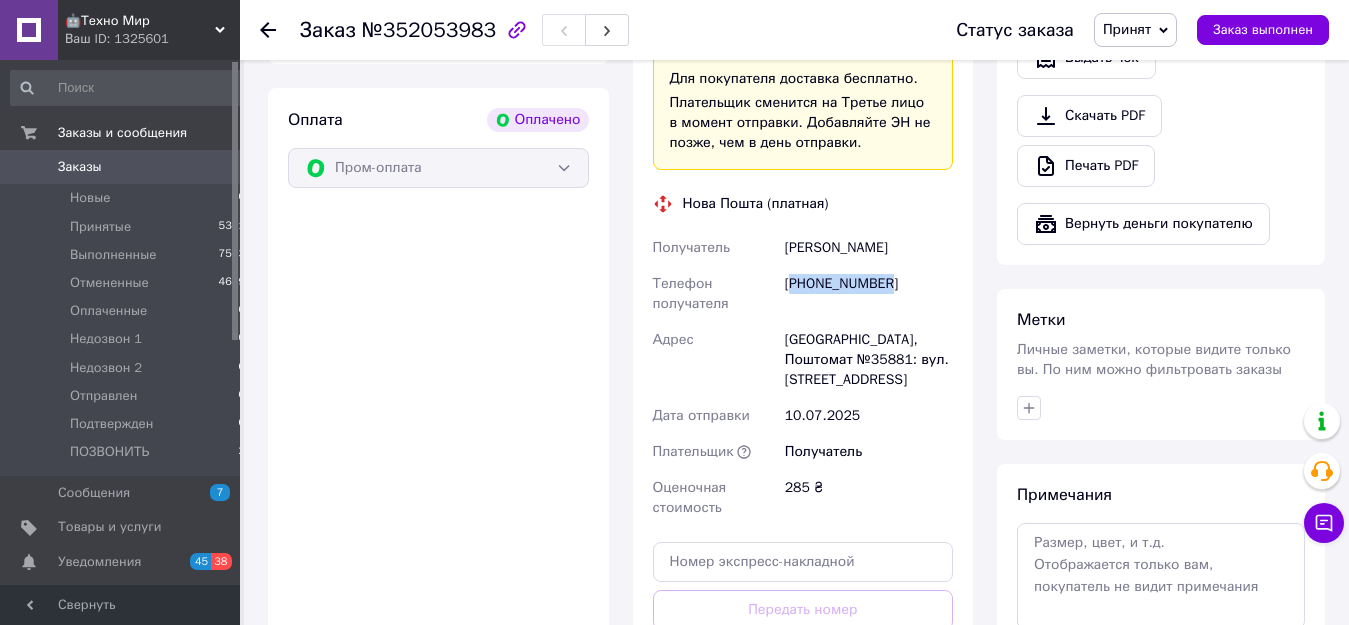 click on "[PHONE_NUMBER]" at bounding box center (869, 294) 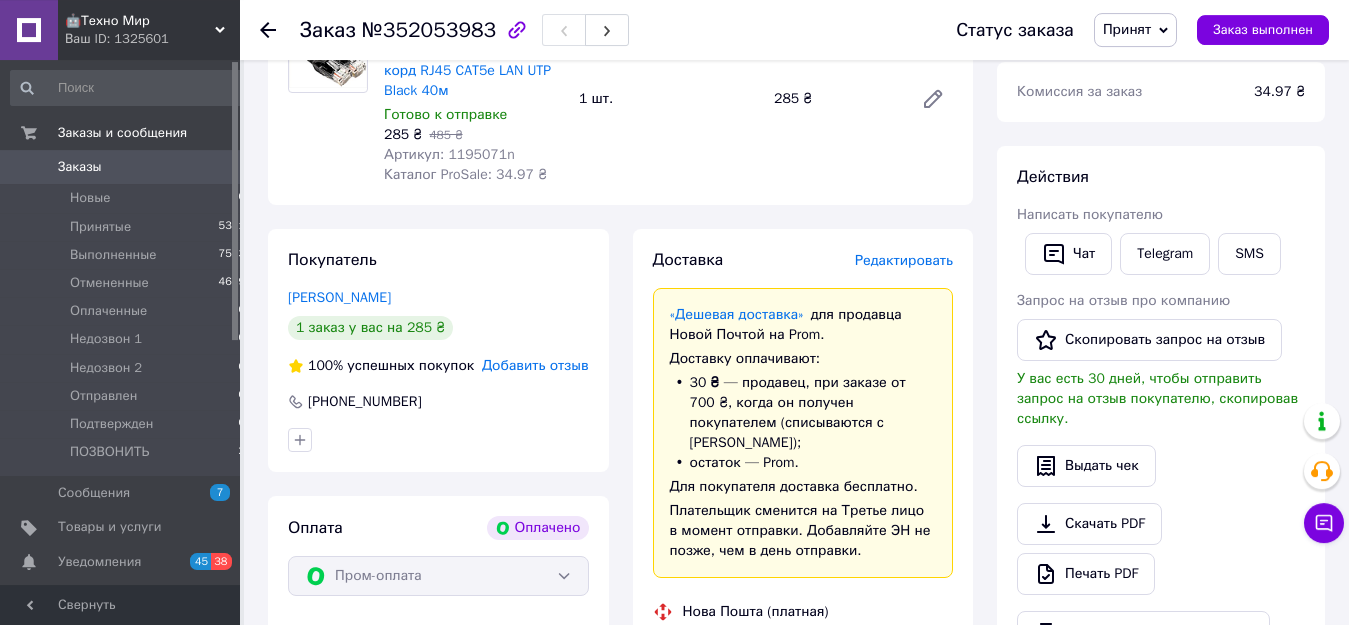 scroll, scrollTop: 616, scrollLeft: 0, axis: vertical 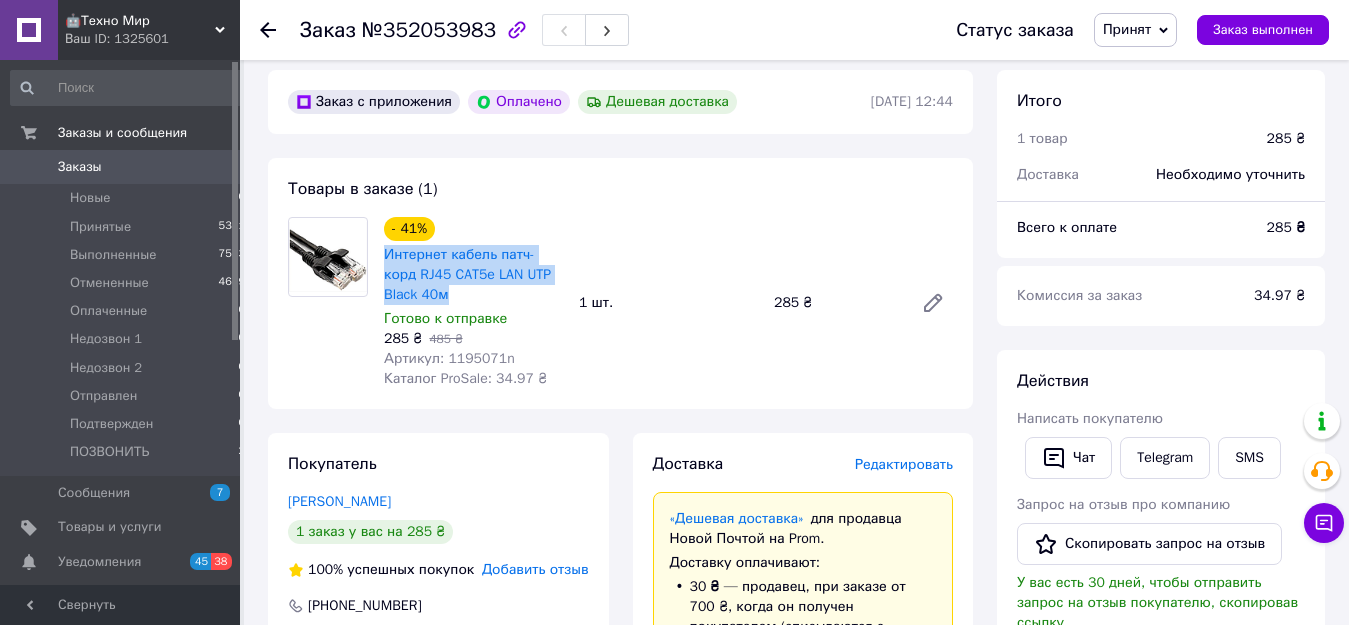 drag, startPoint x: 381, startPoint y: 257, endPoint x: 420, endPoint y: 293, distance: 53.075417 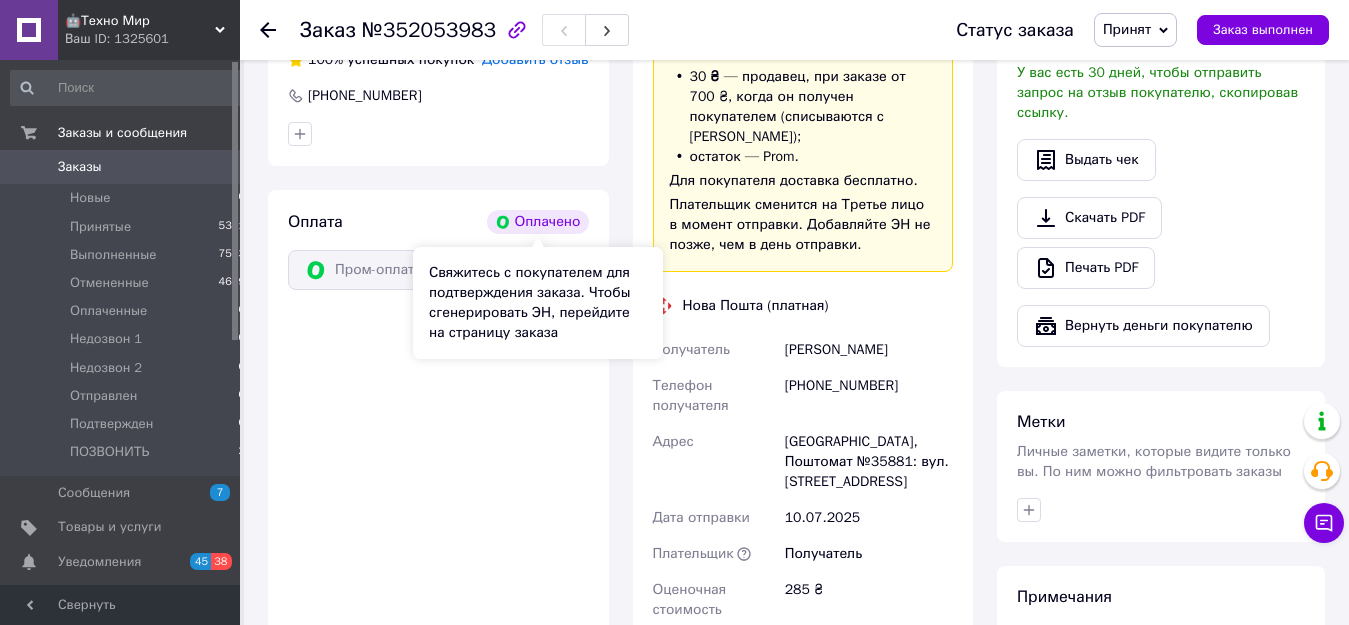 scroll, scrollTop: 1330, scrollLeft: 0, axis: vertical 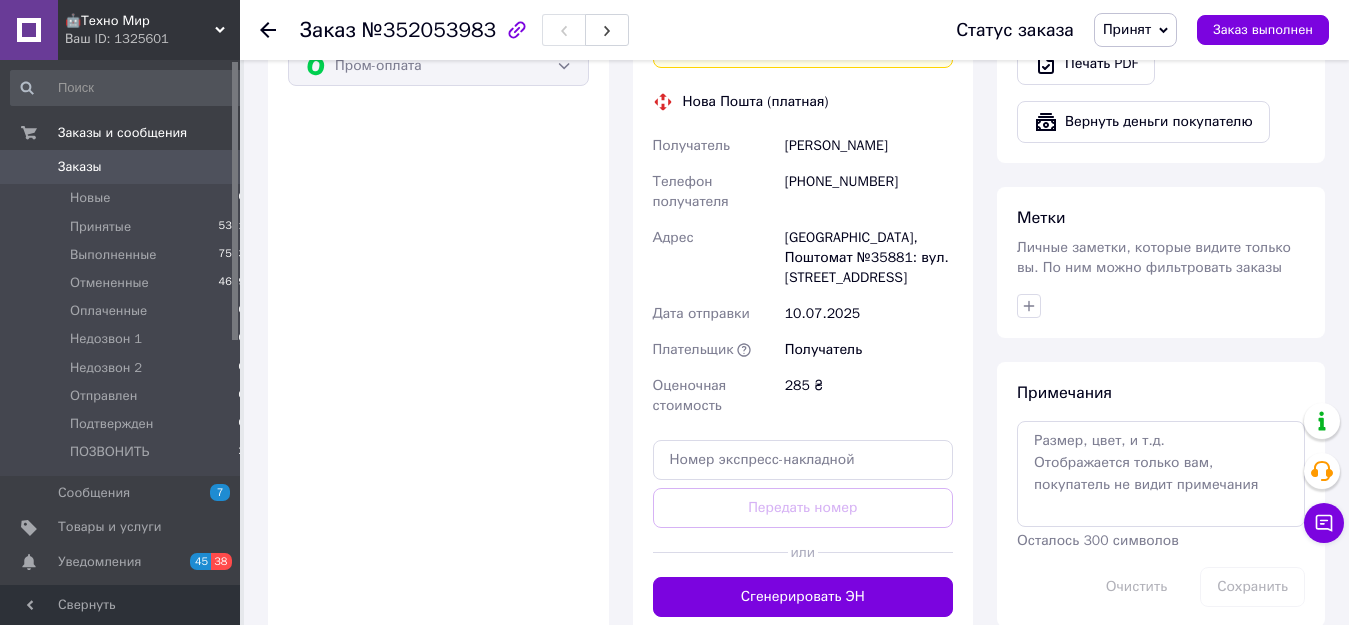 click on "[GEOGRAPHIC_DATA], Поштомат №35881: вул. [STREET_ADDRESS]" at bounding box center (869, 258) 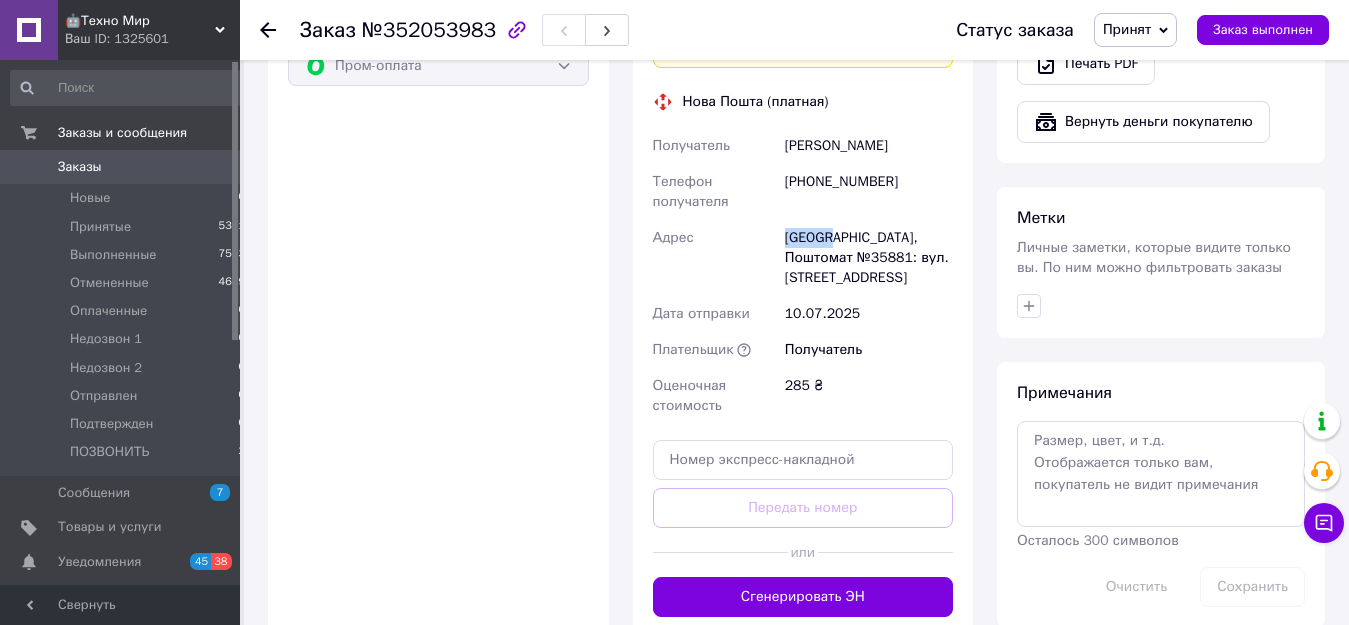 click on "[GEOGRAPHIC_DATA], Поштомат №35881: вул. [STREET_ADDRESS]" at bounding box center (869, 258) 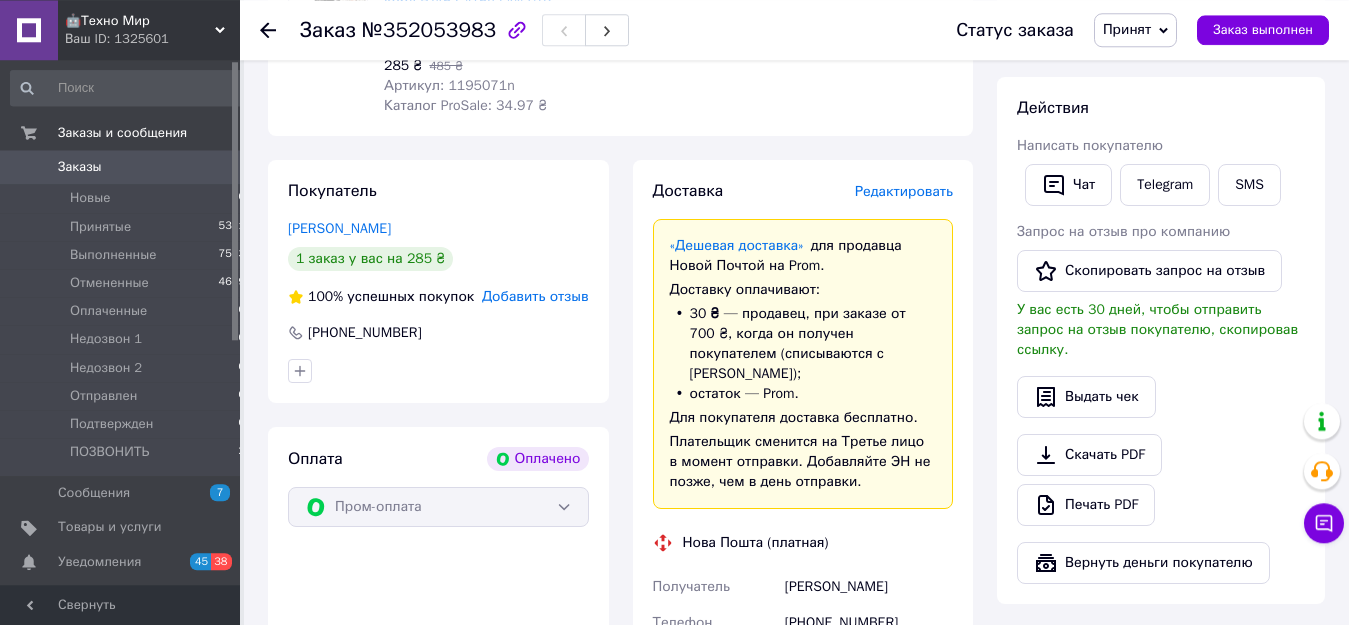 scroll, scrollTop: 718, scrollLeft: 0, axis: vertical 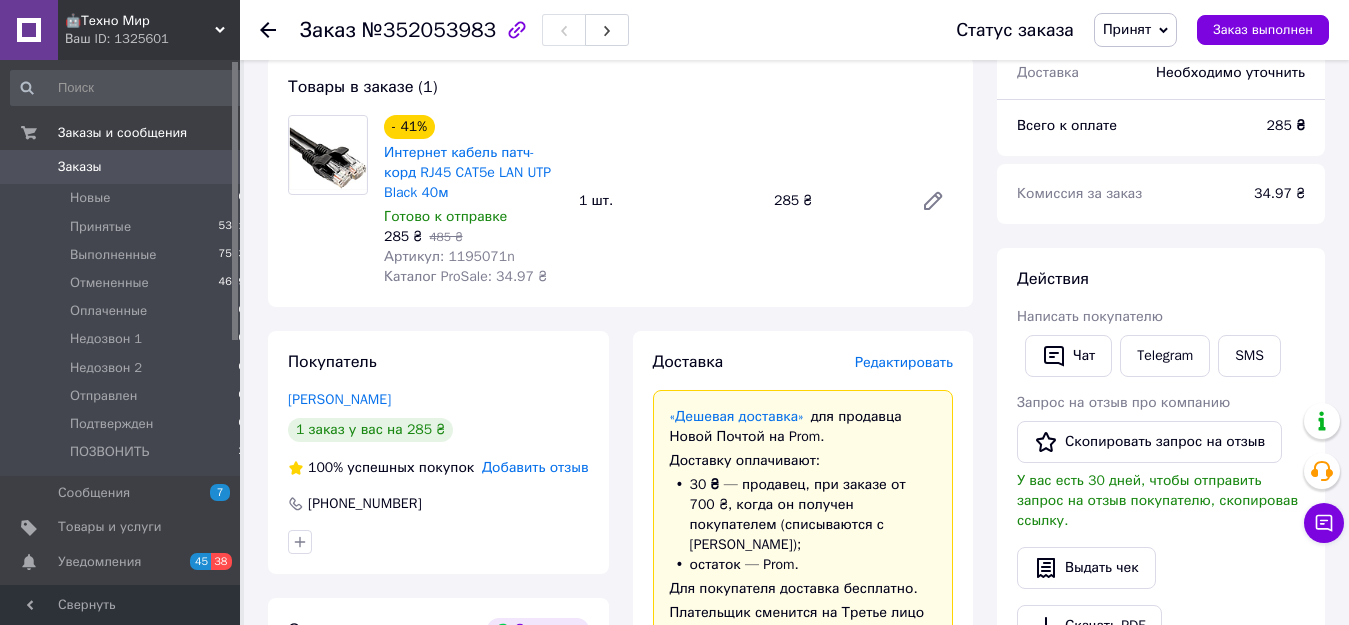 click at bounding box center [268, 30] 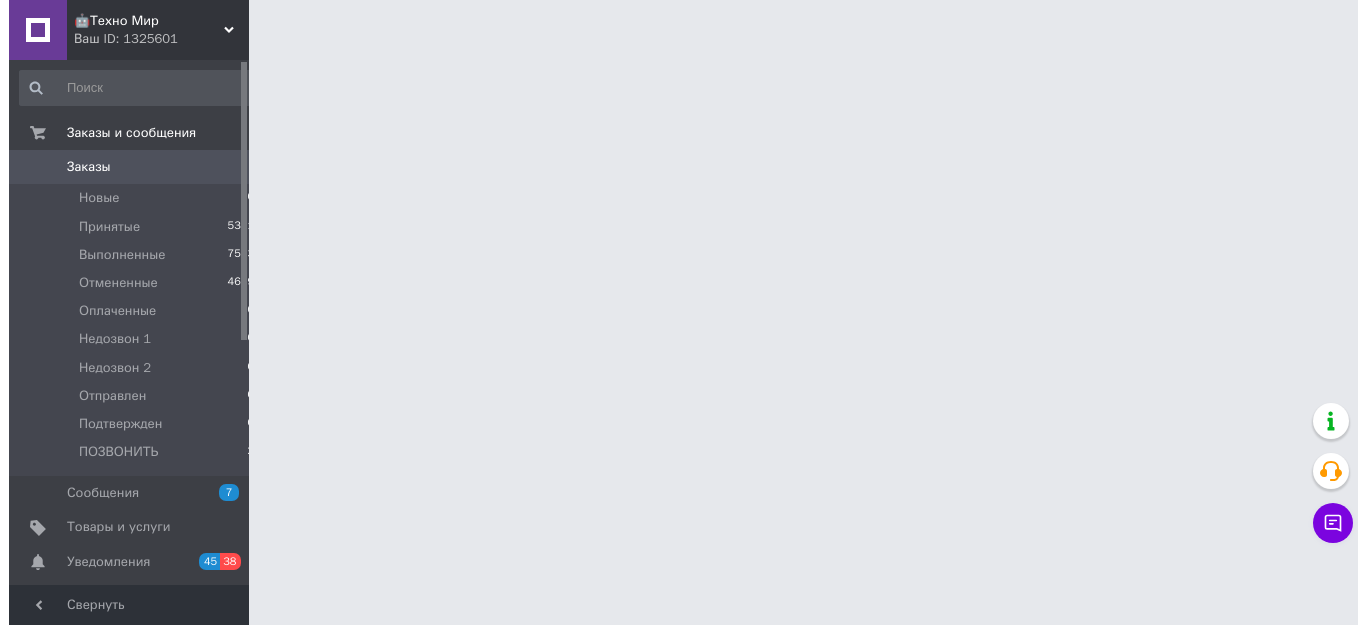 scroll, scrollTop: 0, scrollLeft: 0, axis: both 